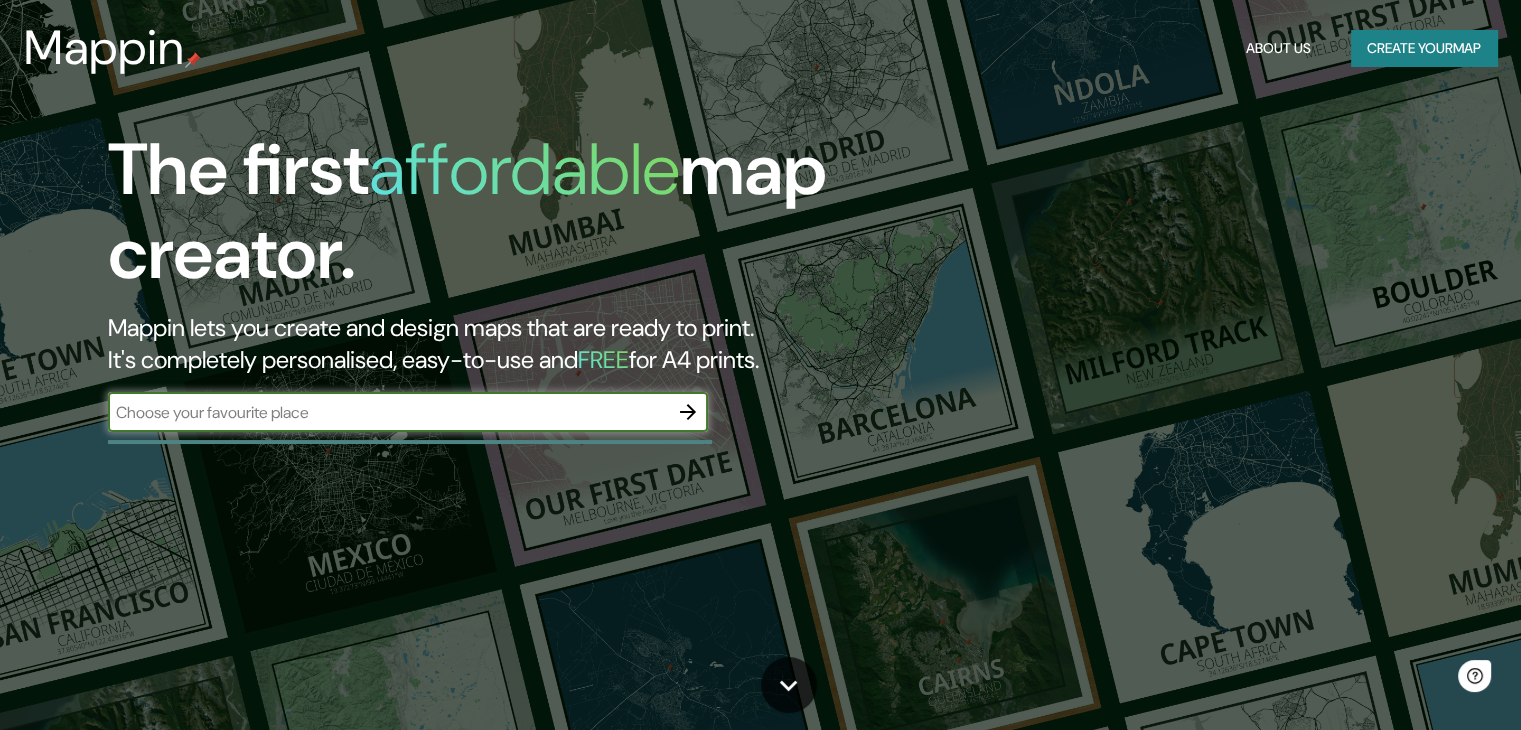 scroll, scrollTop: 0, scrollLeft: 0, axis: both 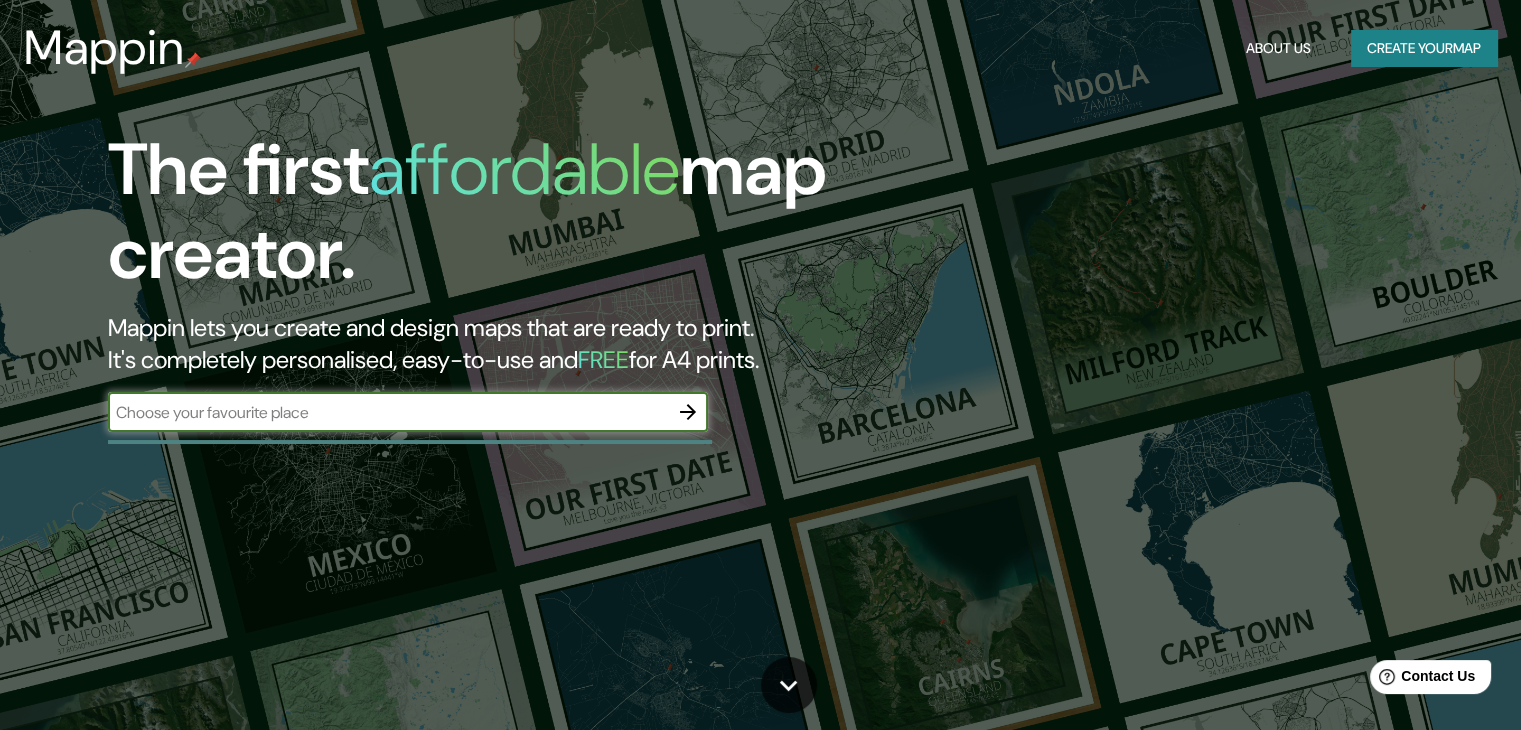 click at bounding box center [388, 412] 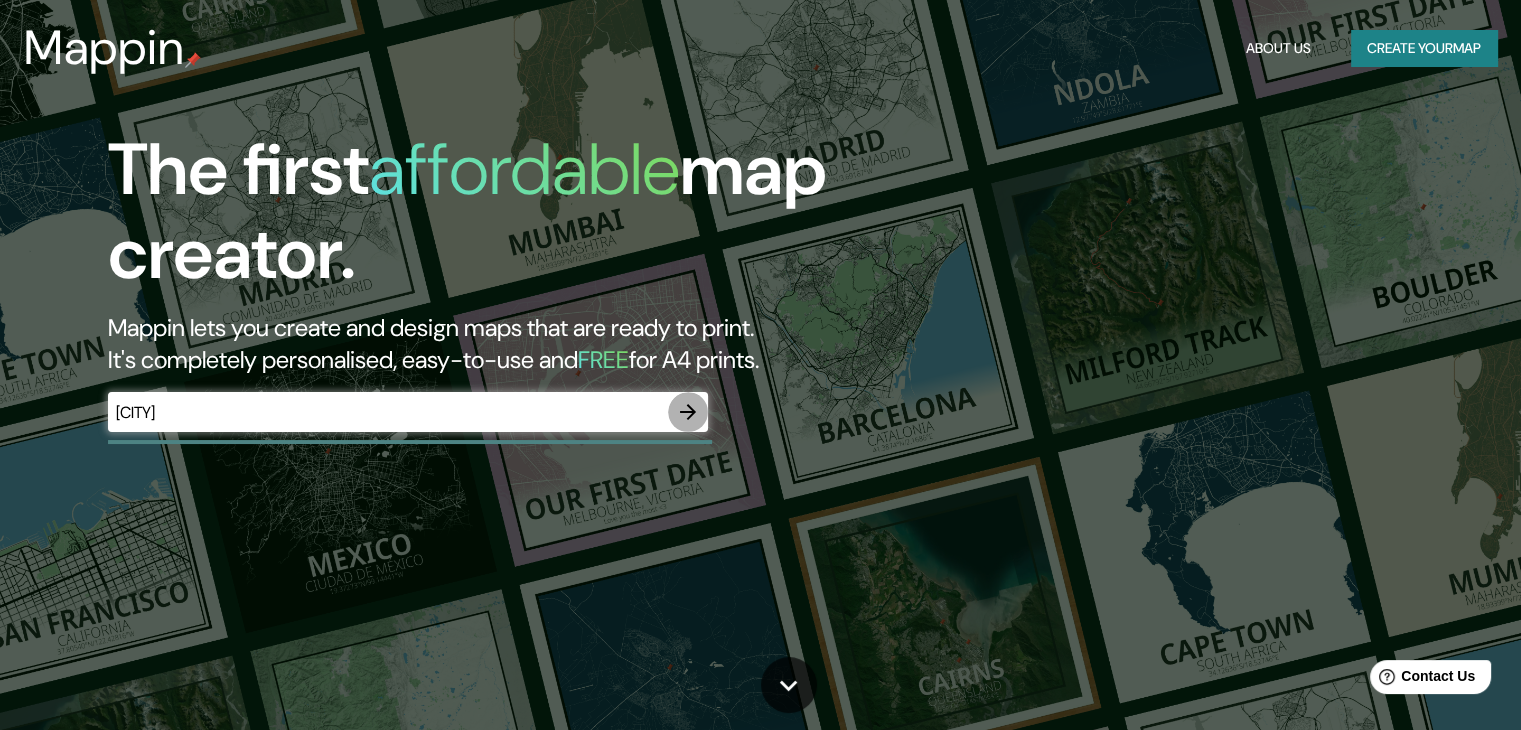 click 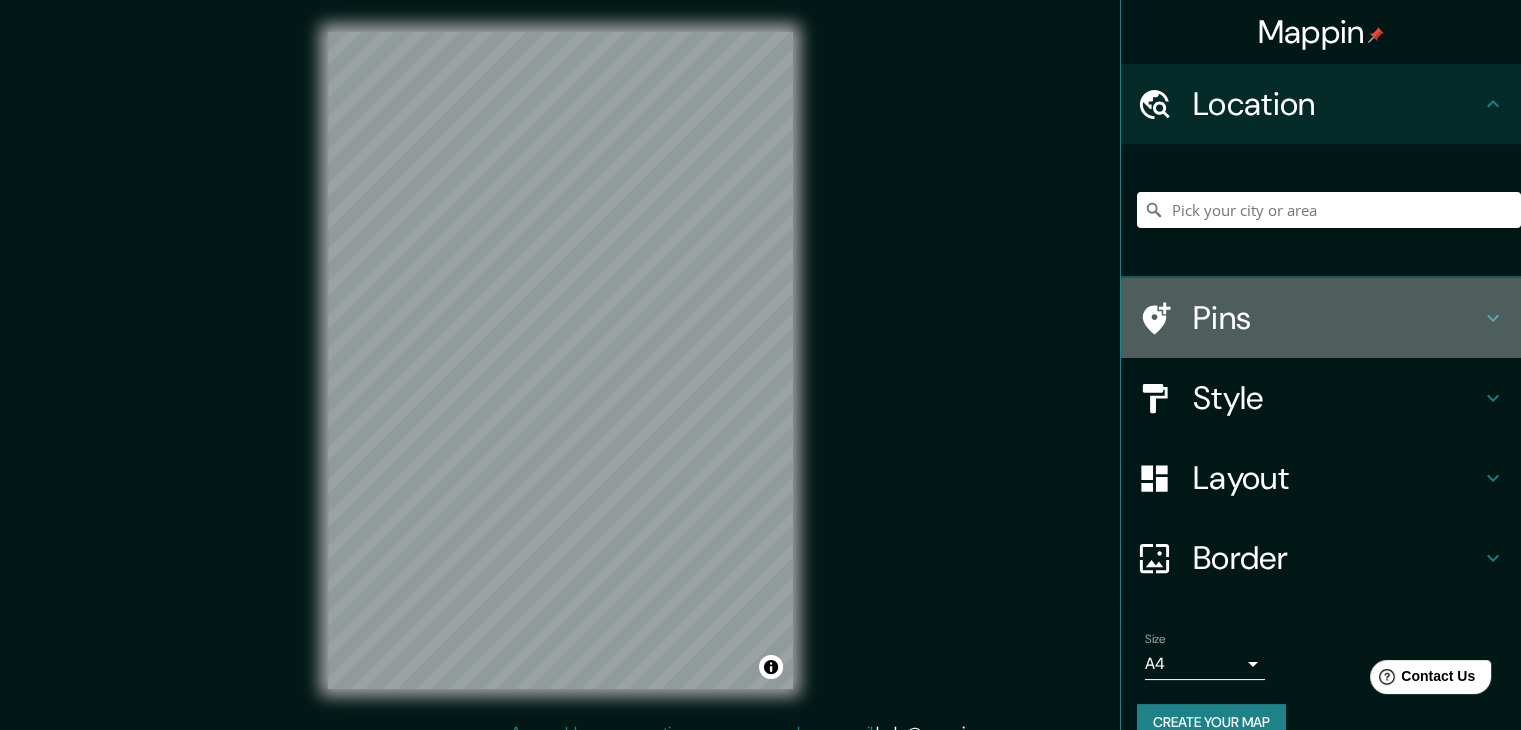 click on "Pins" at bounding box center [1337, 318] 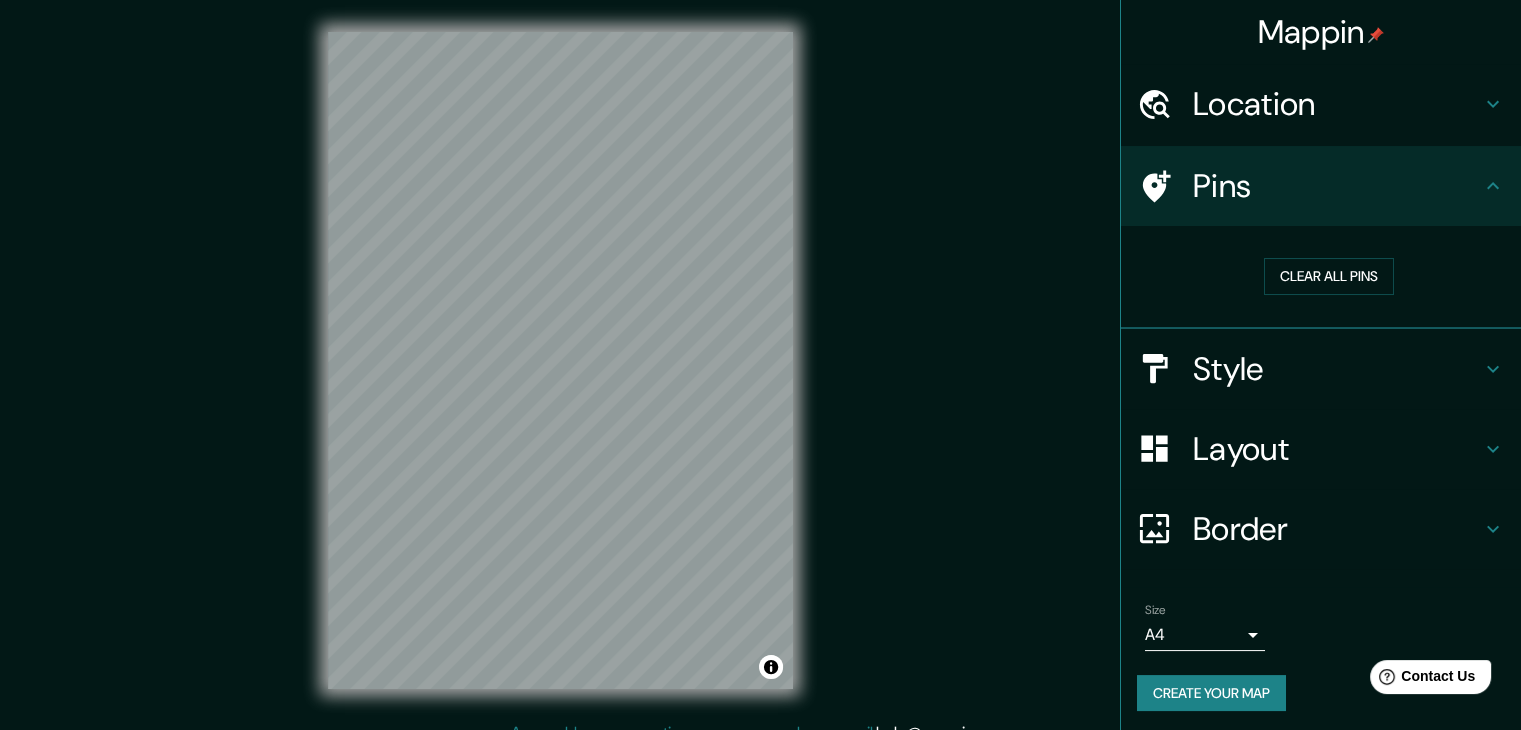 click on "Style" at bounding box center (1337, 369) 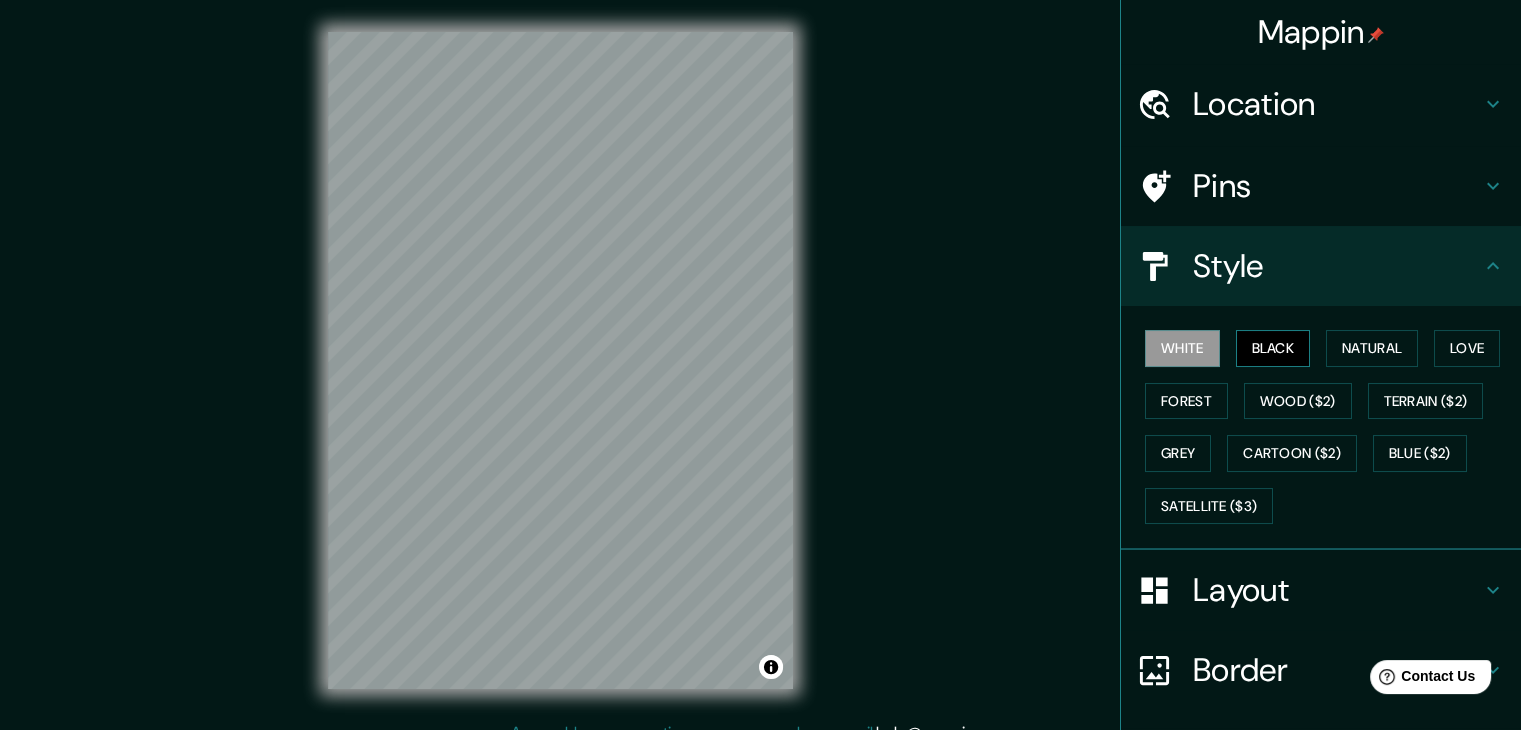 click on "Black" at bounding box center [1273, 348] 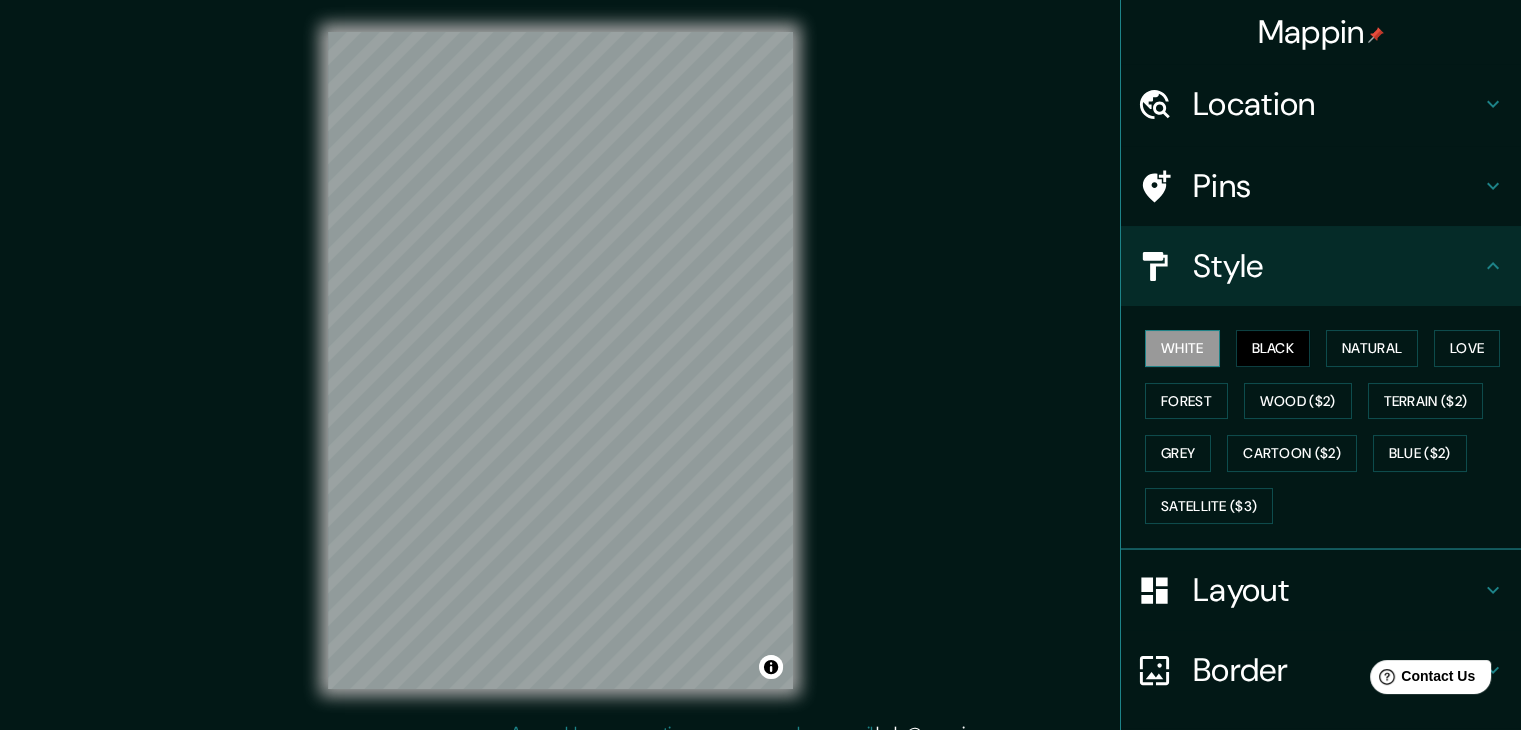 click on "White" at bounding box center [1182, 348] 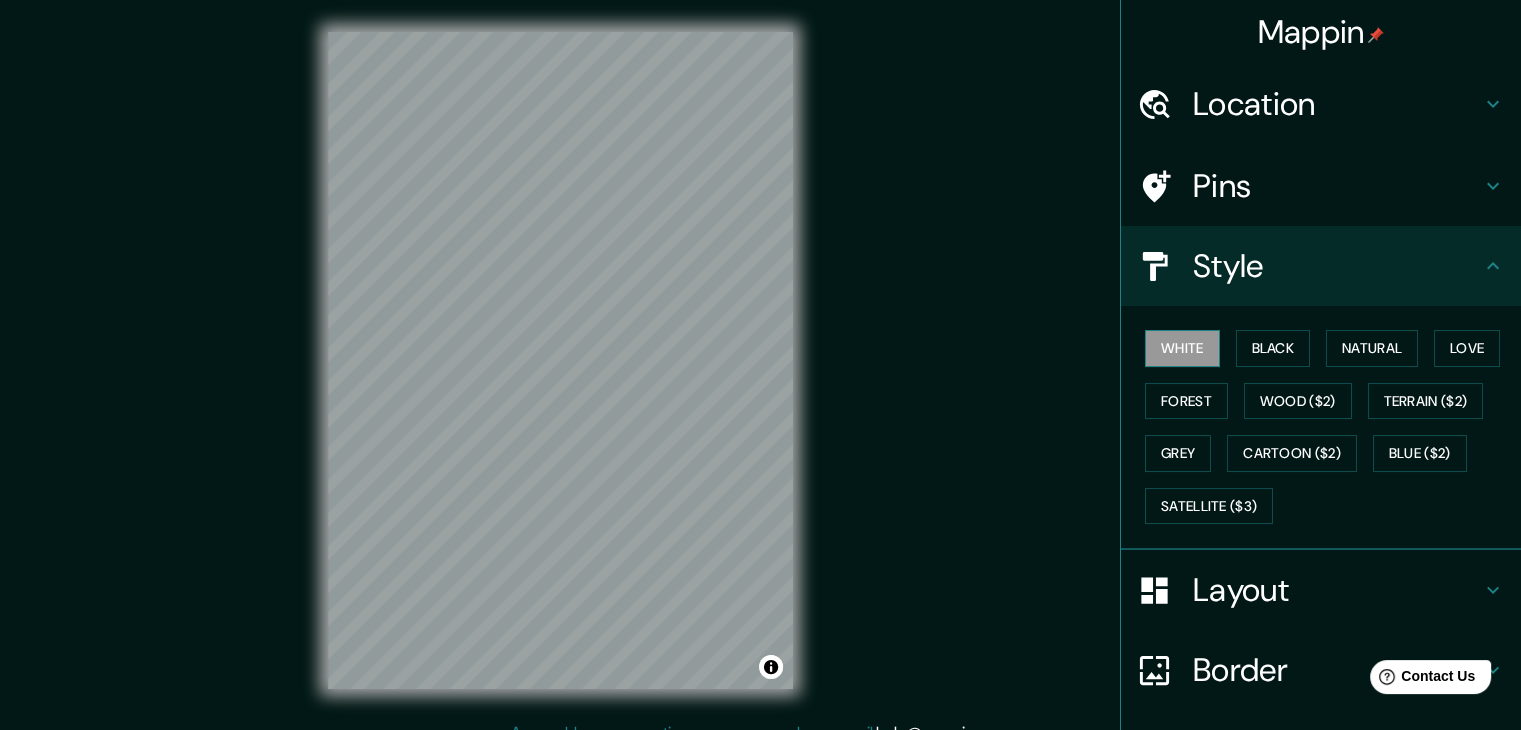 click on "White" at bounding box center (1182, 348) 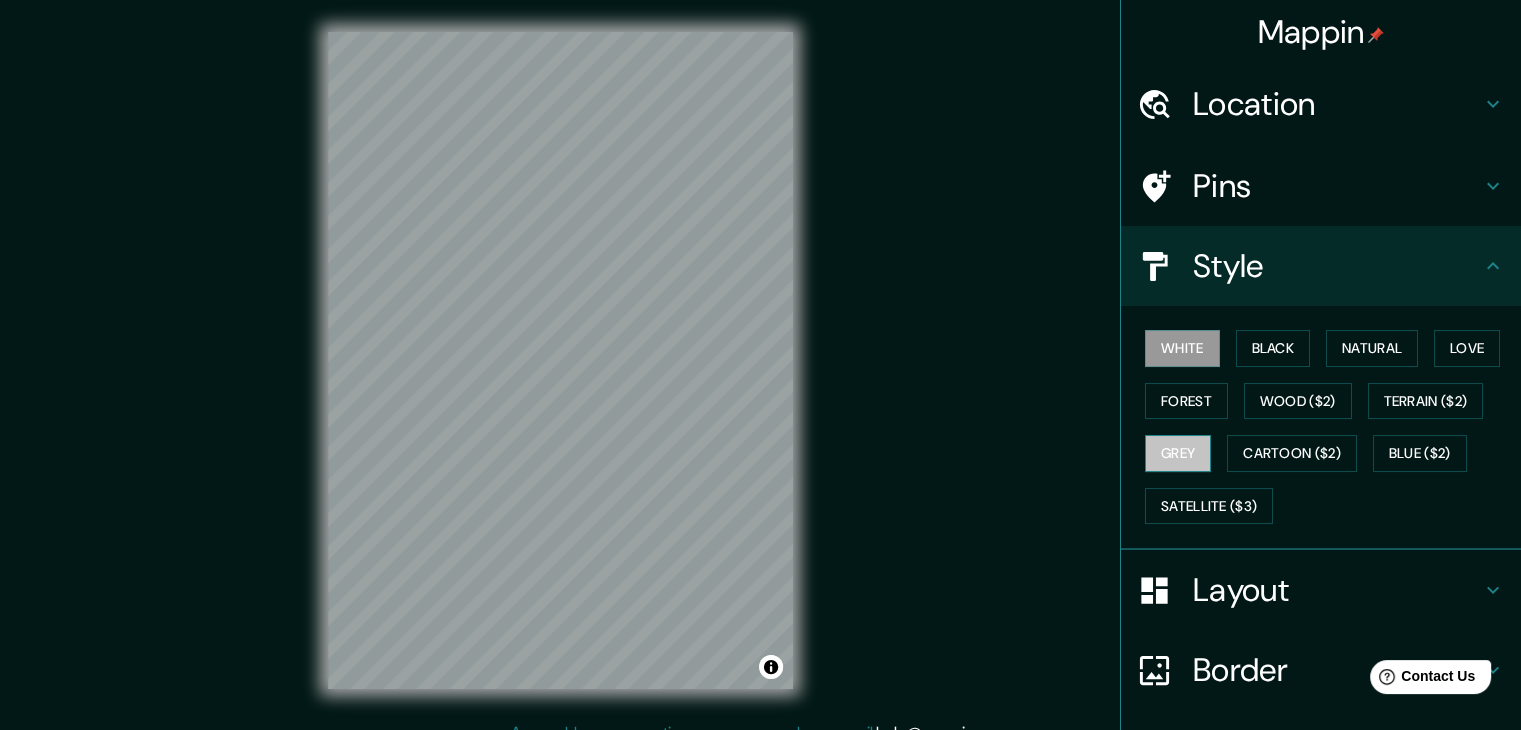 click on "Grey" at bounding box center [1178, 453] 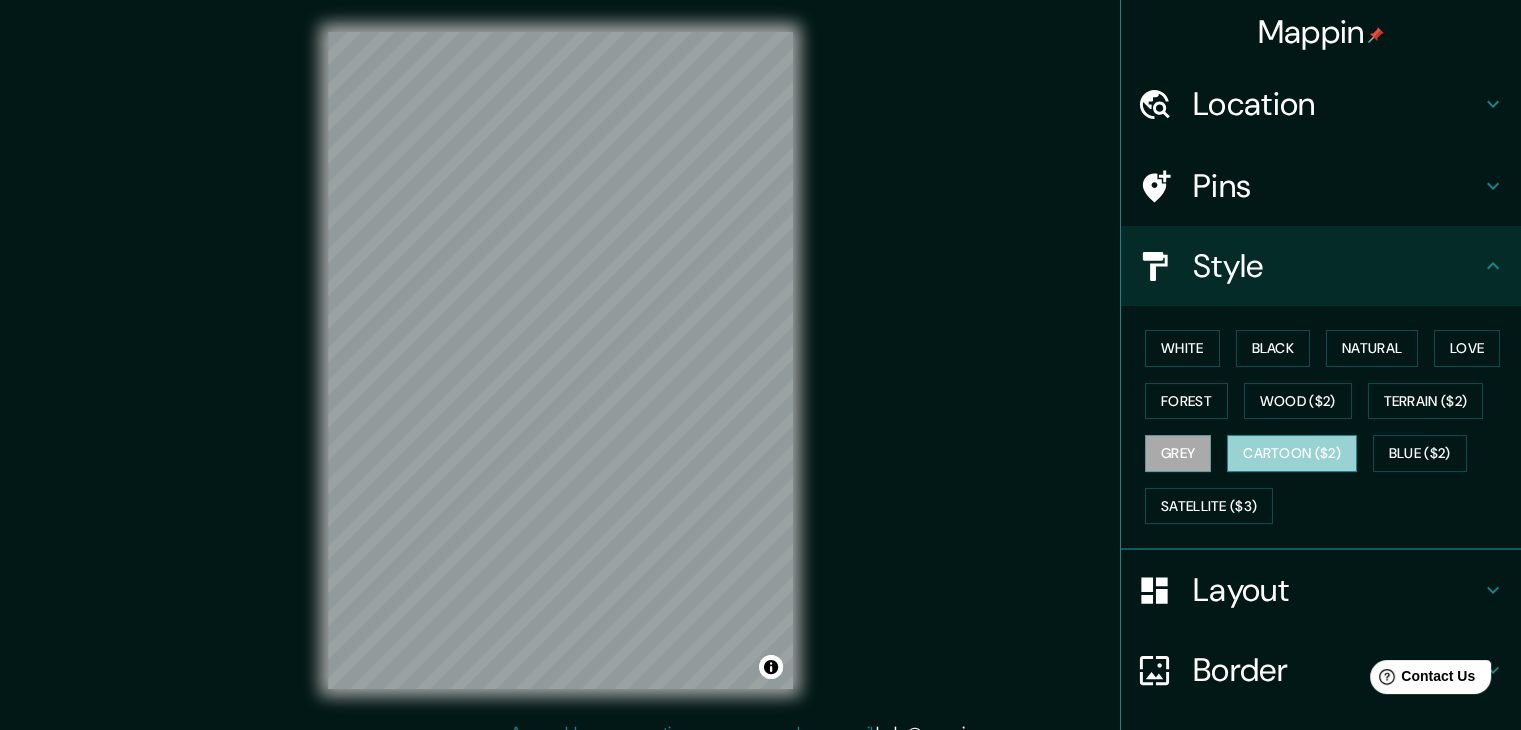 click on "Cartoon ($2)" at bounding box center [1292, 453] 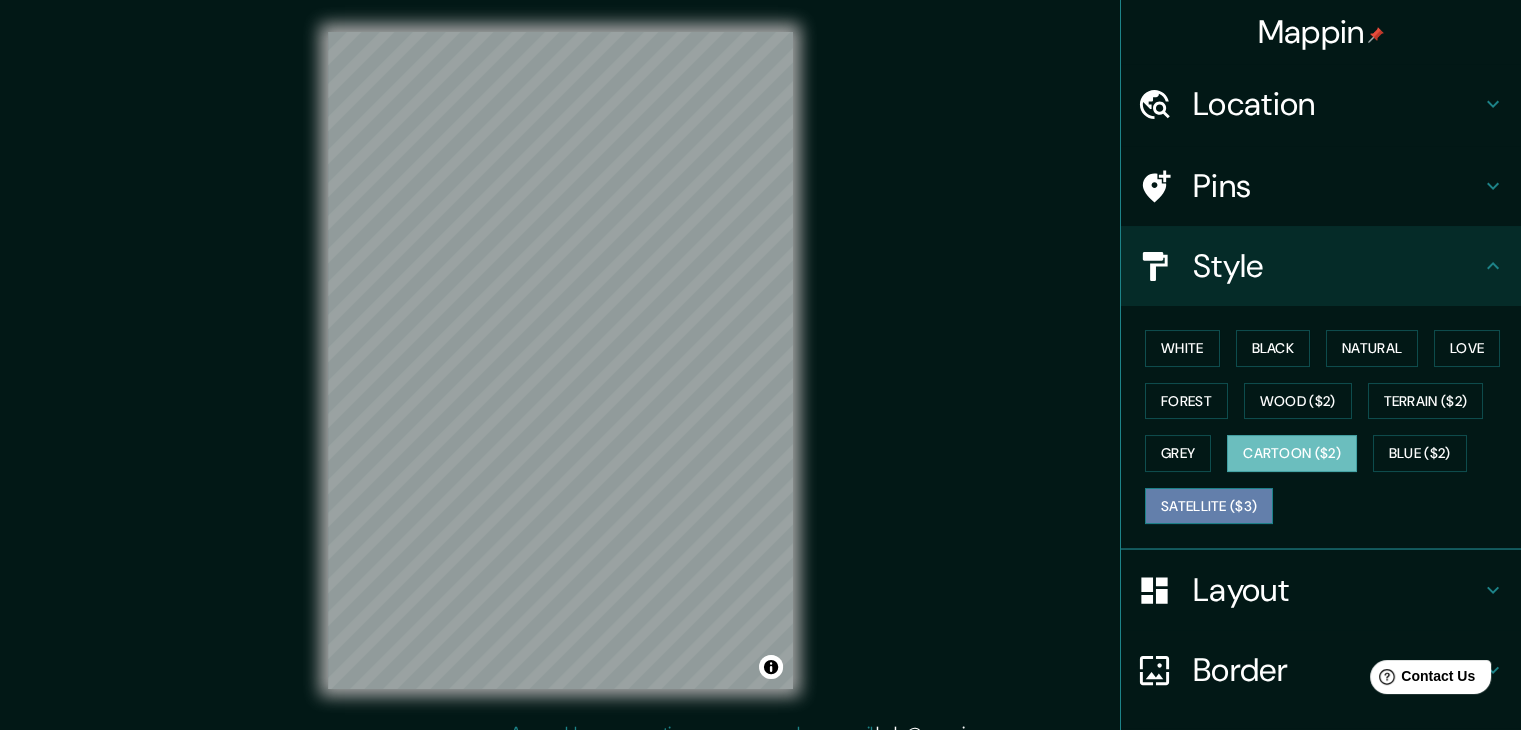 click on "Satellite ($3)" at bounding box center (1209, 506) 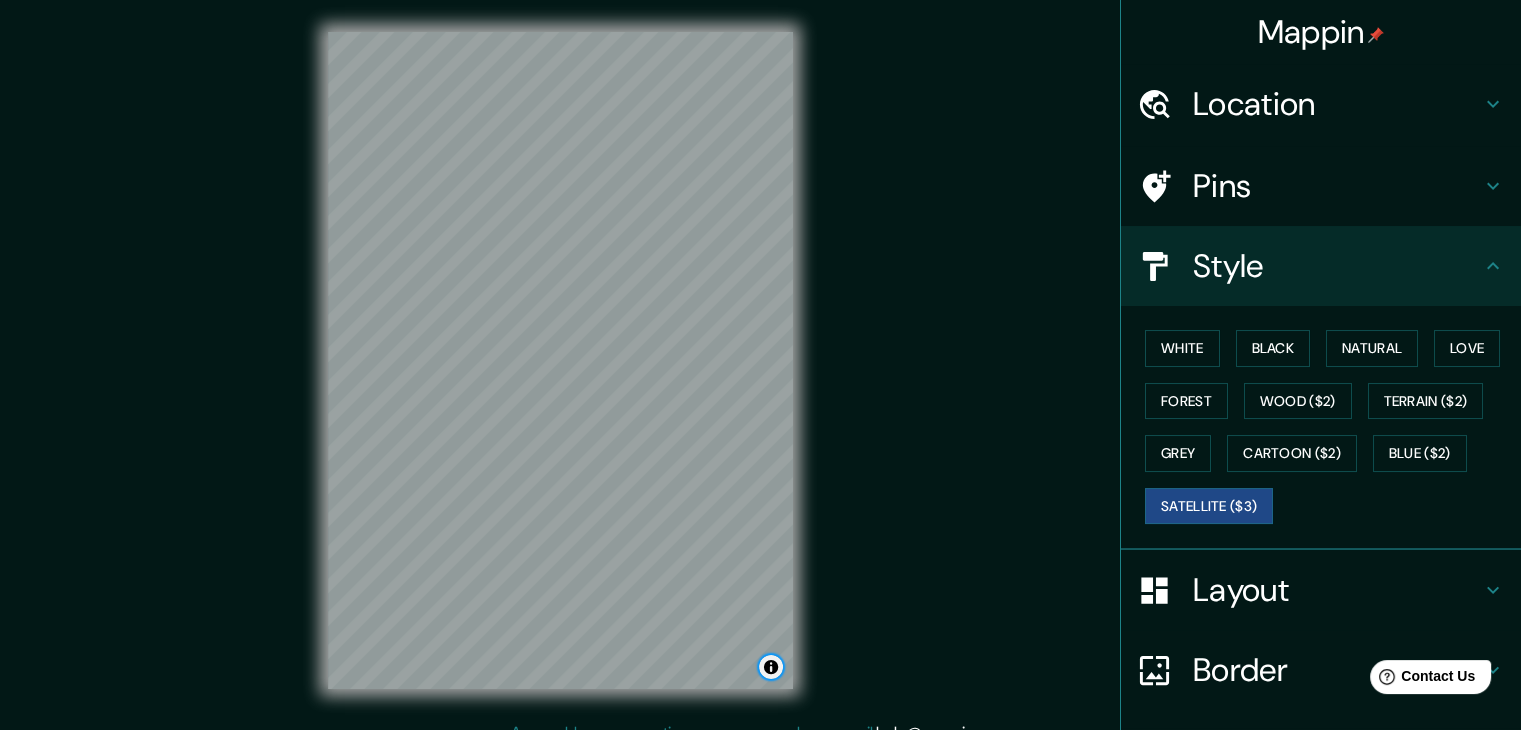 click at bounding box center [771, 667] 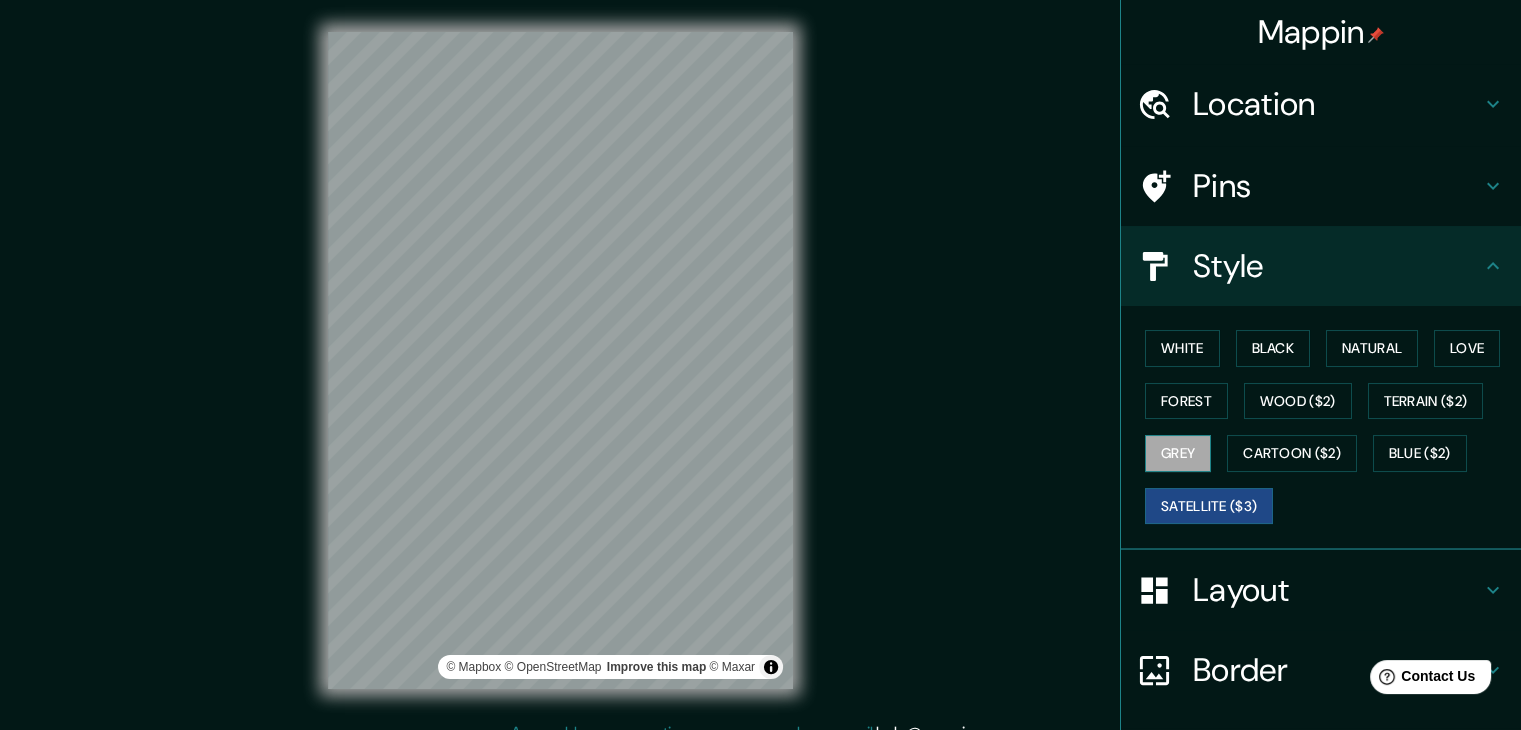click on "Grey" at bounding box center (1178, 453) 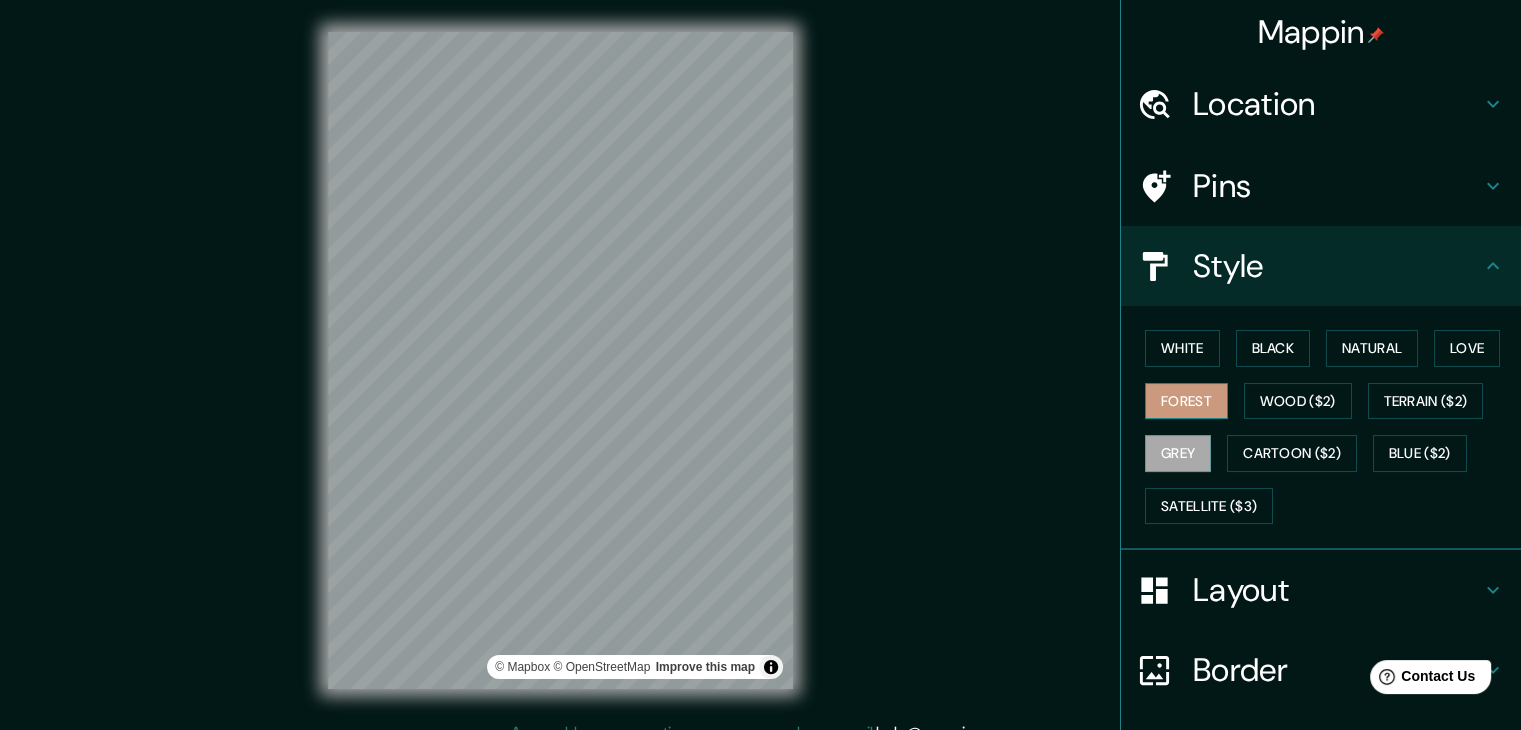 click on "Forest" at bounding box center [1186, 401] 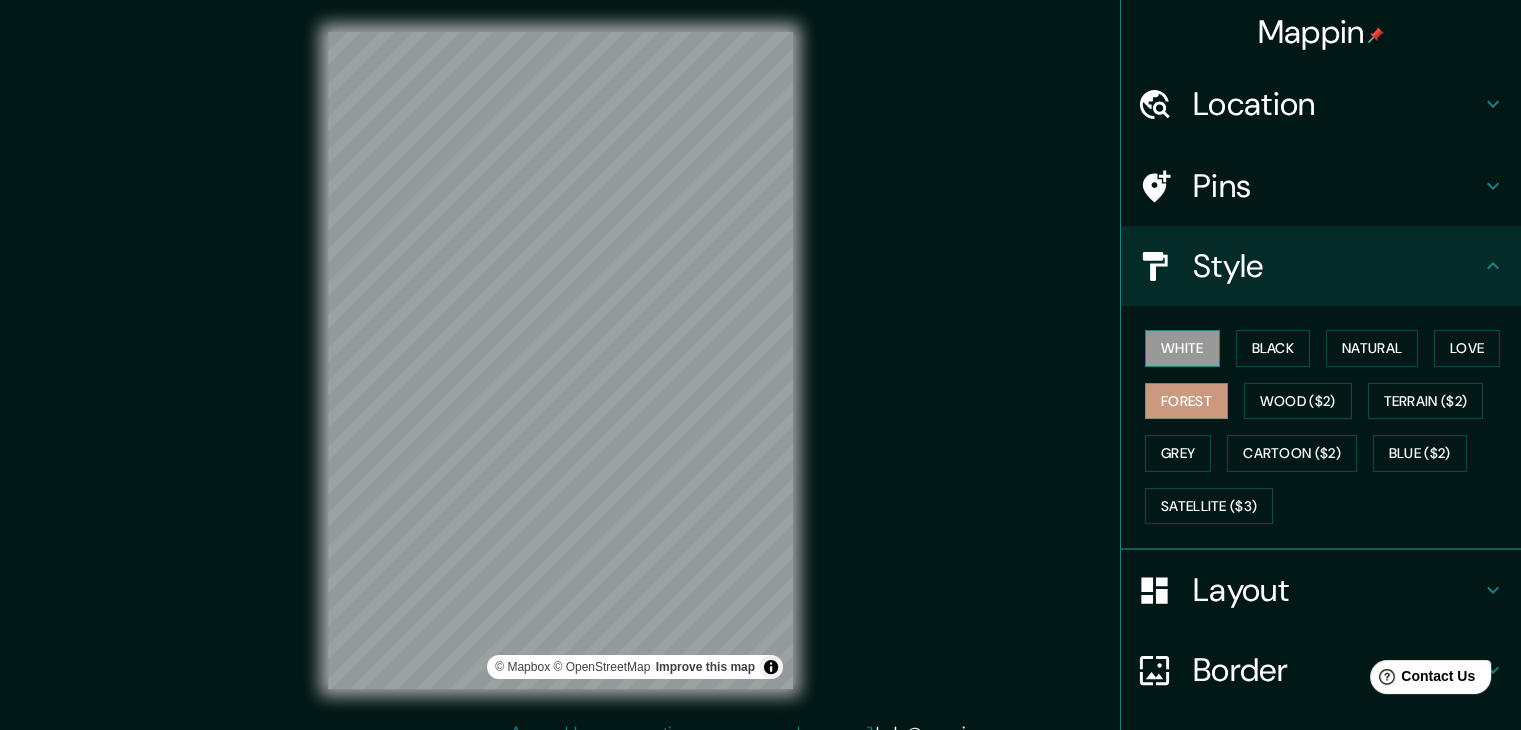 click on "White" at bounding box center [1182, 348] 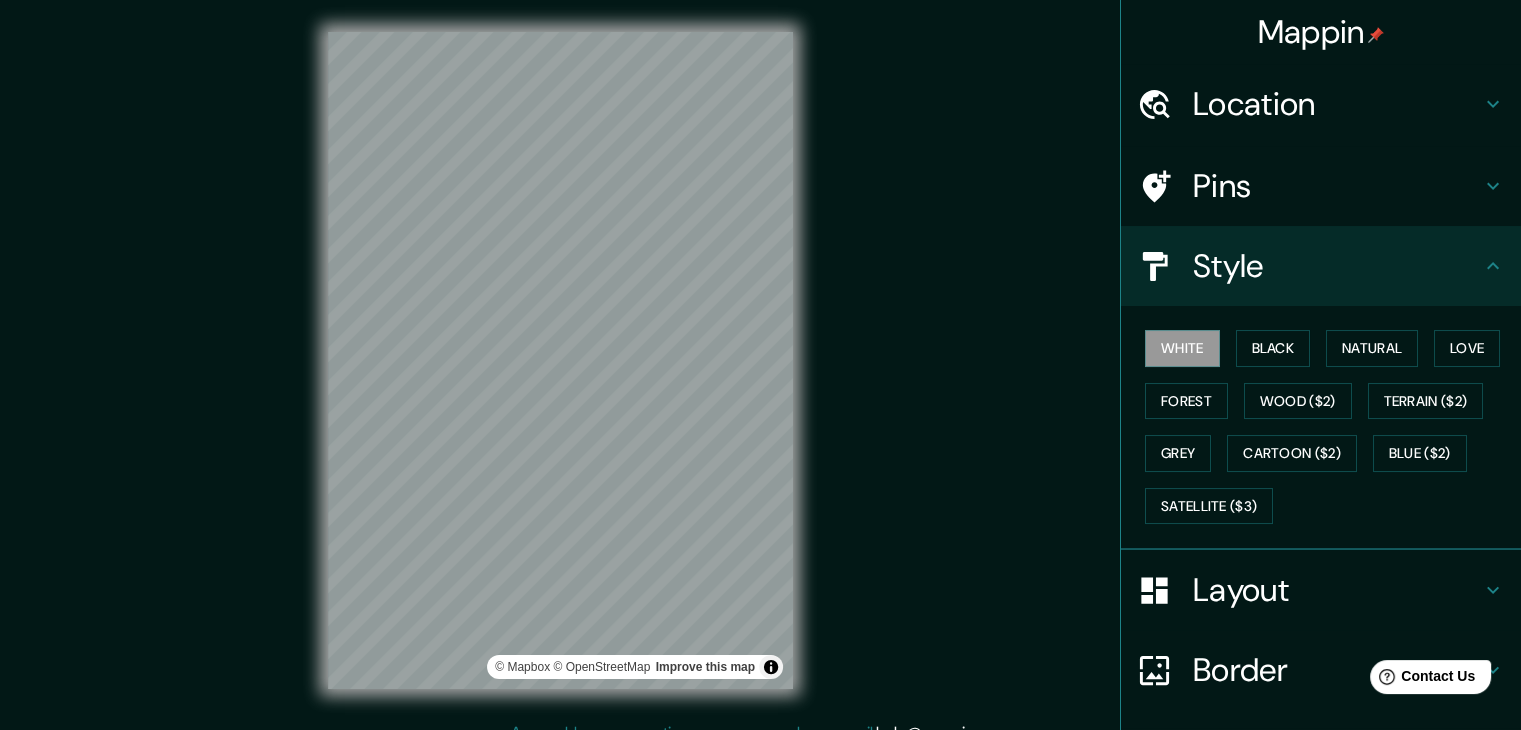click on "Layout" at bounding box center (1337, 590) 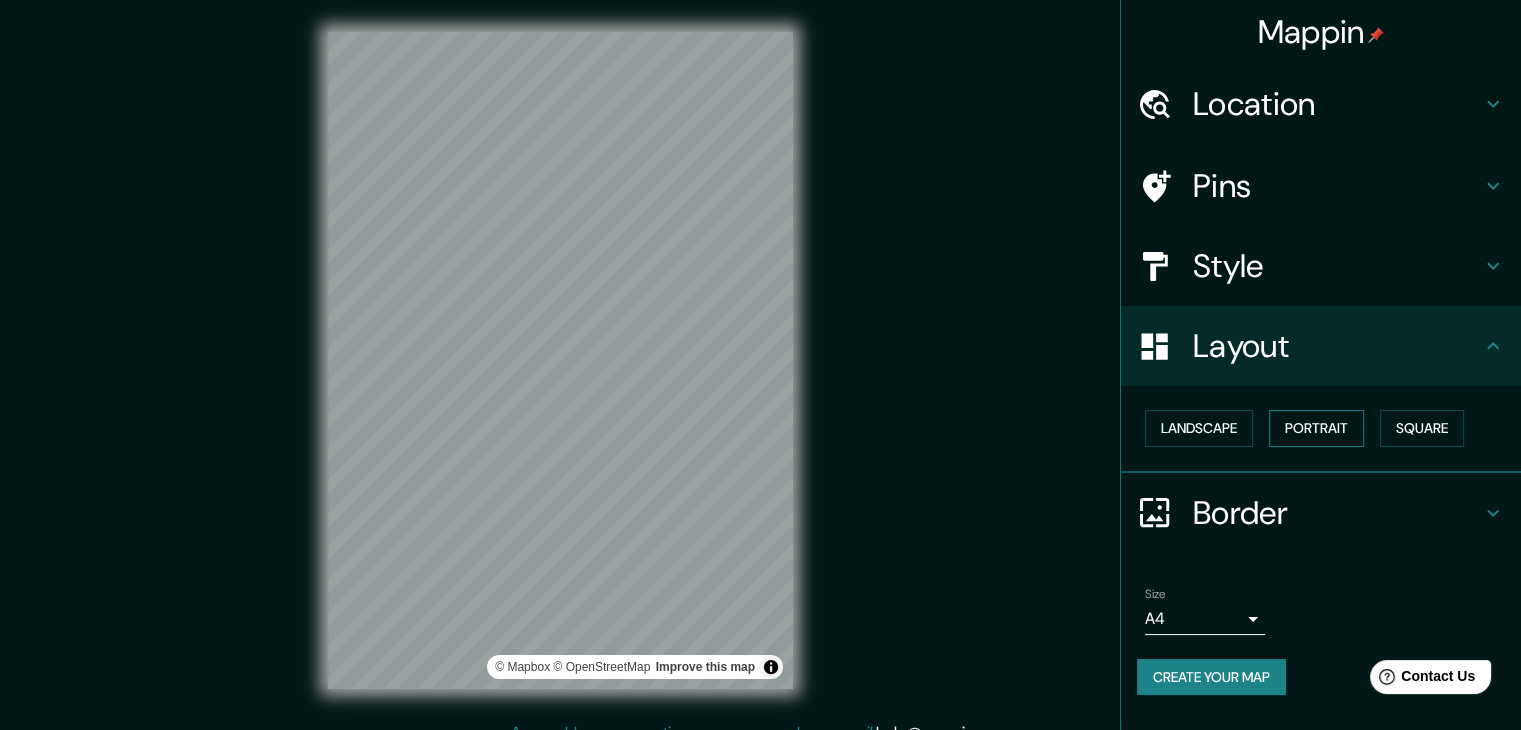 click on "Portrait" at bounding box center (1316, 428) 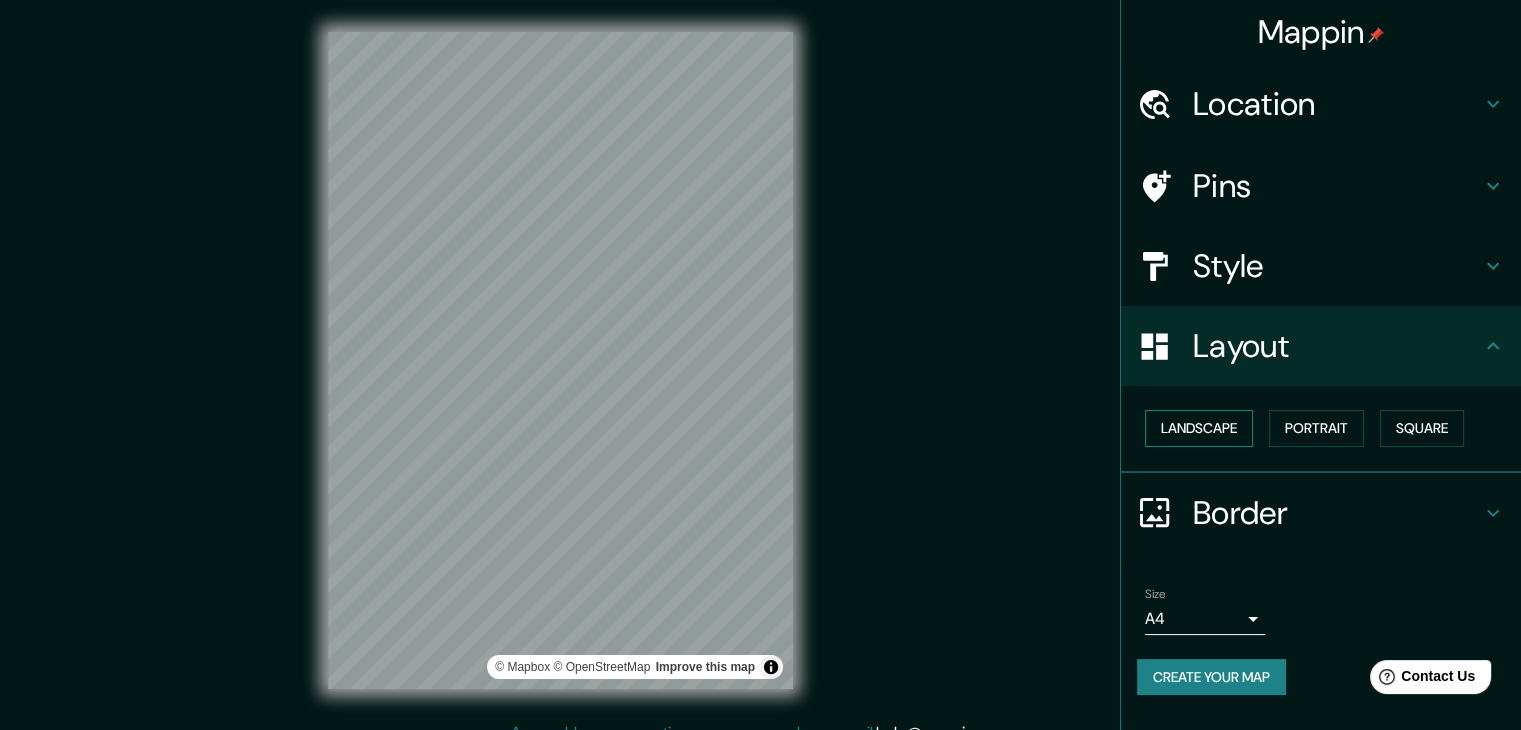 click on "Landscape" at bounding box center (1199, 428) 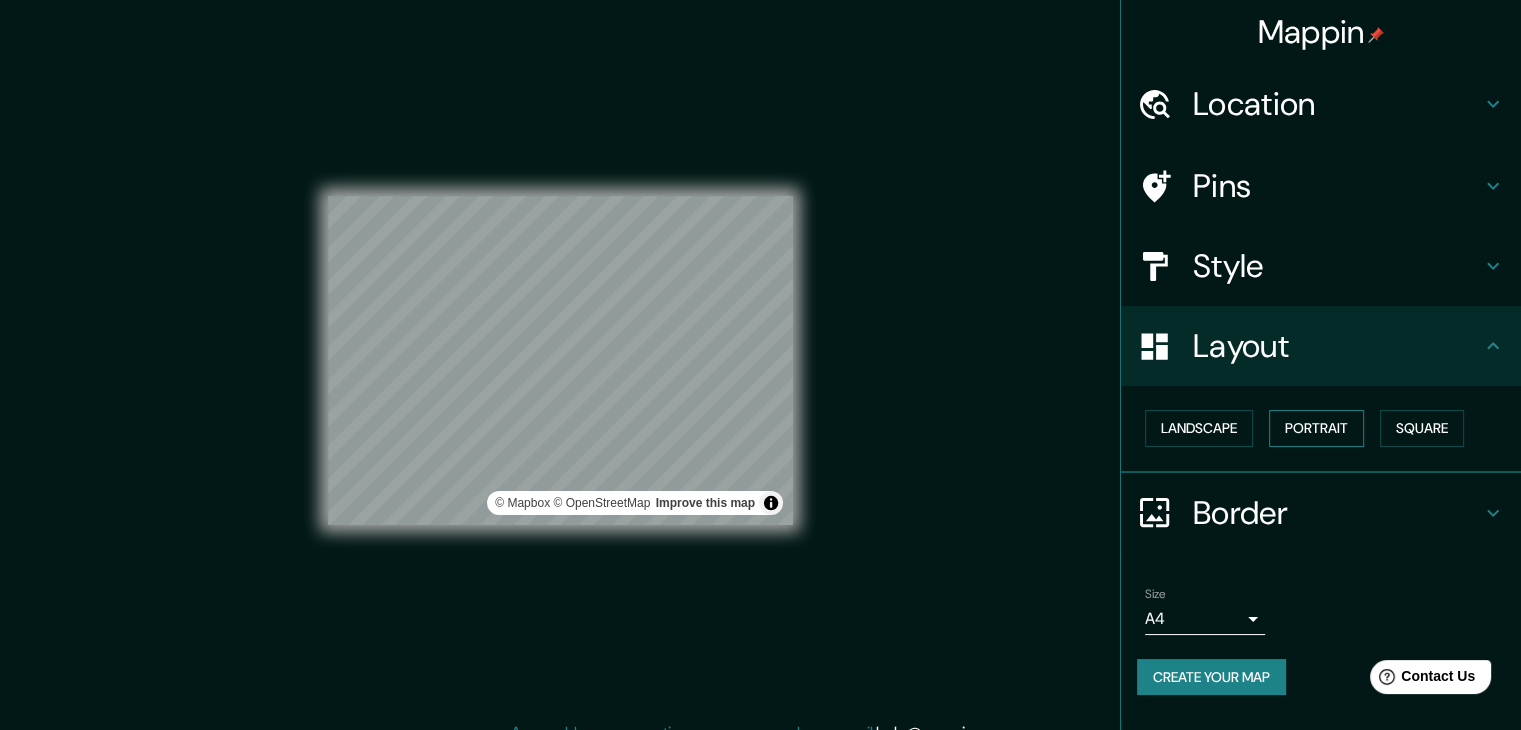 click on "Portrait" at bounding box center (1316, 428) 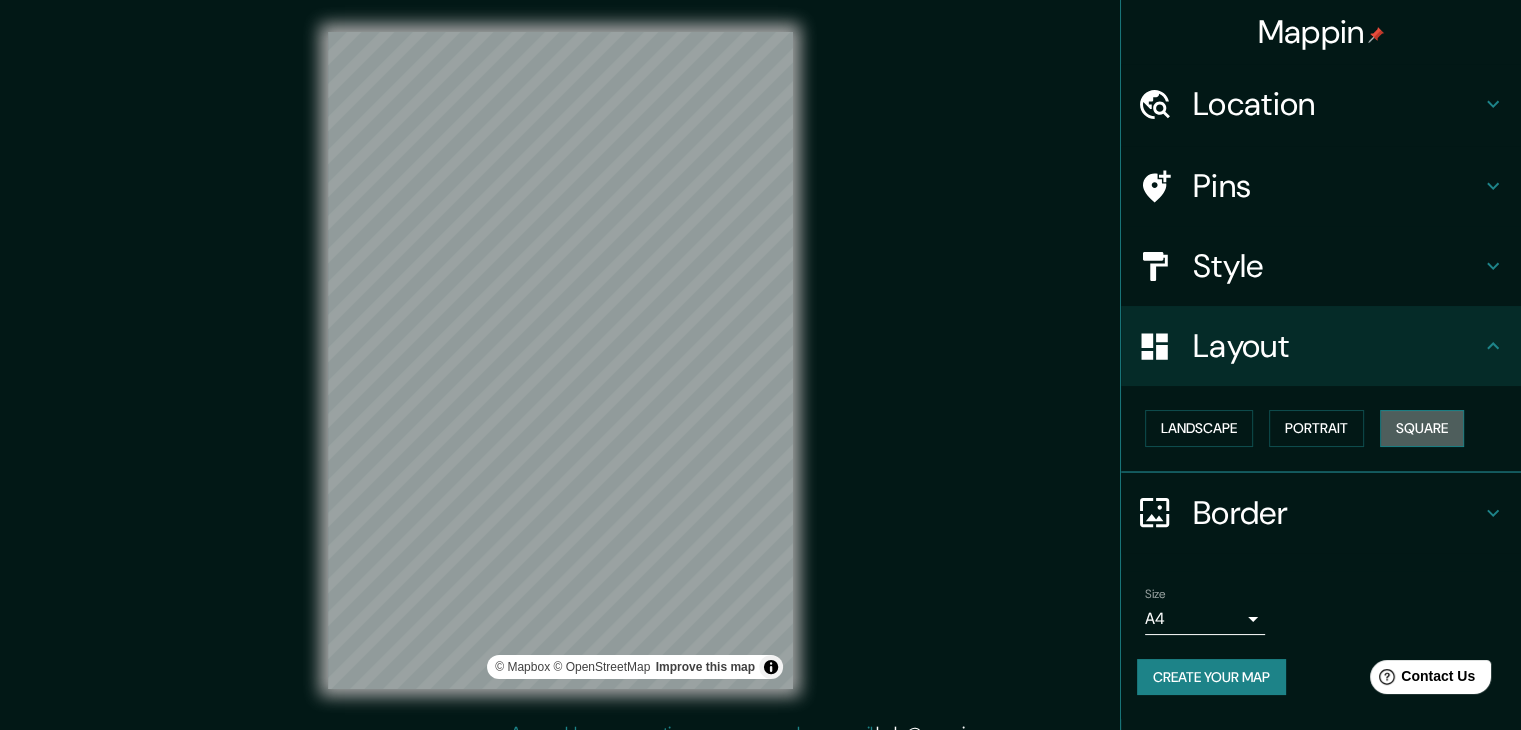 click on "Square" at bounding box center (1422, 428) 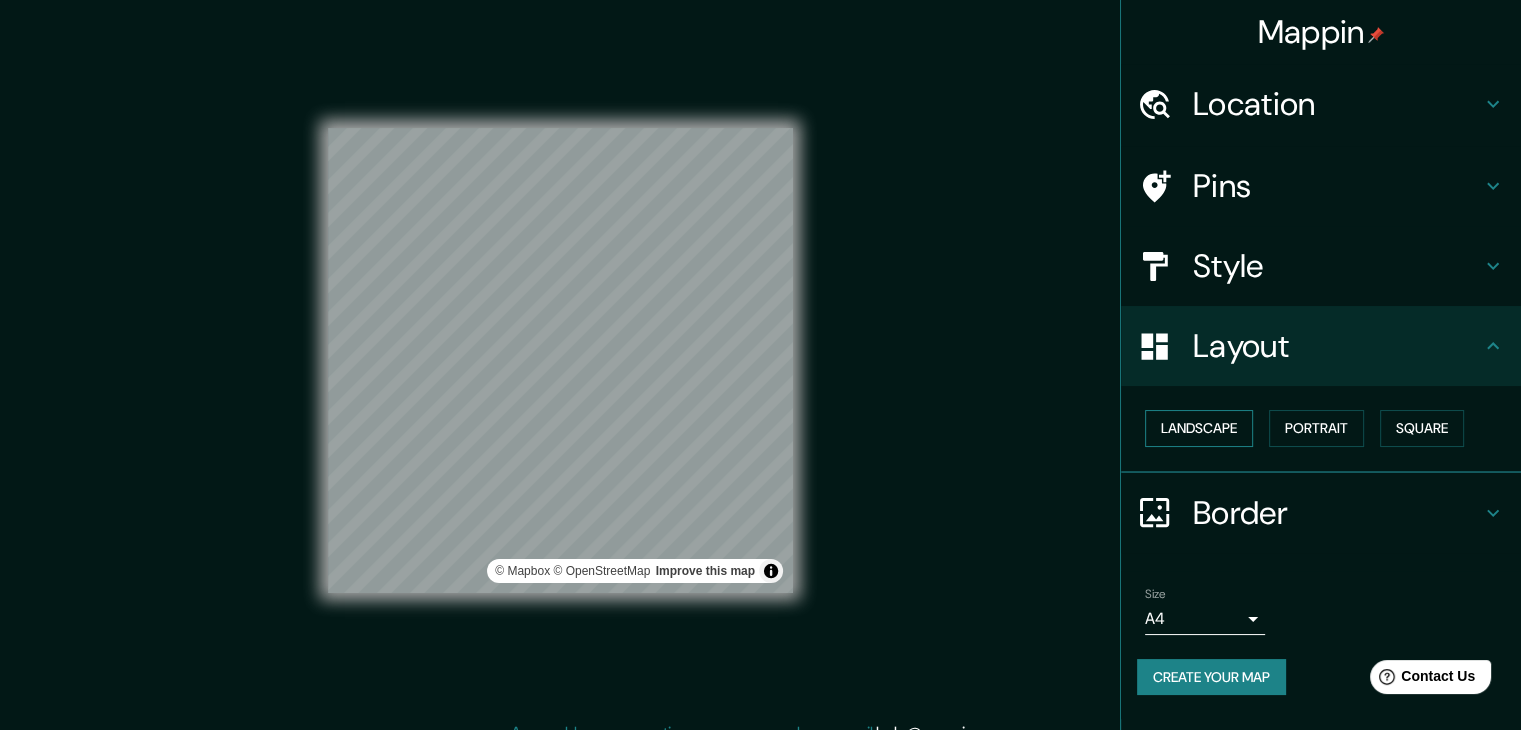 click on "Landscape" at bounding box center (1199, 428) 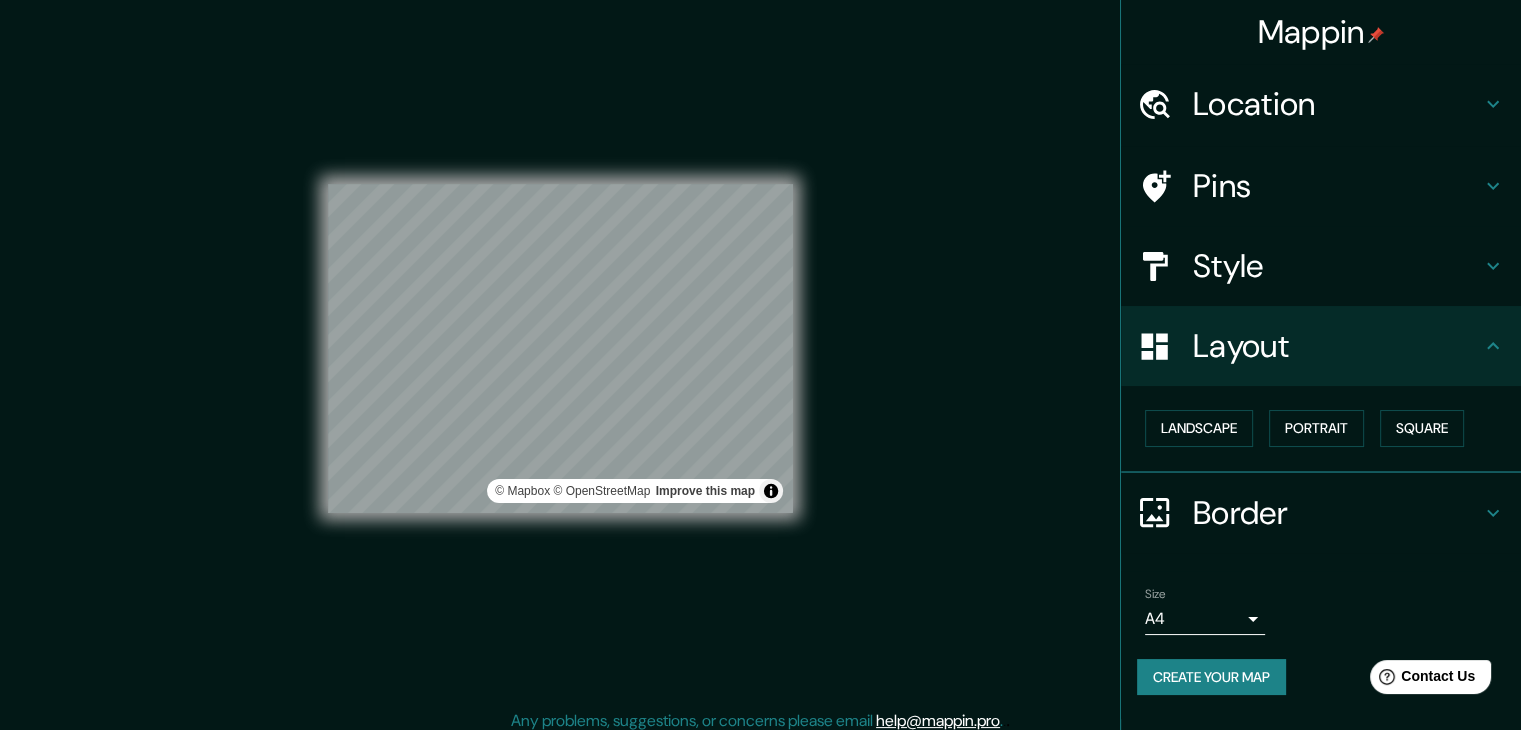 scroll, scrollTop: 0, scrollLeft: 0, axis: both 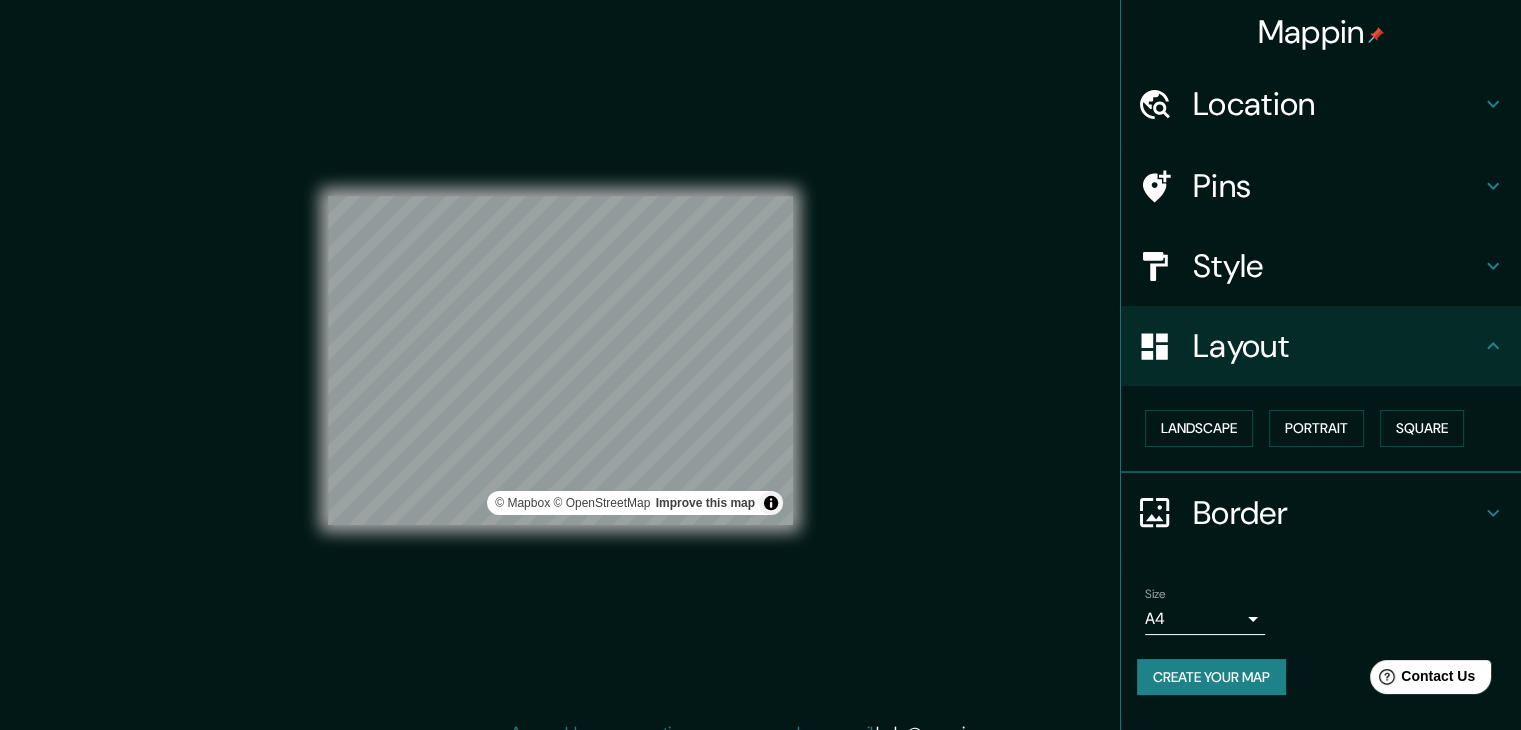 click on "Location" at bounding box center (1321, 104) 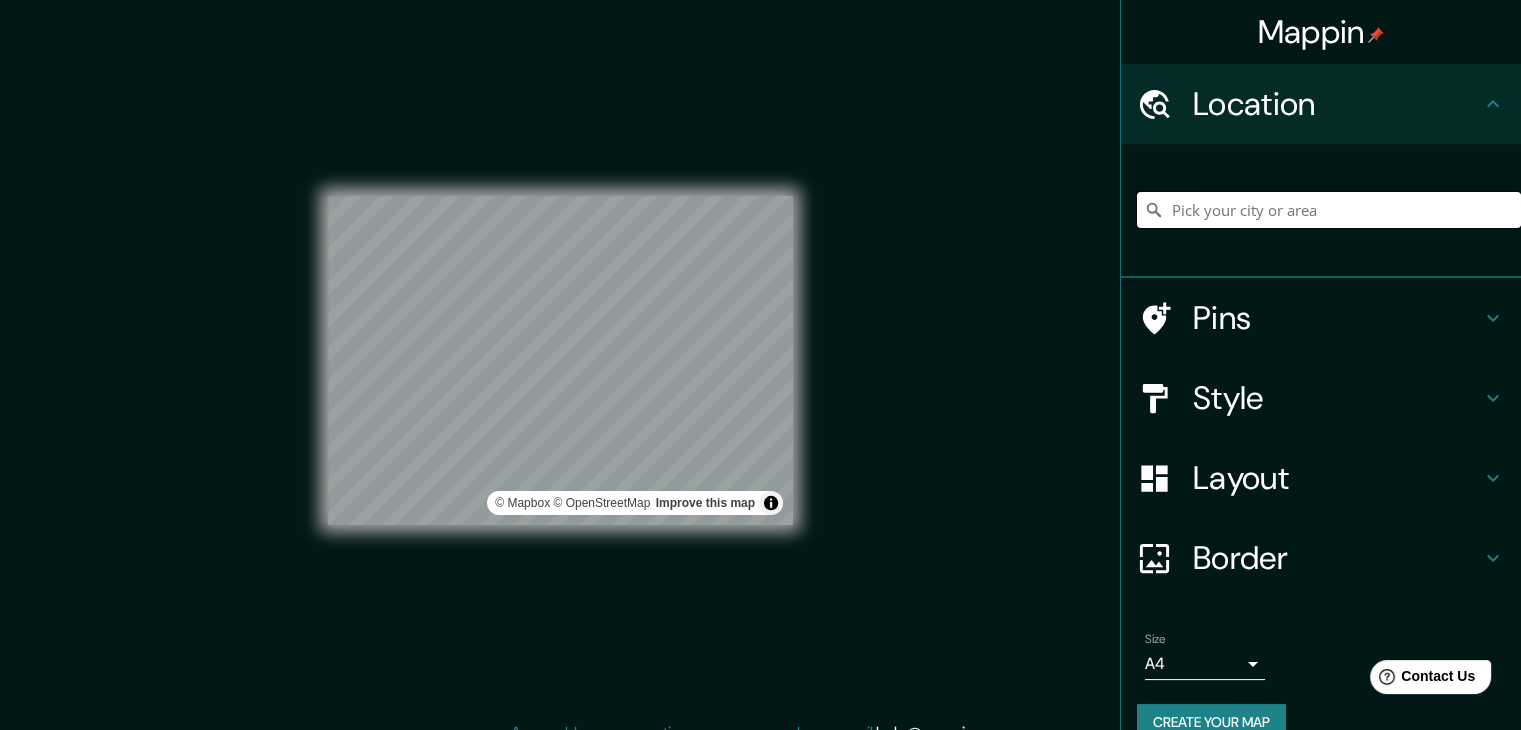 click at bounding box center [1329, 210] 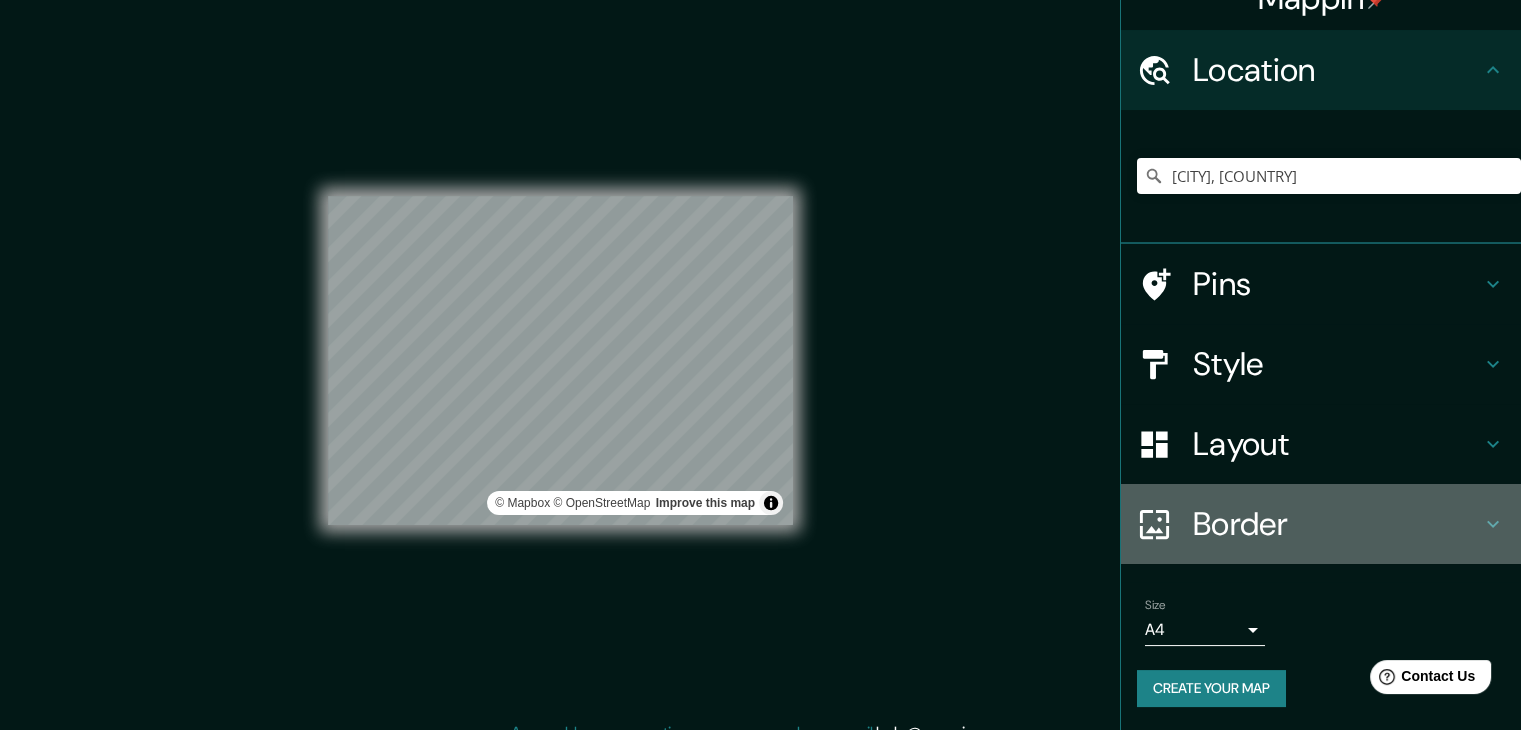click on "Border" at bounding box center [1337, 524] 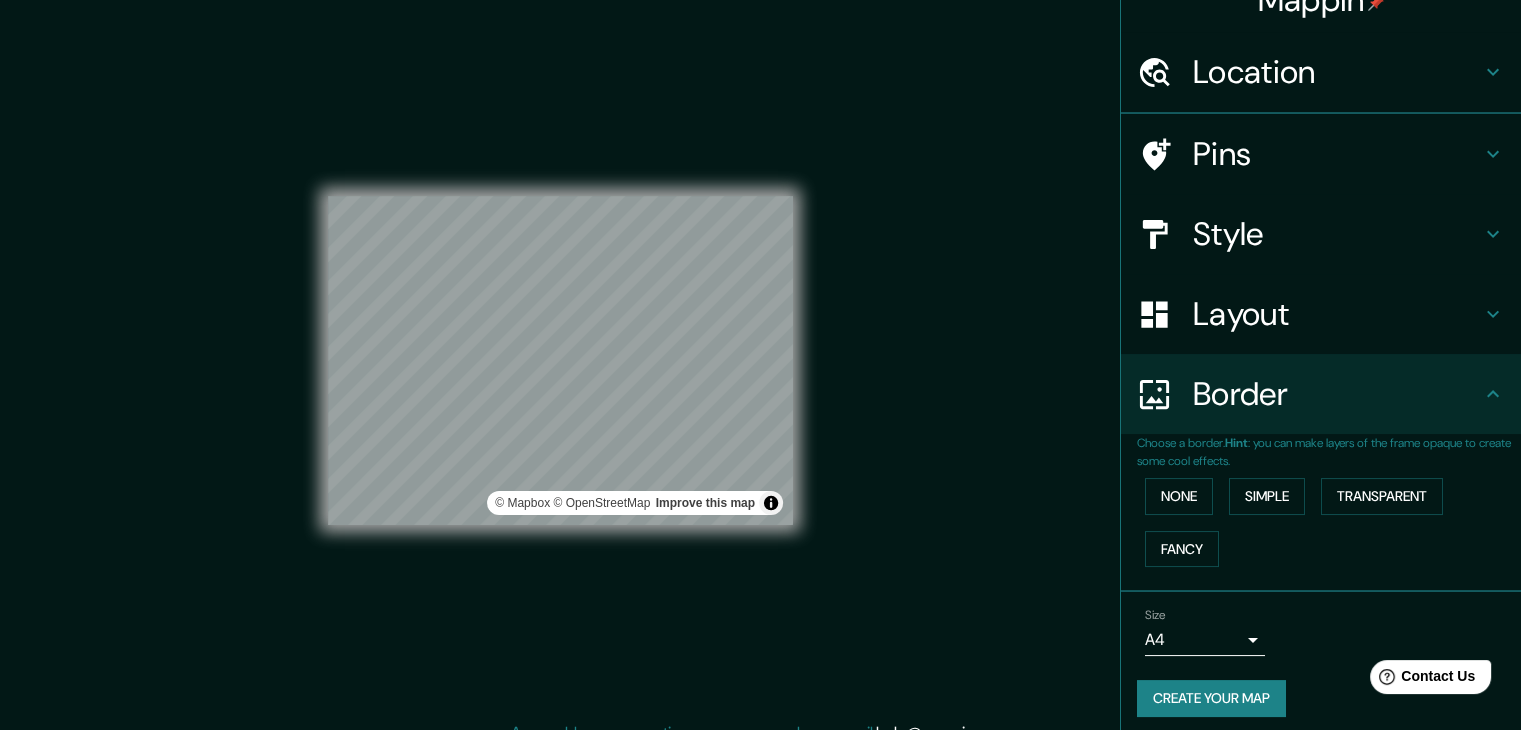 scroll, scrollTop: 34, scrollLeft: 0, axis: vertical 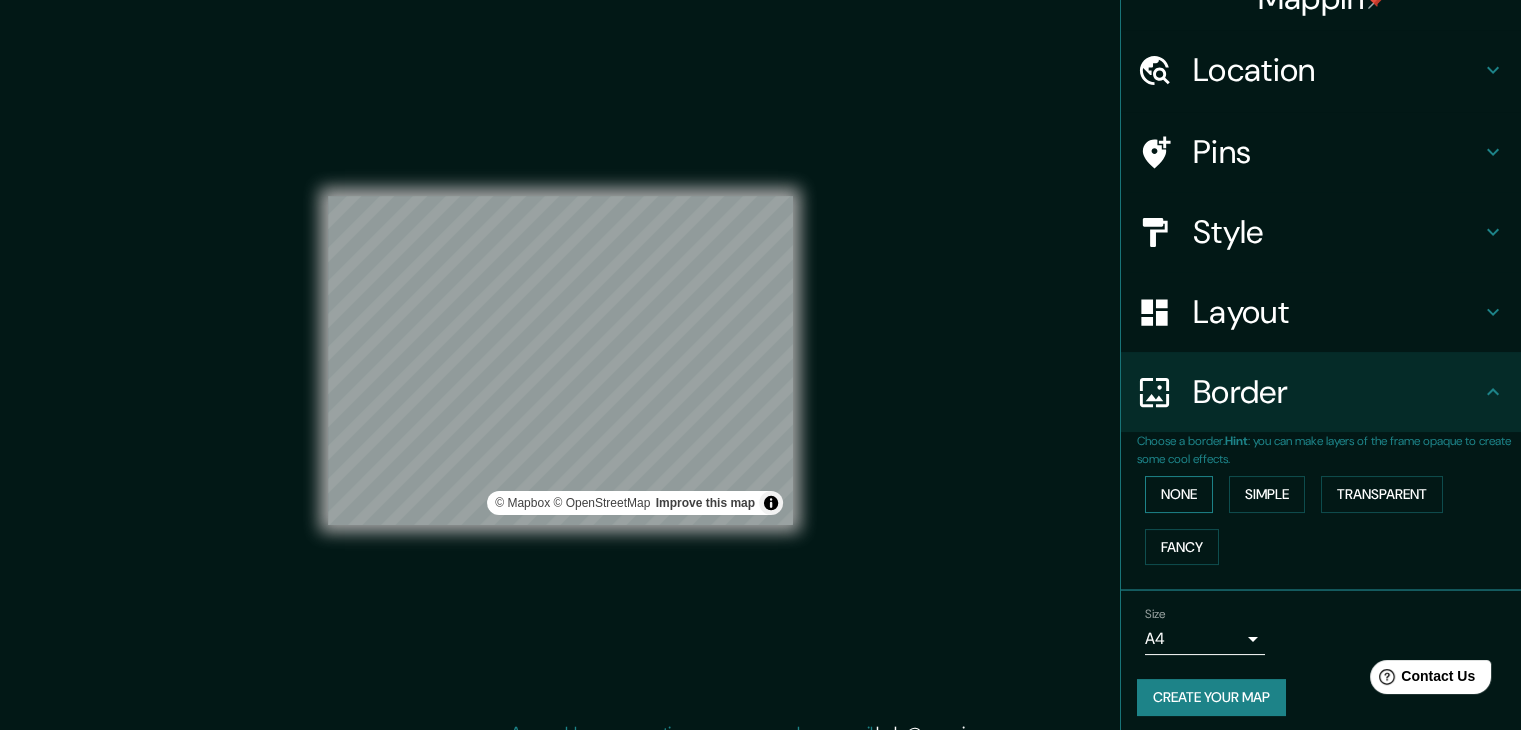 click on "None" at bounding box center (1179, 494) 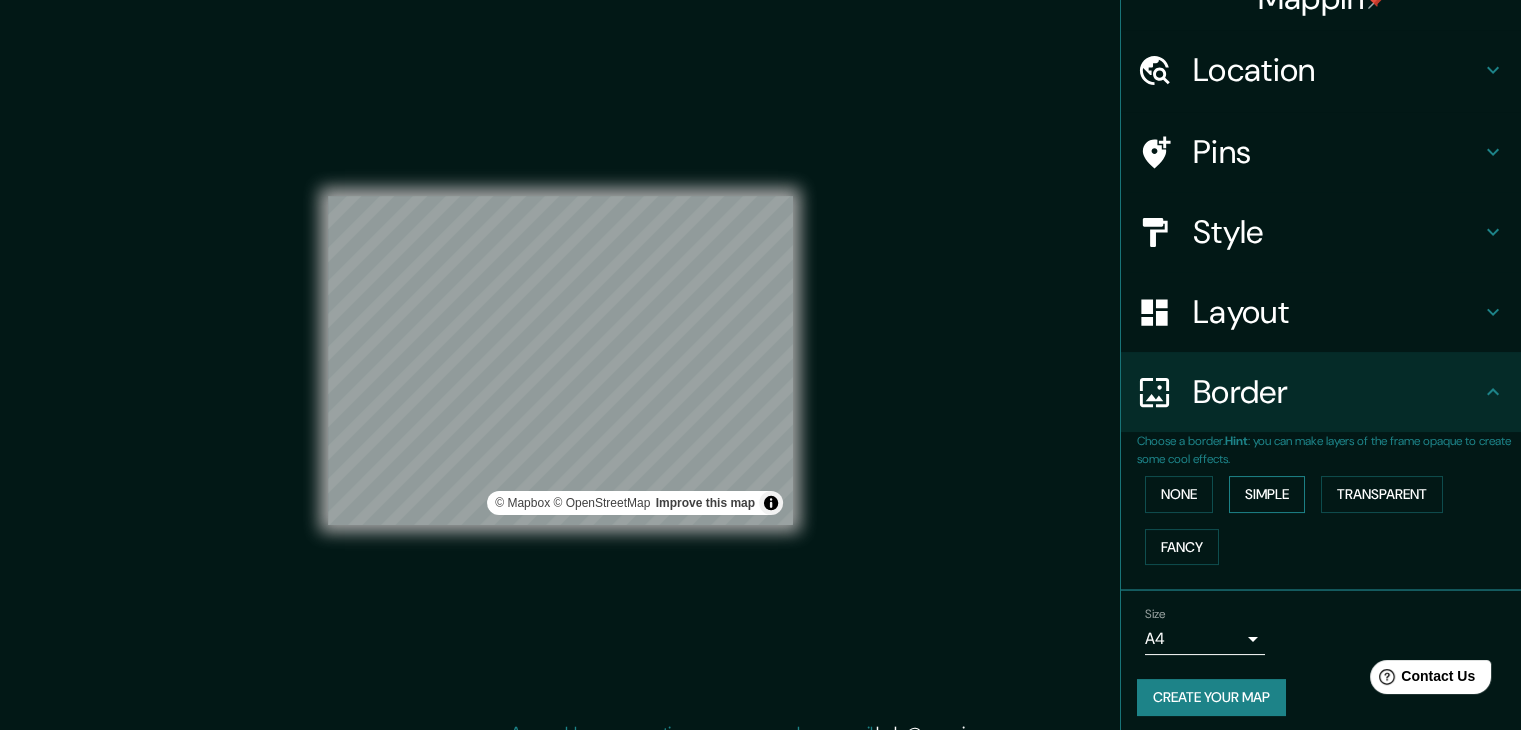click on "Simple" at bounding box center [1267, 494] 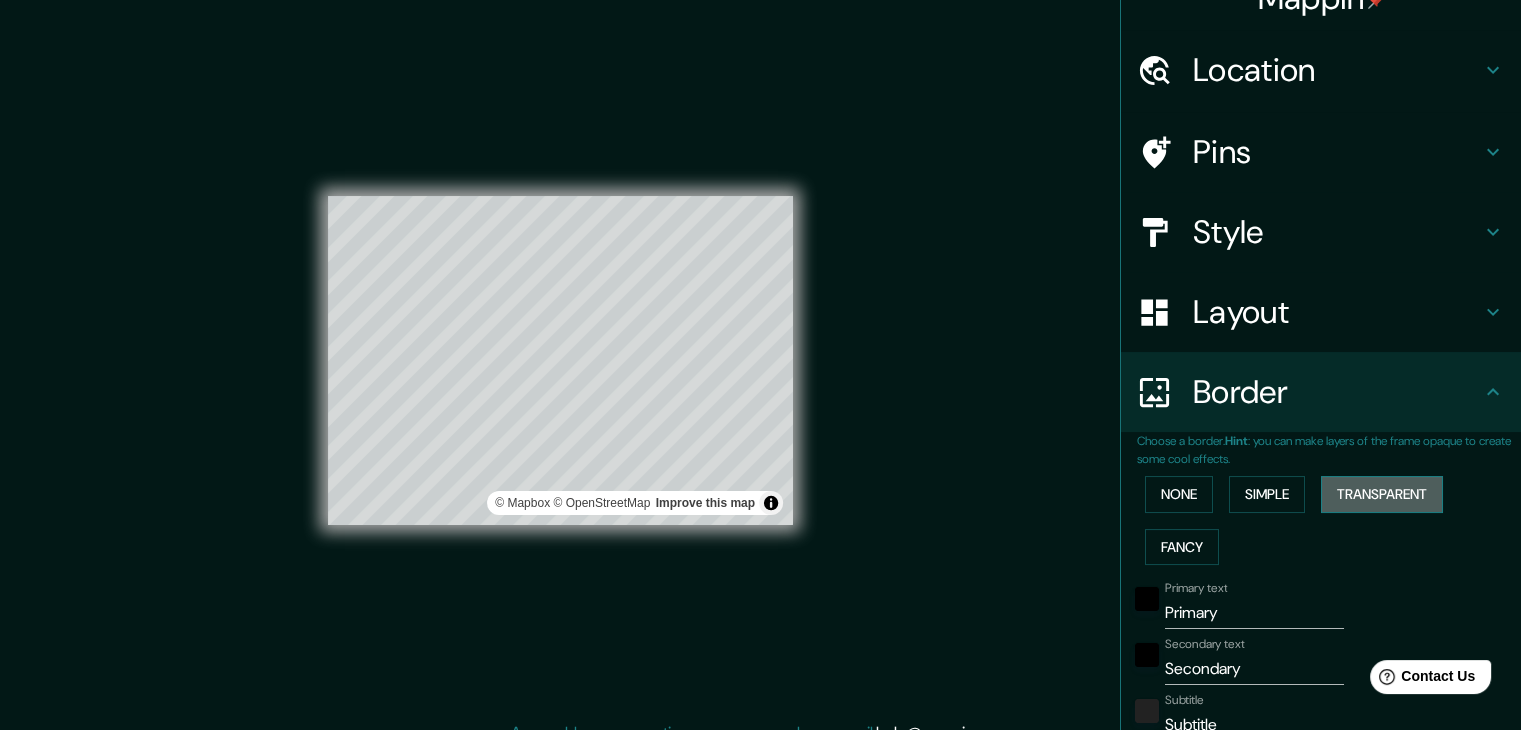 click on "Transparent" at bounding box center (1382, 494) 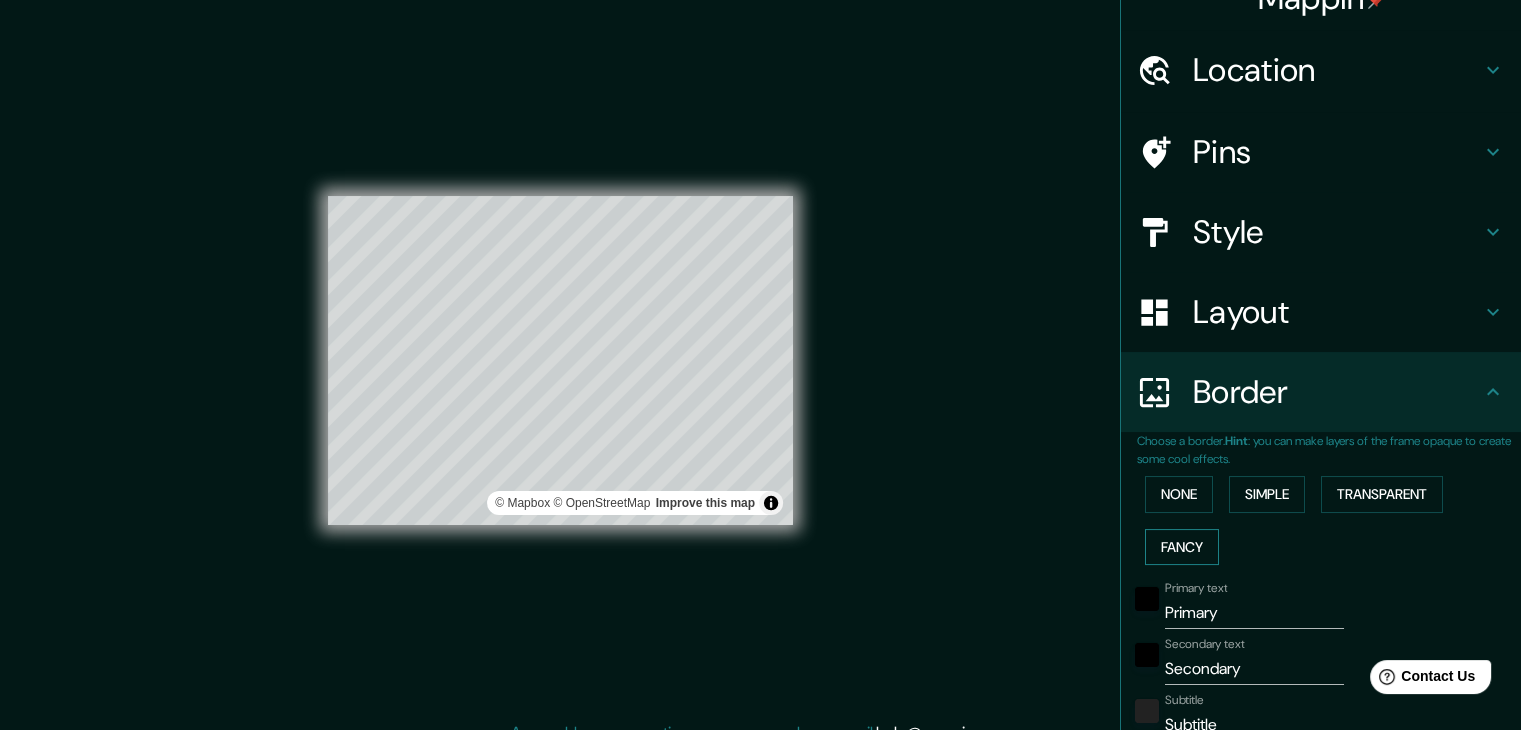 click on "Fancy" at bounding box center [1182, 547] 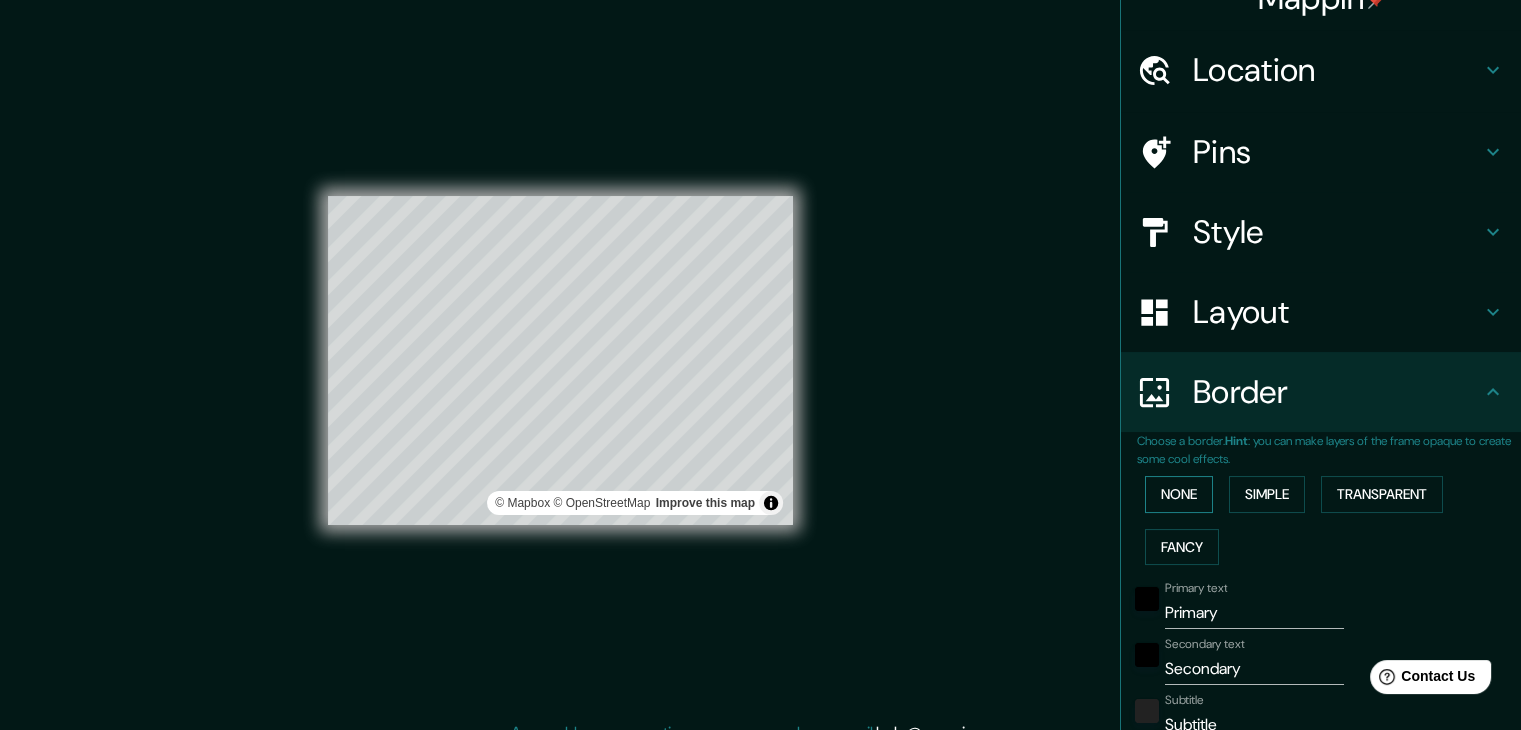 click on "None" at bounding box center (1179, 494) 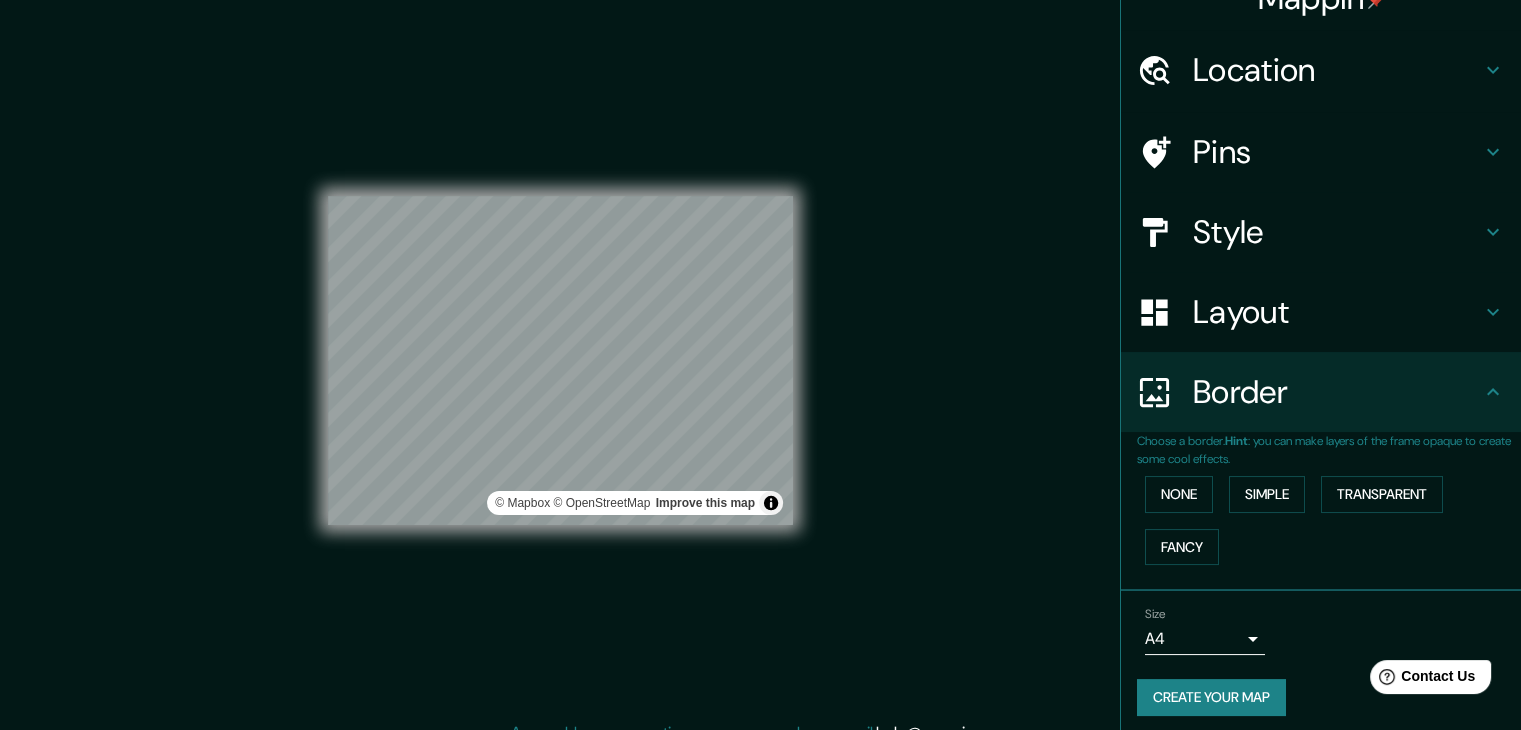 scroll, scrollTop: 42, scrollLeft: 0, axis: vertical 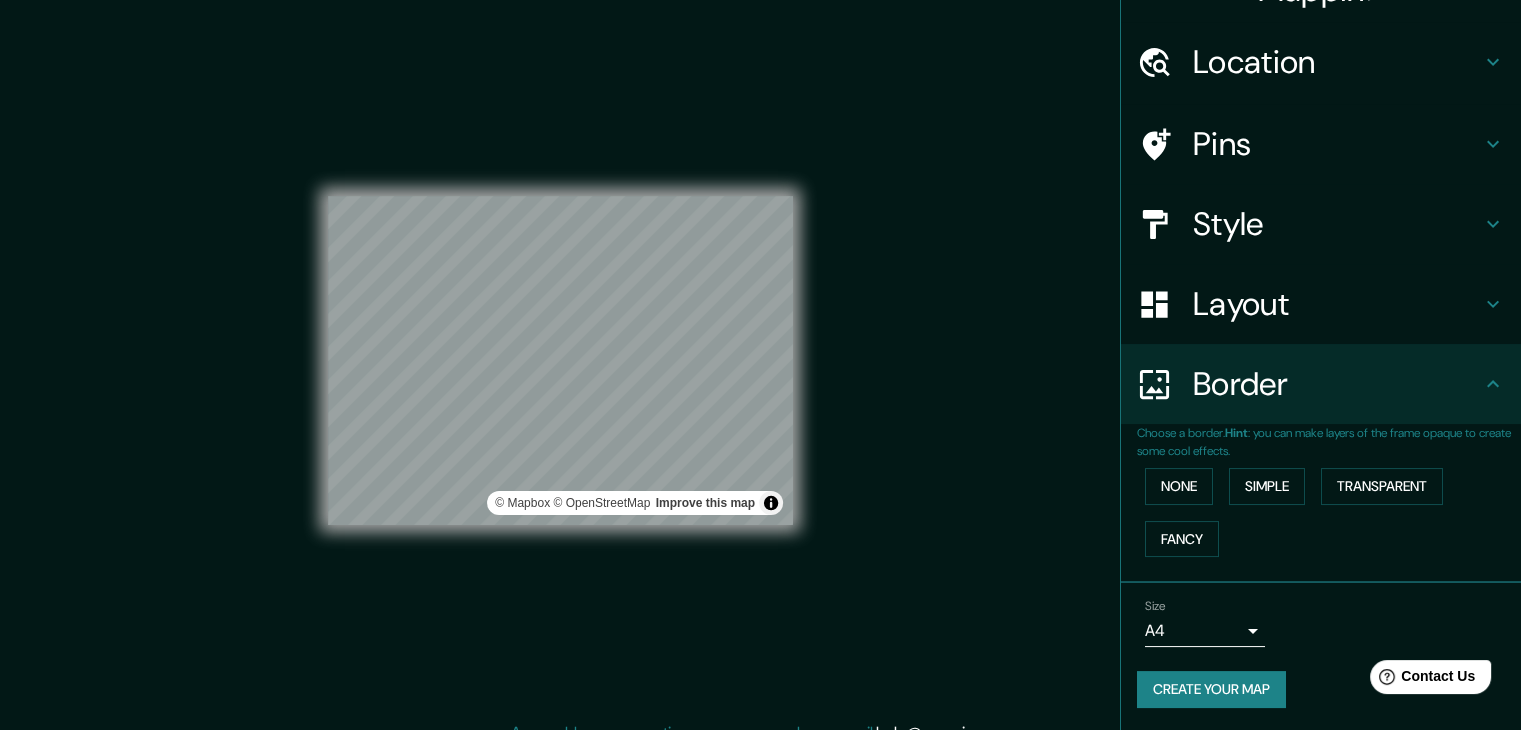 click 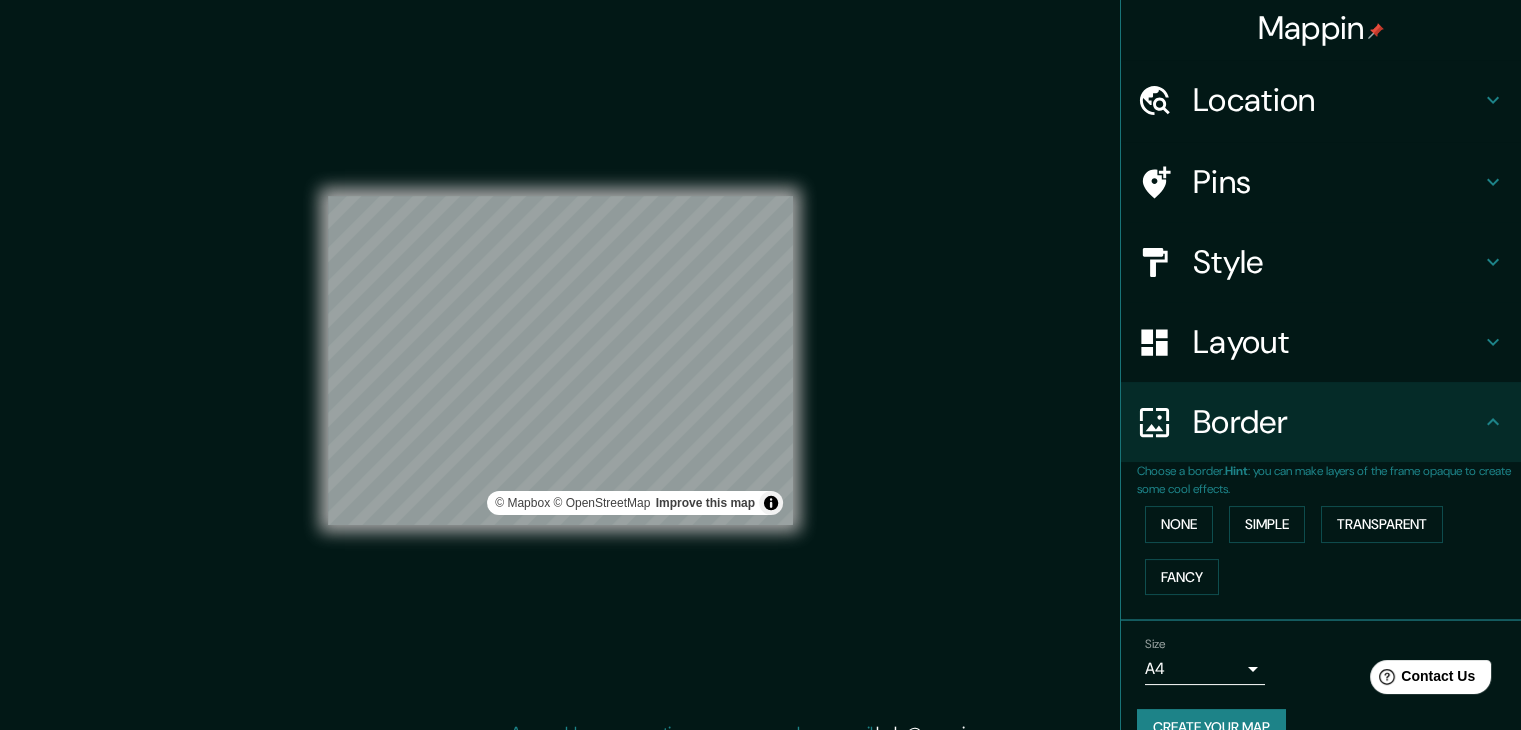 scroll, scrollTop: 0, scrollLeft: 0, axis: both 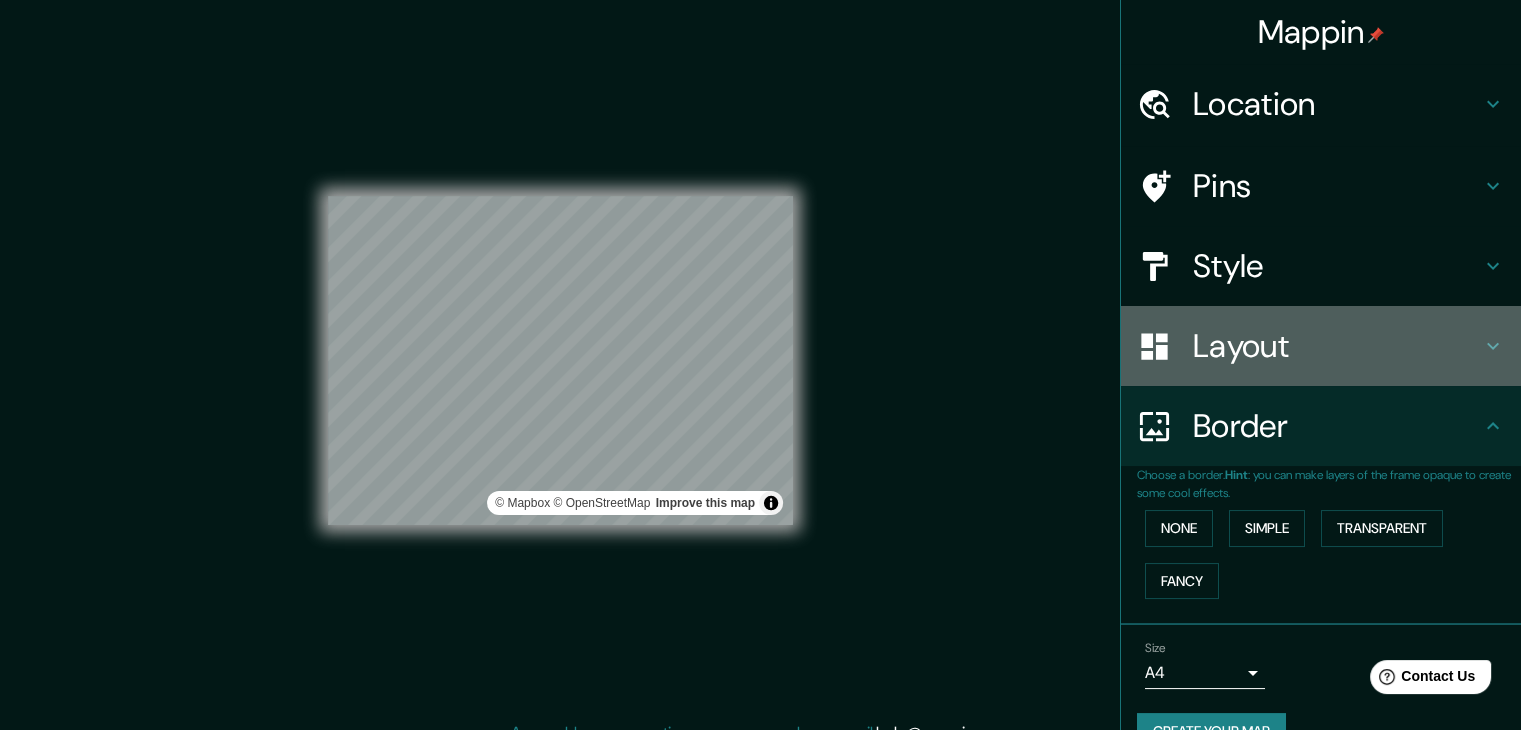 click on "Layout" at bounding box center (1337, 346) 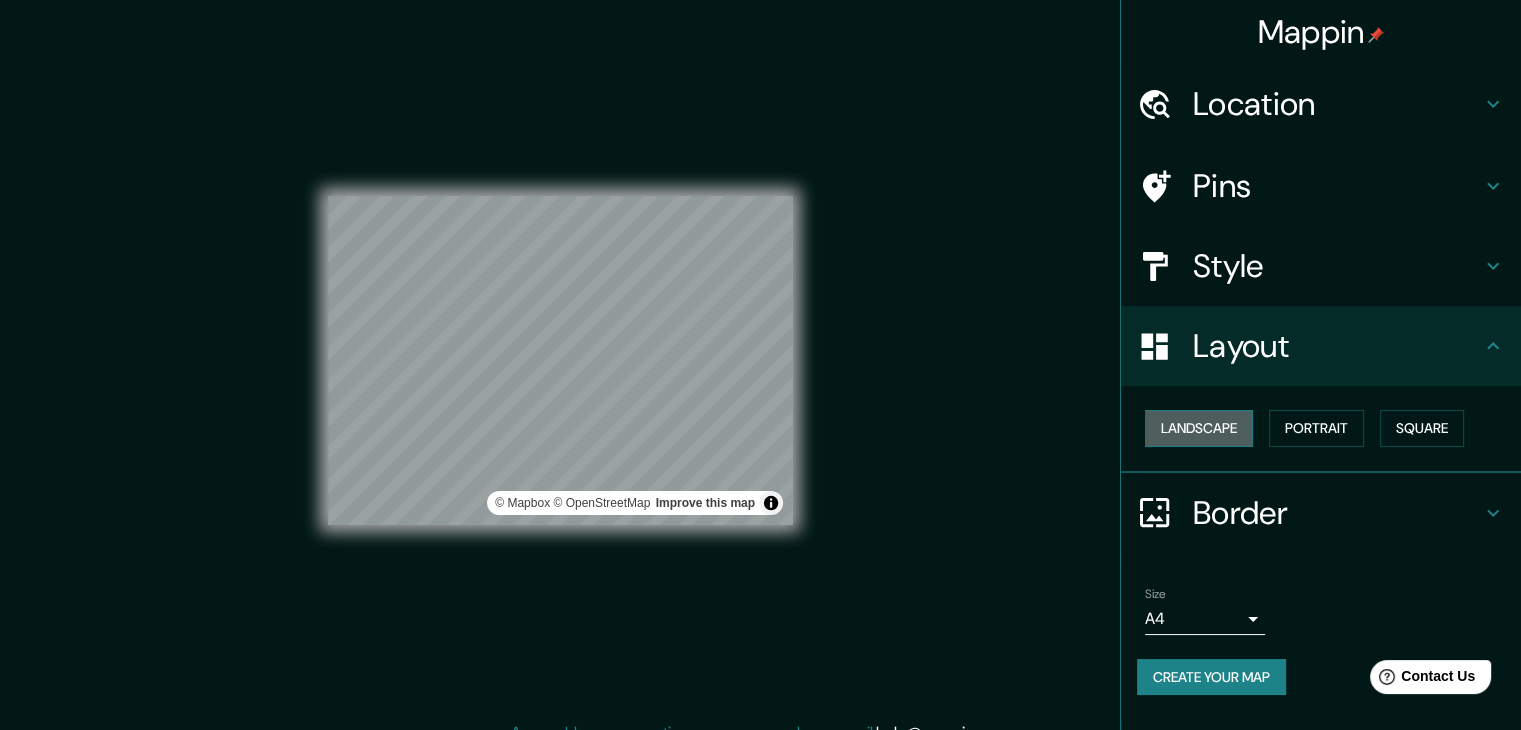 click on "Landscape" at bounding box center (1199, 428) 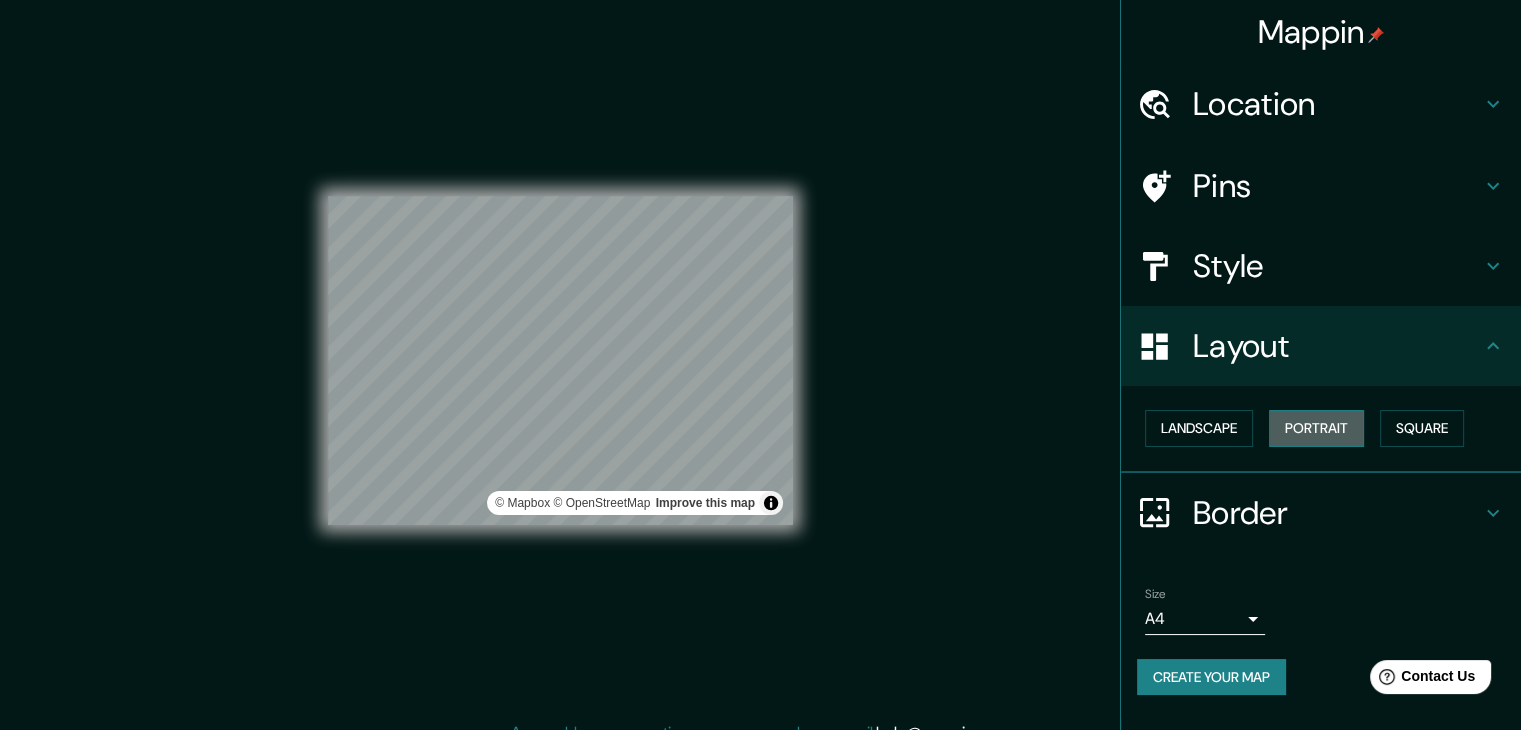click on "Portrait" at bounding box center [1316, 428] 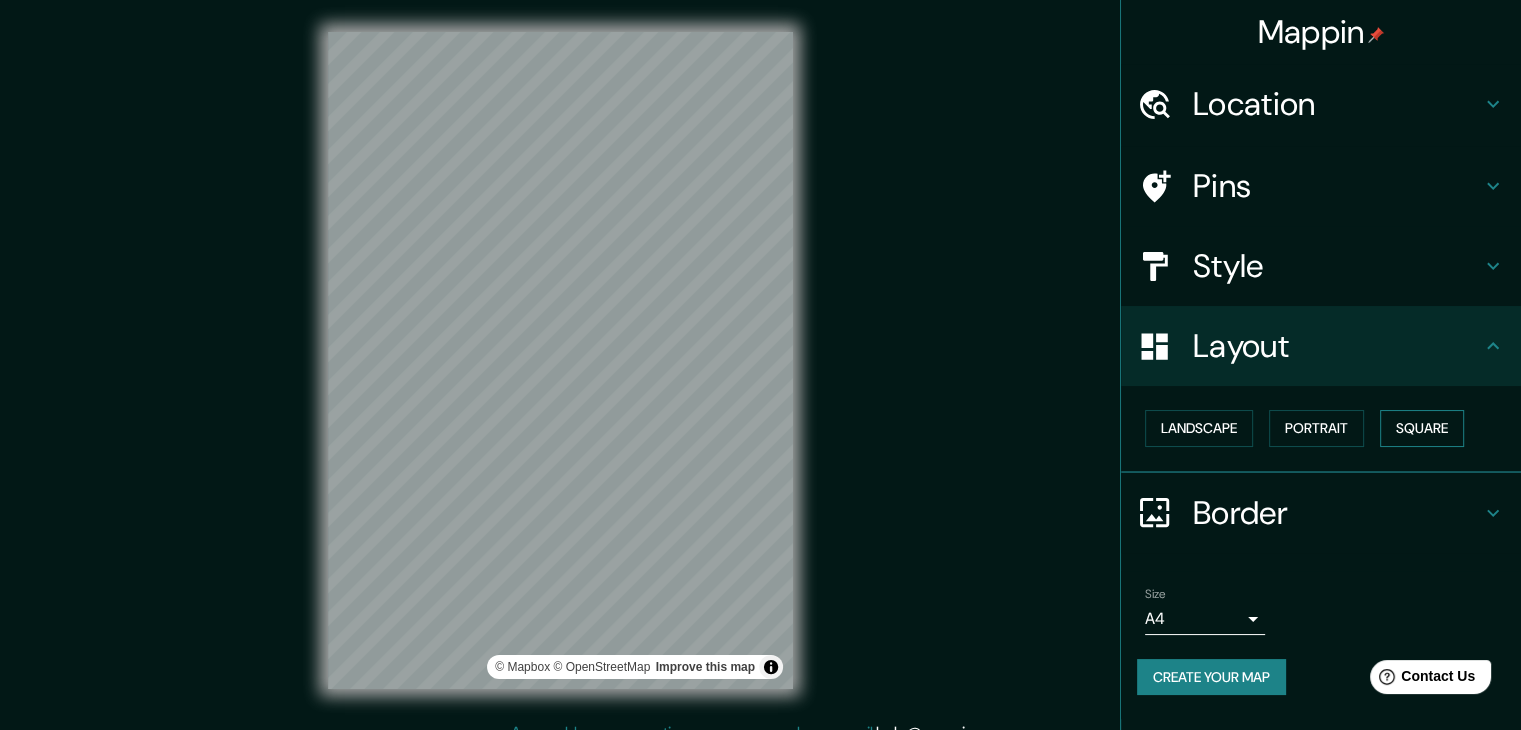 click on "Square" at bounding box center [1422, 428] 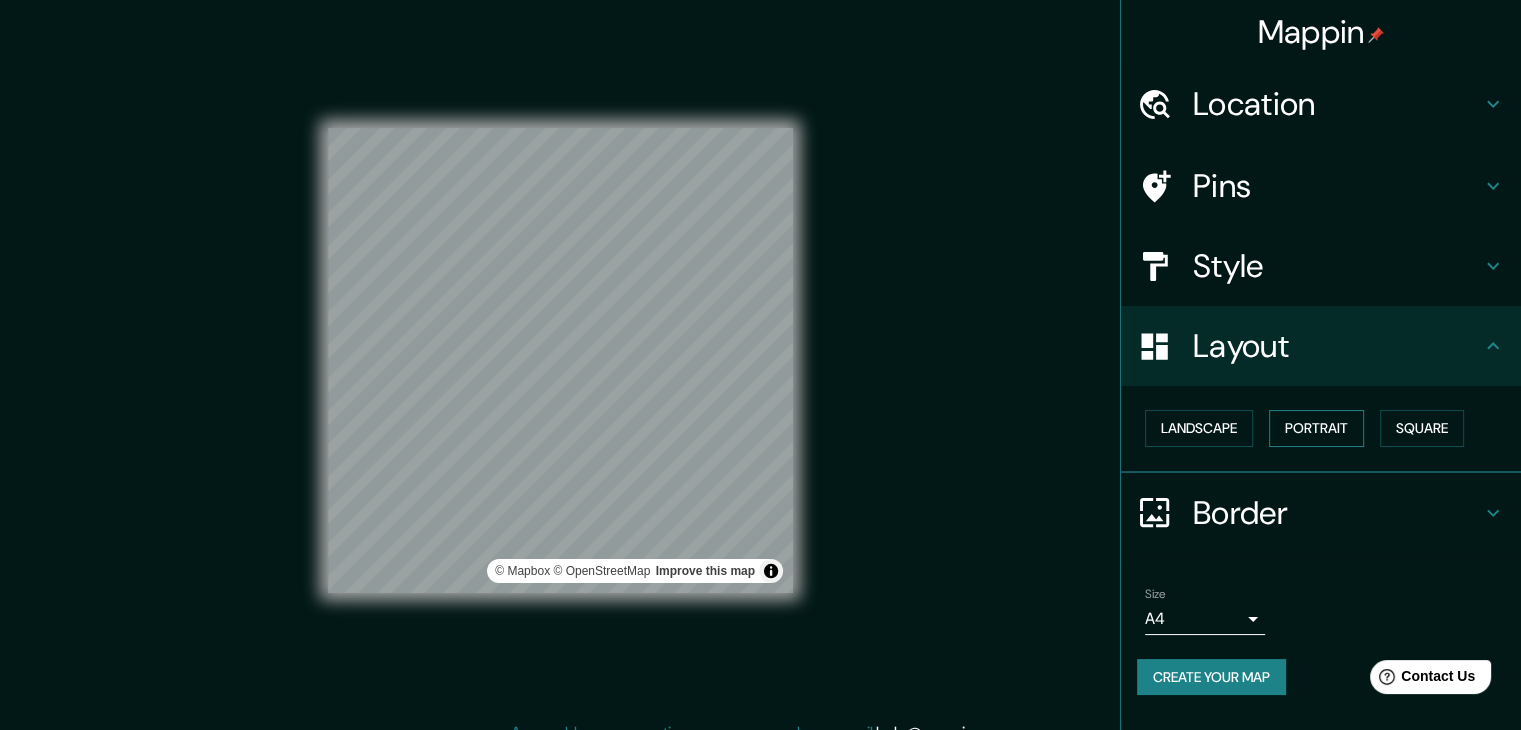 click on "Portrait" at bounding box center [1316, 428] 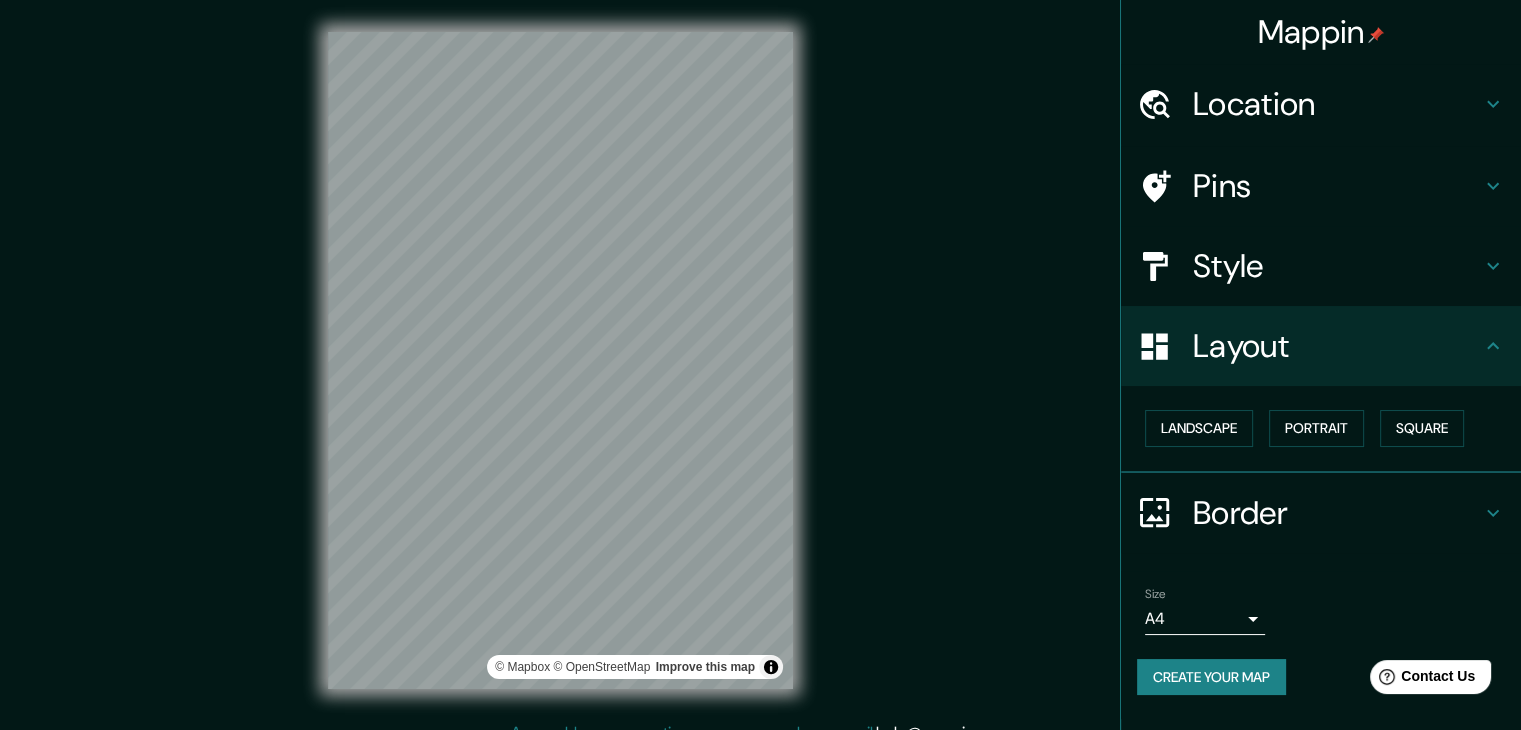 click on "Style" at bounding box center [1337, 266] 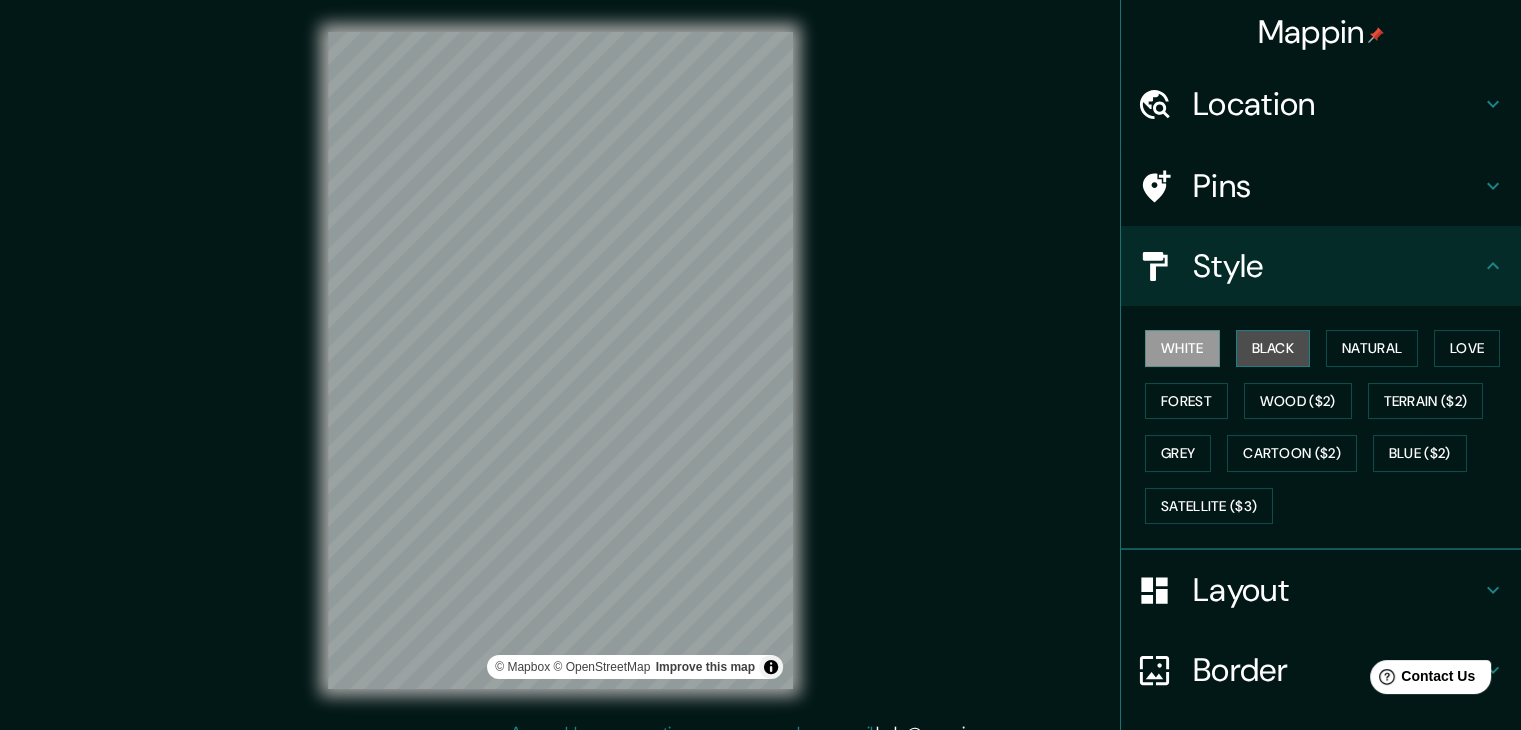 click on "Black" at bounding box center [1273, 348] 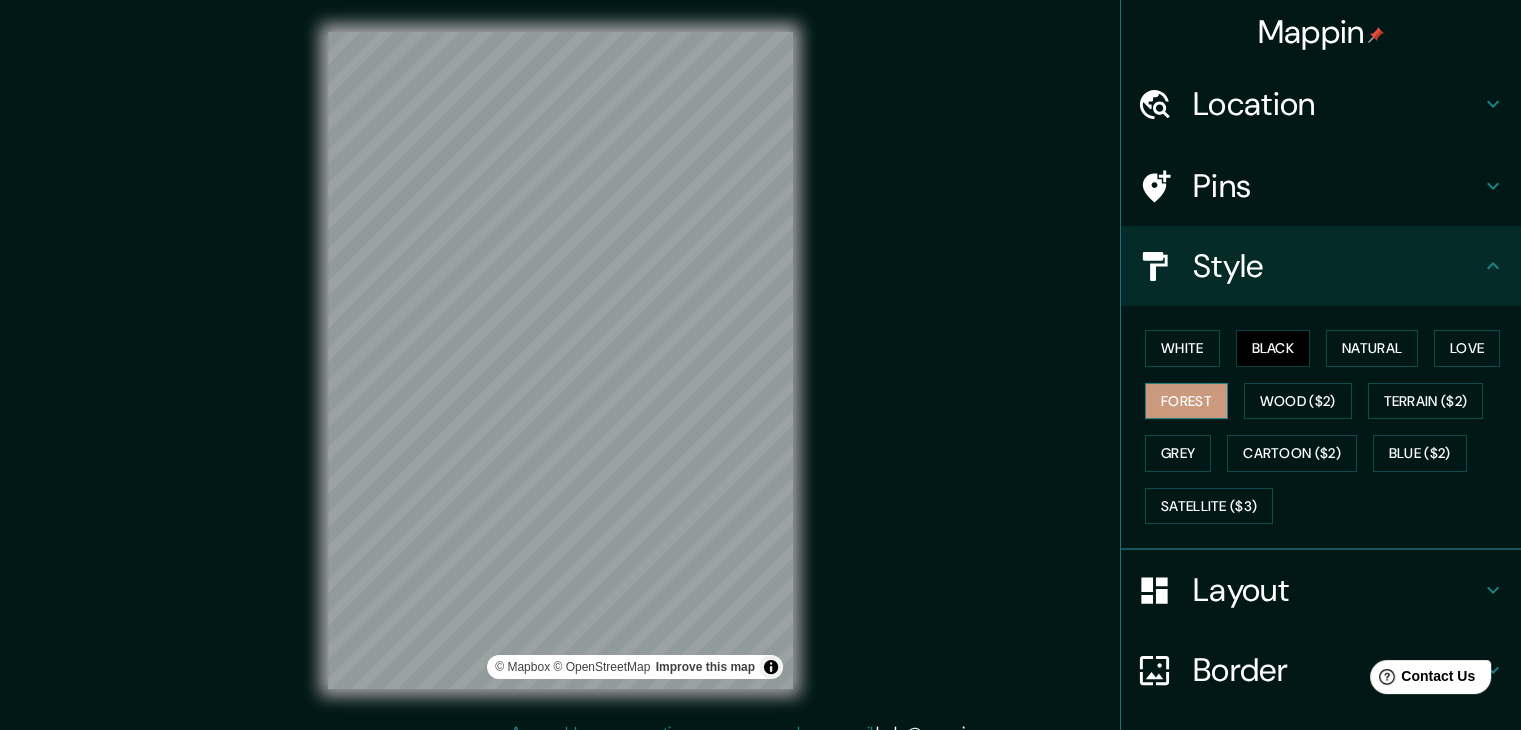 click on "Forest" at bounding box center (1186, 401) 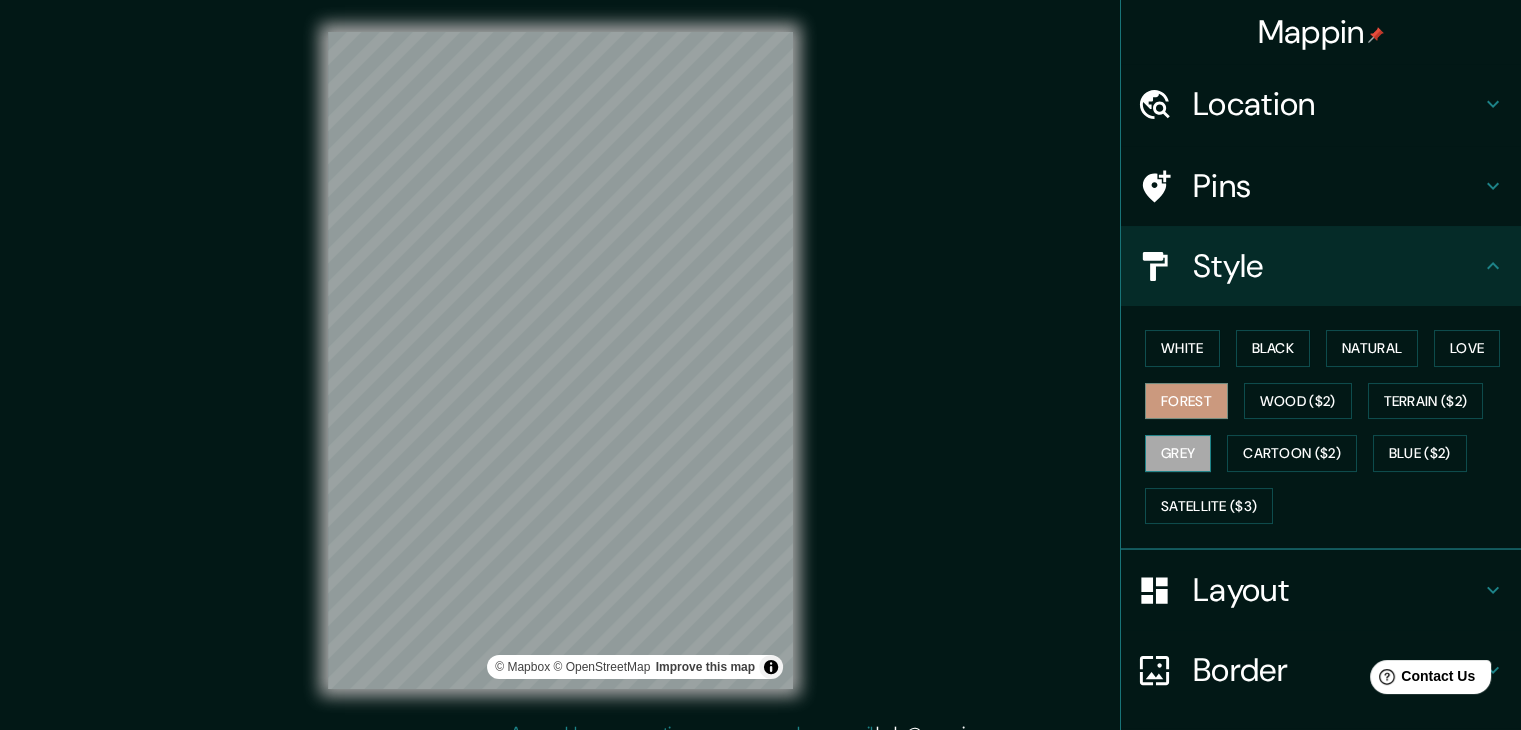 click on "Grey" at bounding box center [1178, 453] 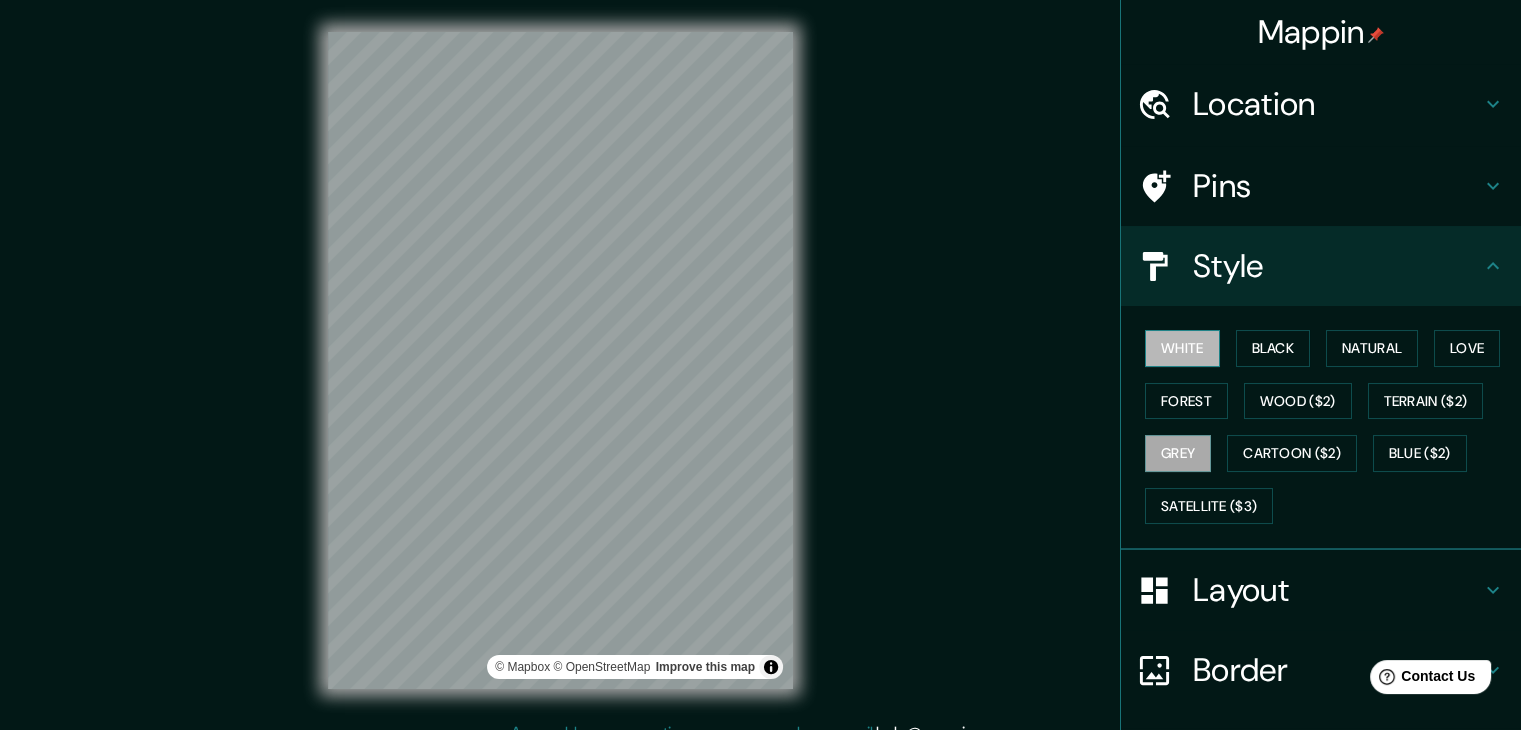 click on "White" at bounding box center (1182, 348) 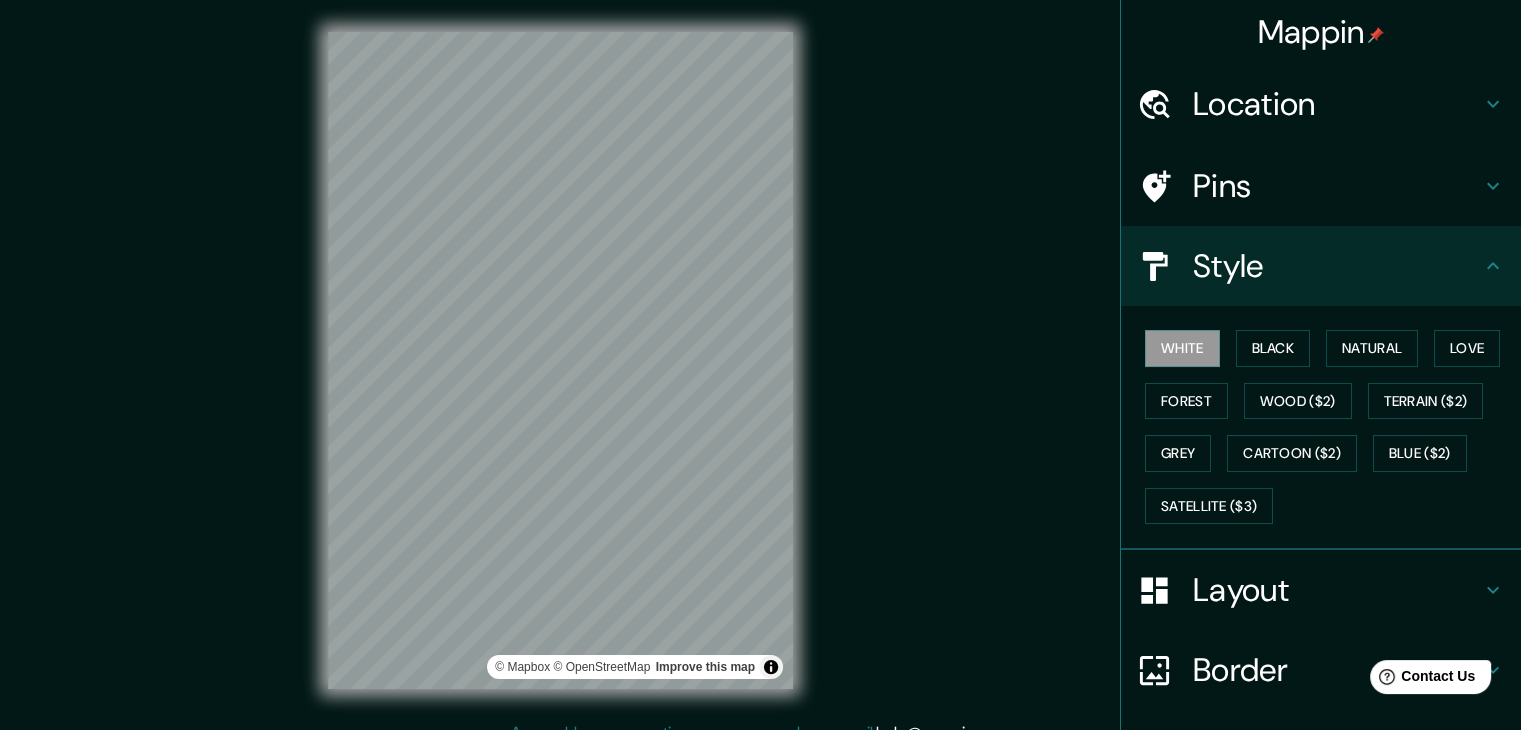 click on "Location" at bounding box center [1337, 104] 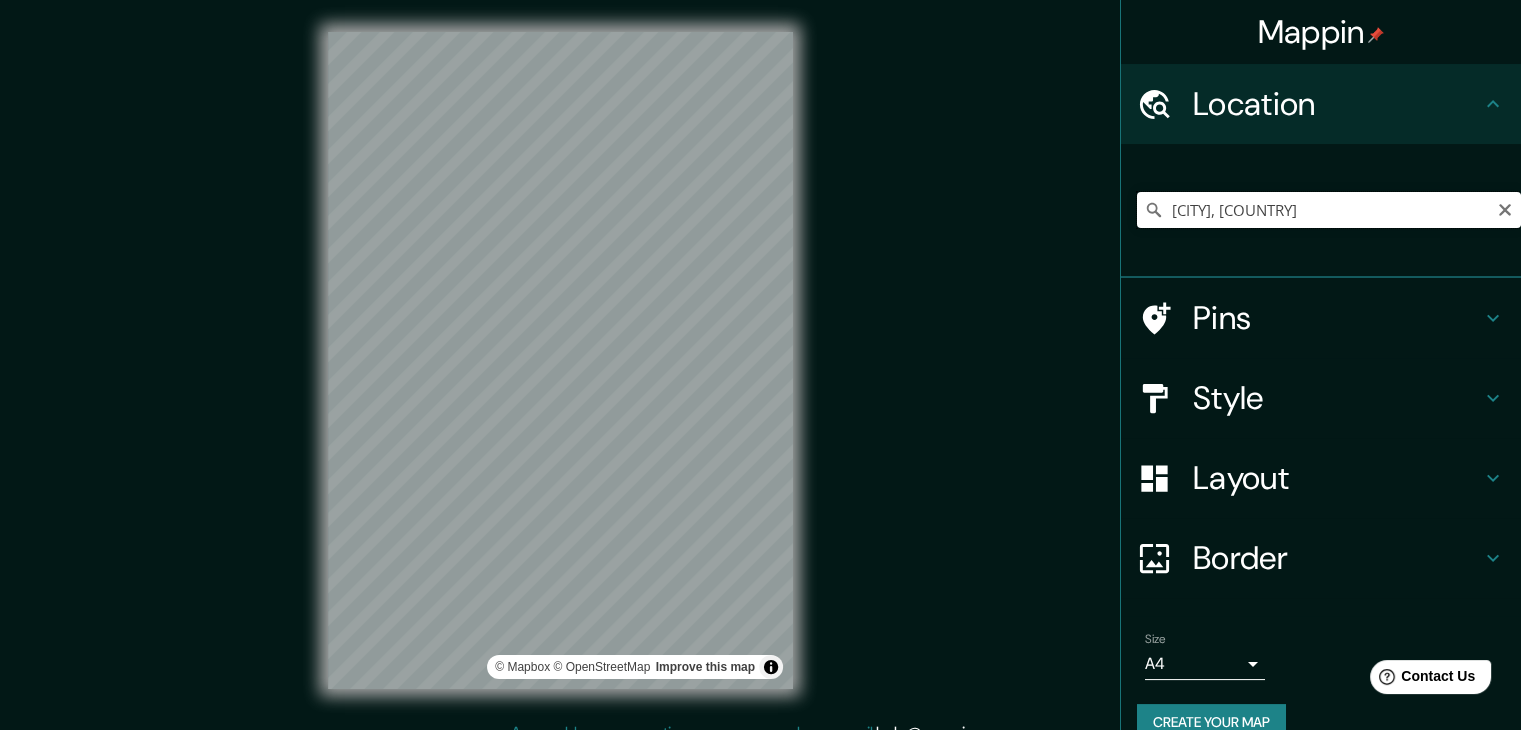 click on "[CITY], [COUNTRY]" at bounding box center [1329, 210] 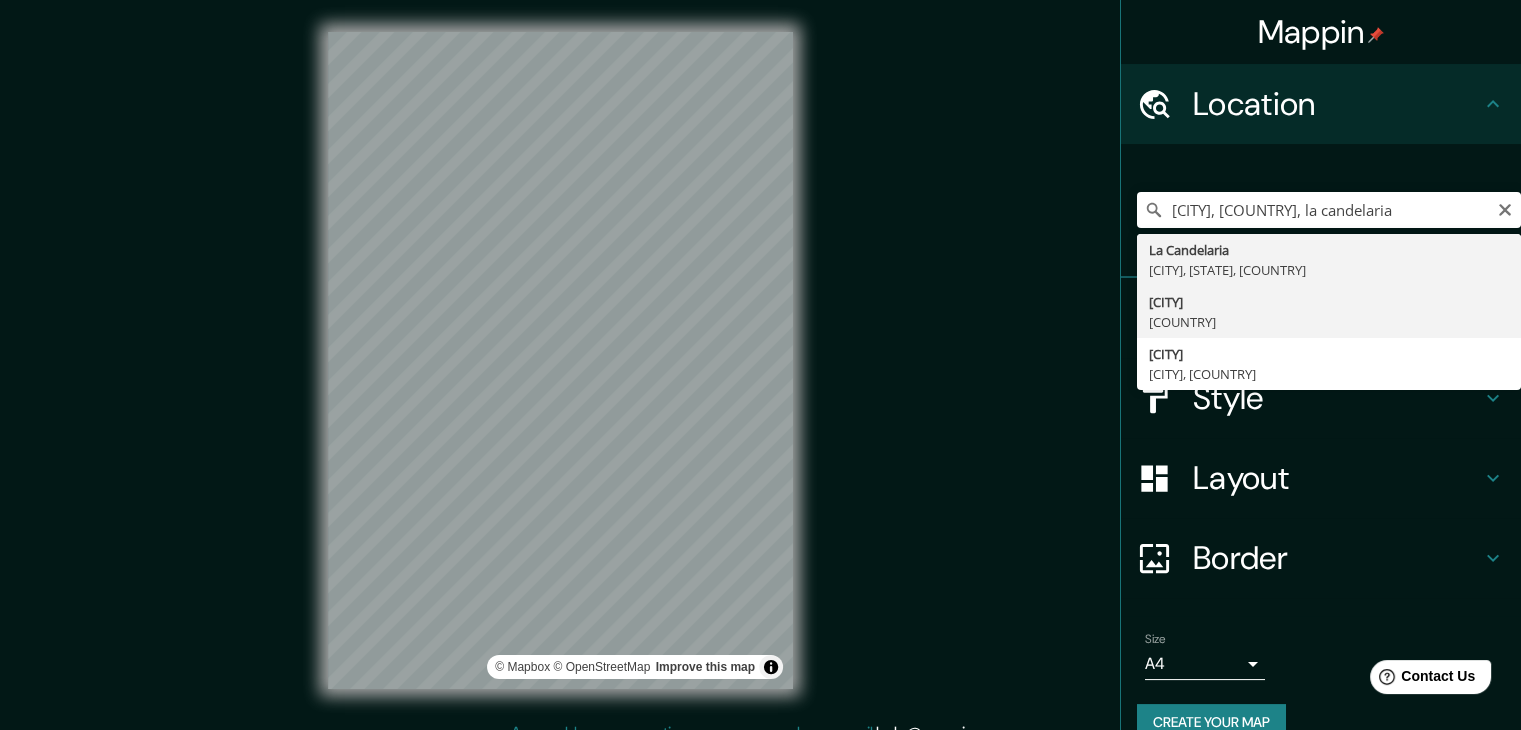 type on "[CITY], [COUNTRY]" 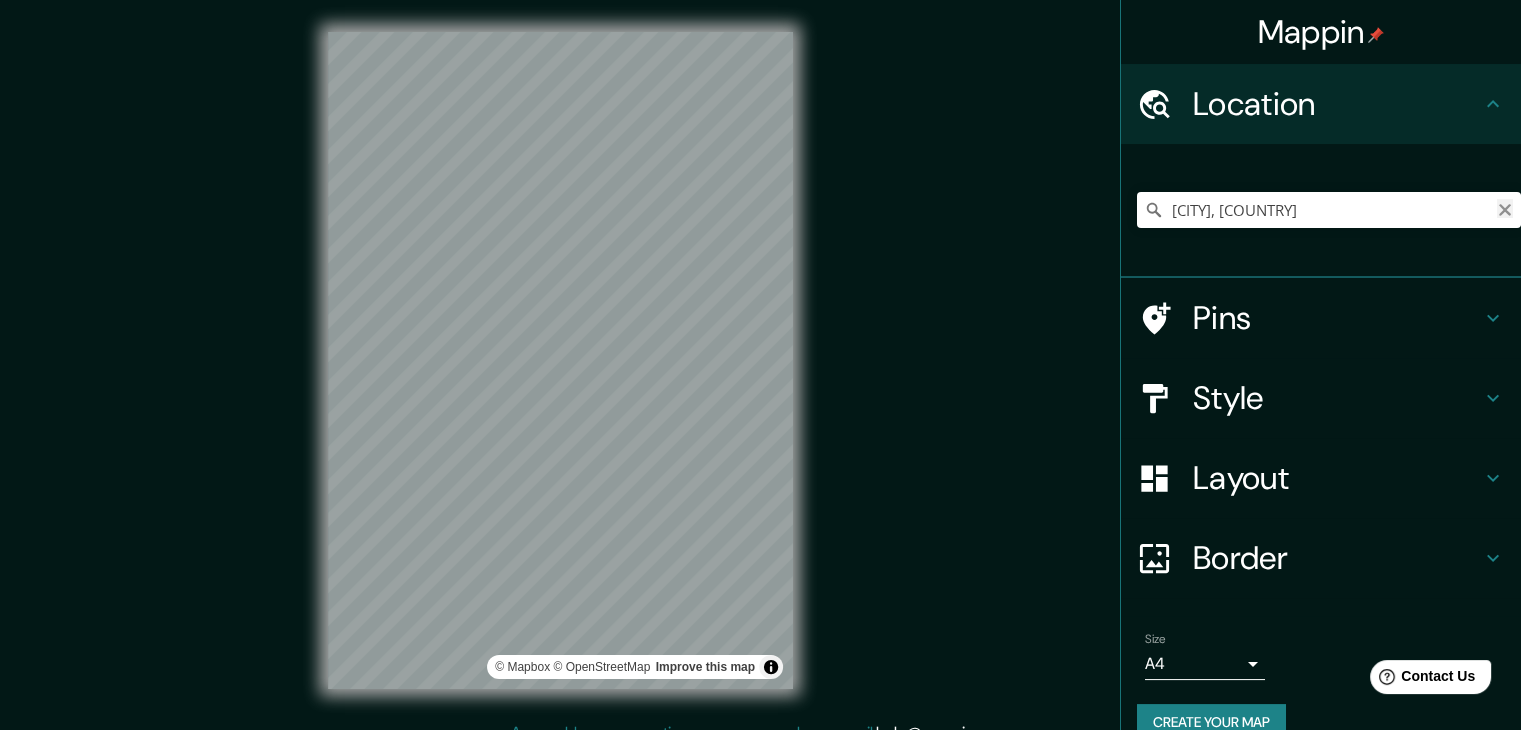 click 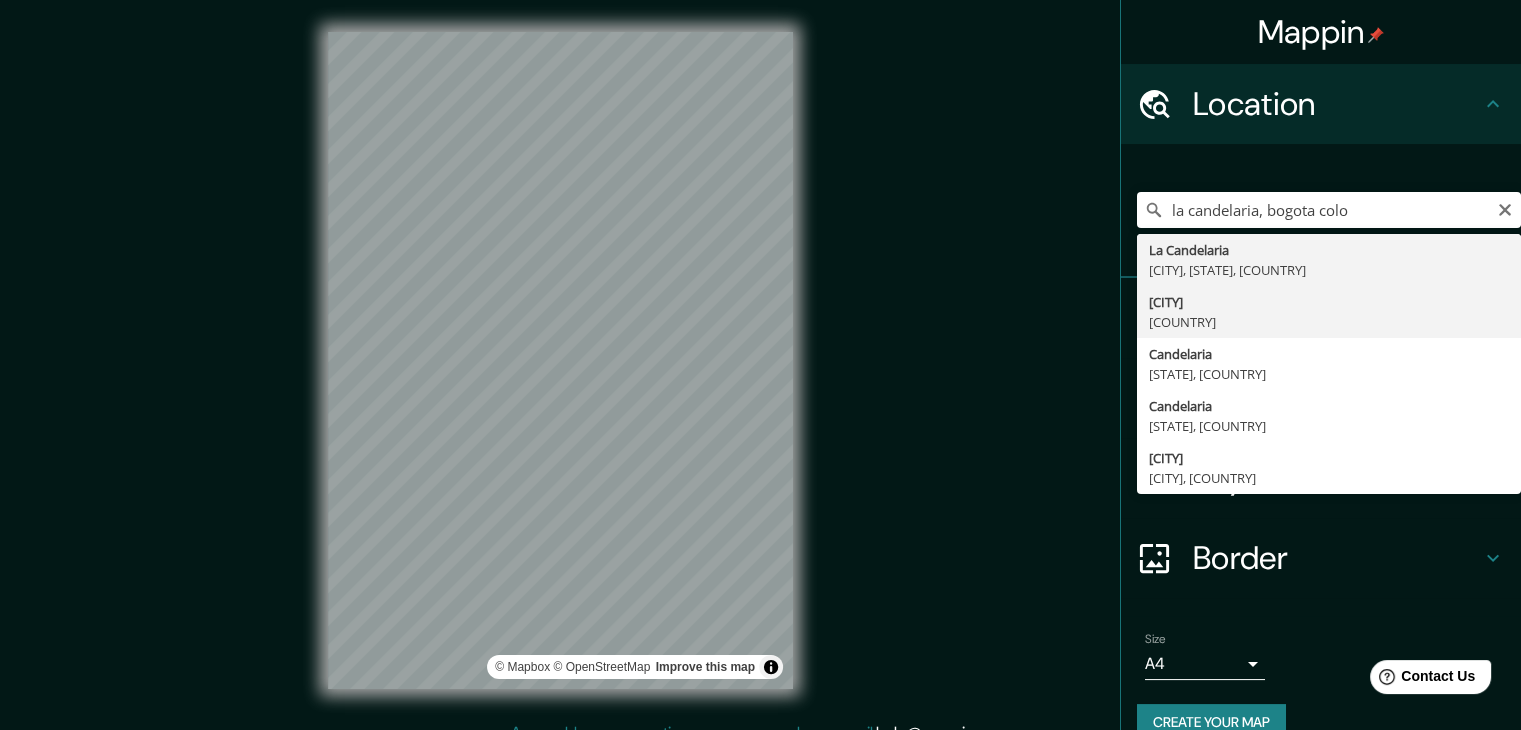 type on "[CITY], [COUNTRY]" 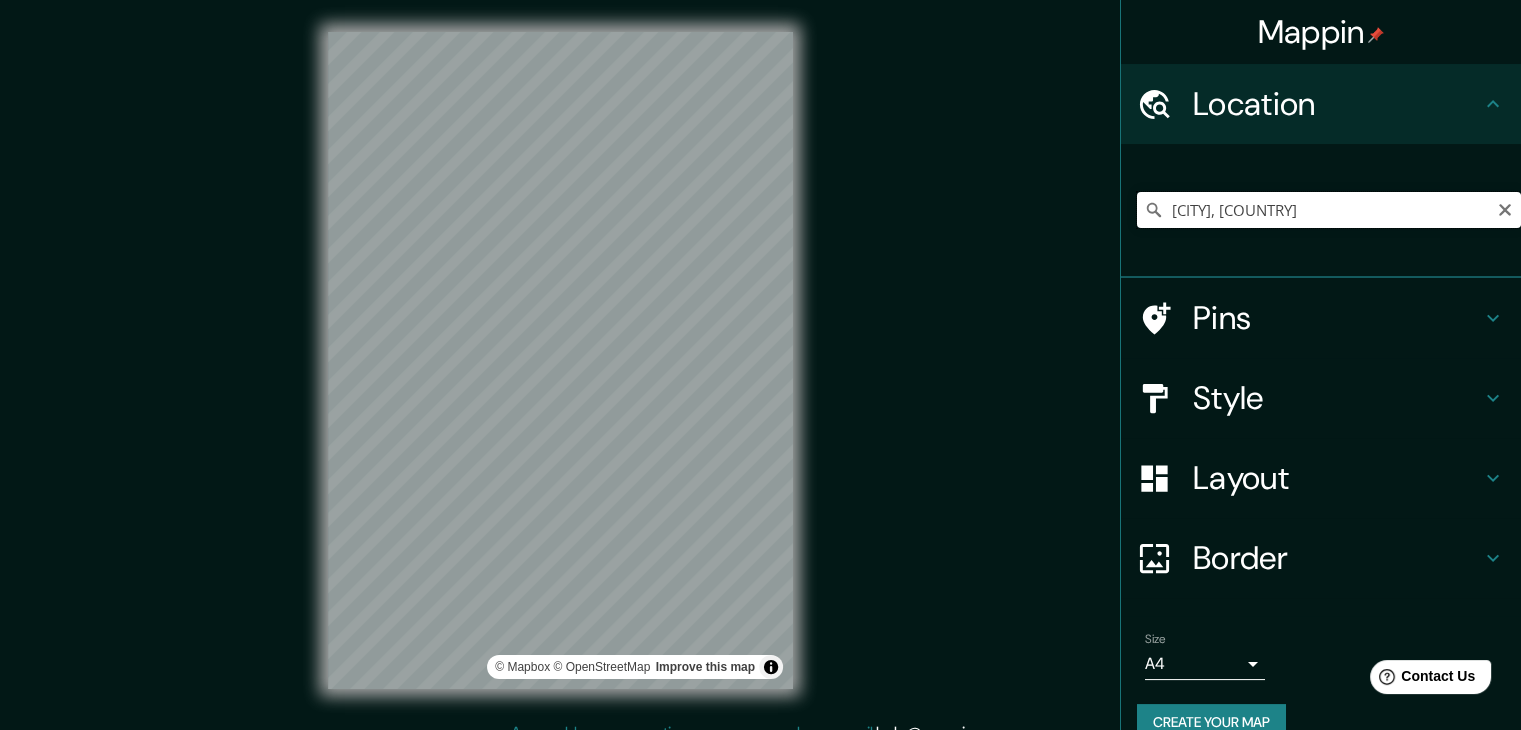 click on "[CITY], [COUNTRY]" at bounding box center [1329, 210] 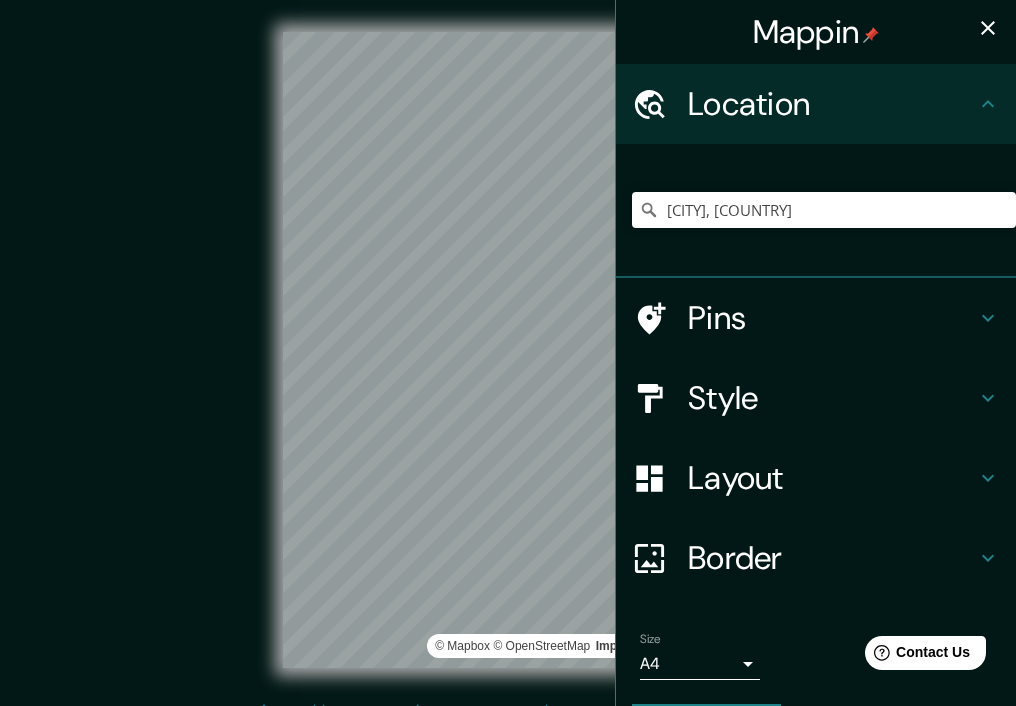 click 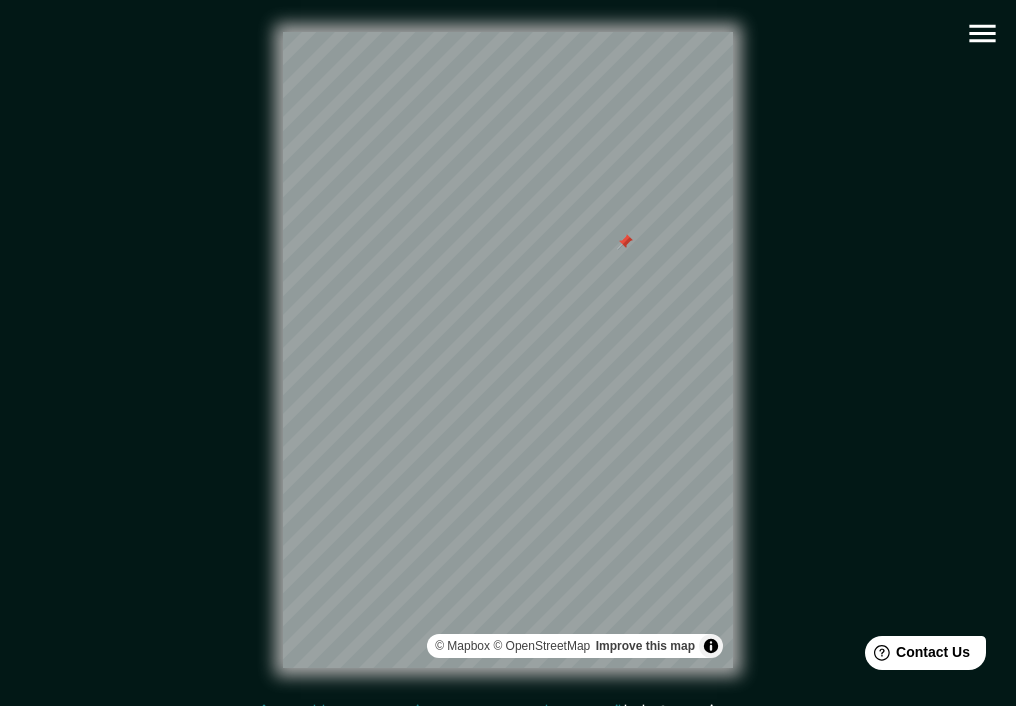 click at bounding box center [625, 242] 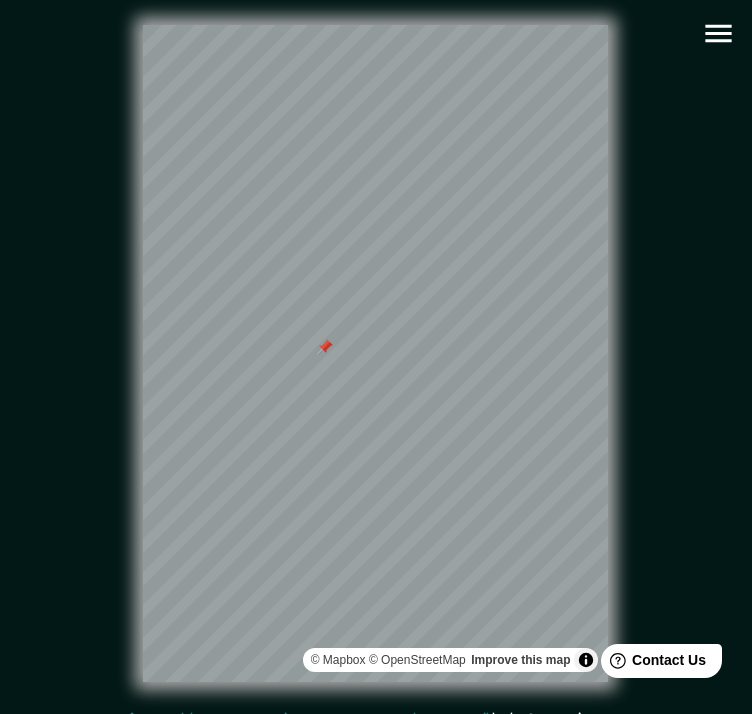 click at bounding box center [325, 347] 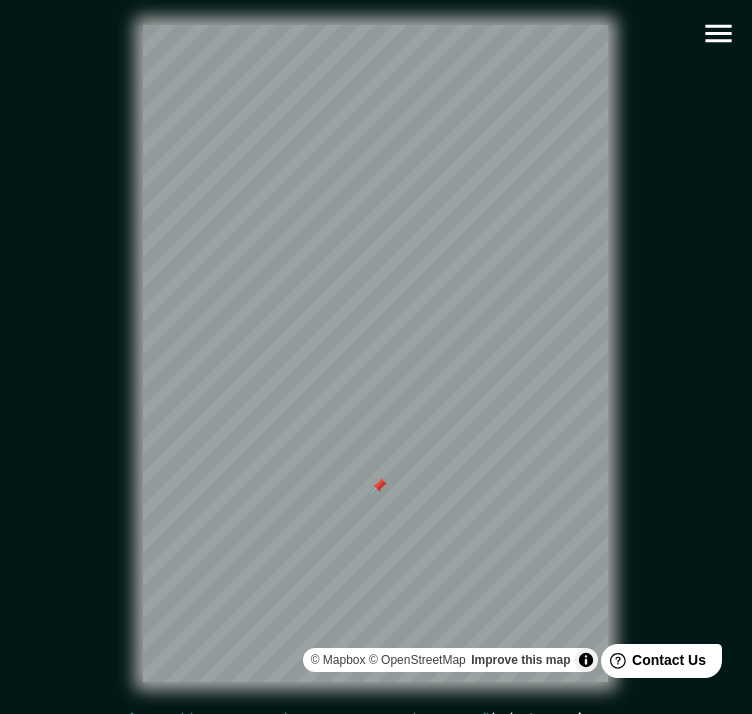 click at bounding box center [379, 486] 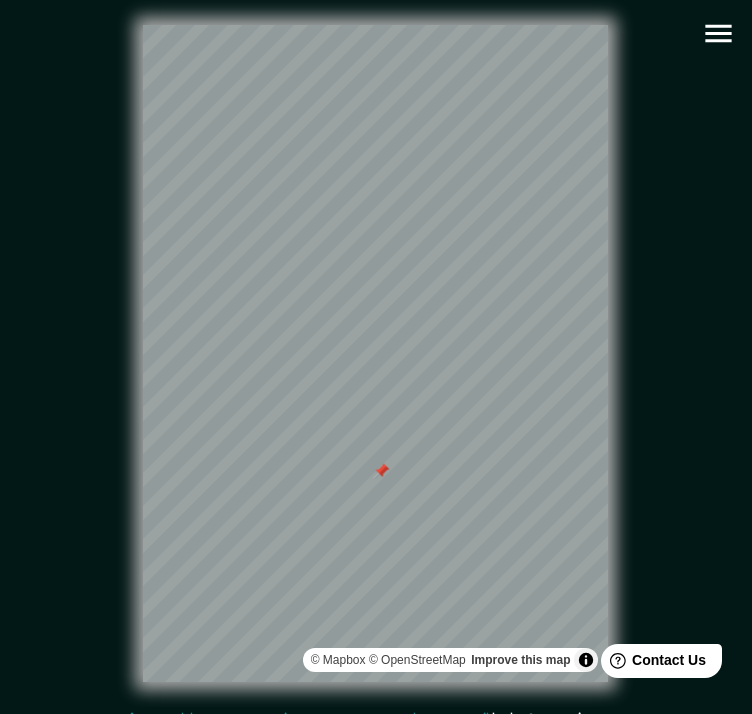 click at bounding box center (382, 471) 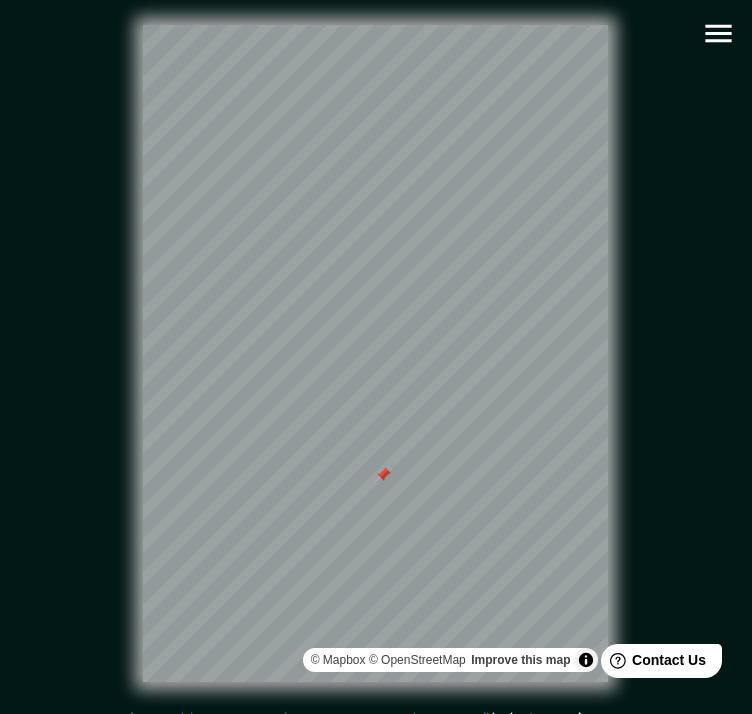 drag, startPoint x: 368, startPoint y: 477, endPoint x: 380, endPoint y: 470, distance: 13.892444 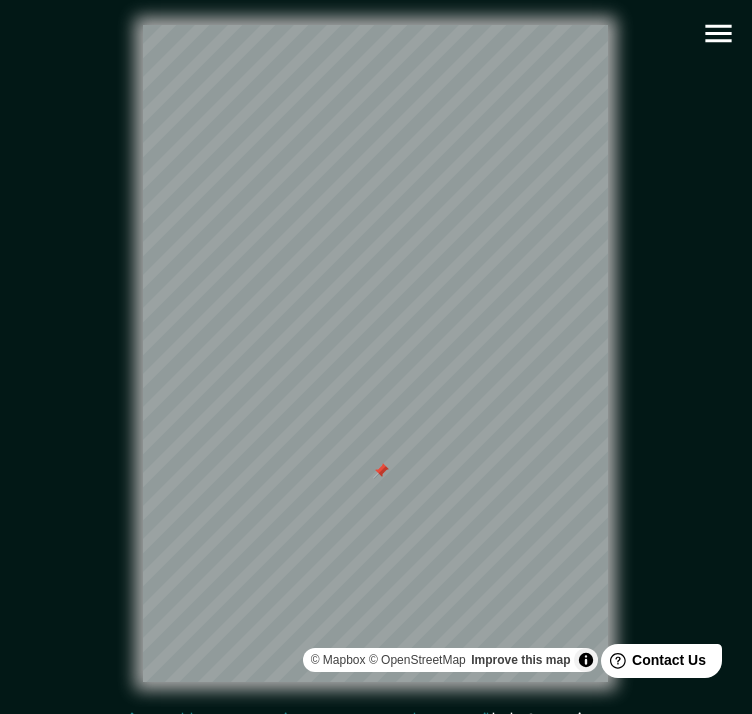 click at bounding box center [381, 471] 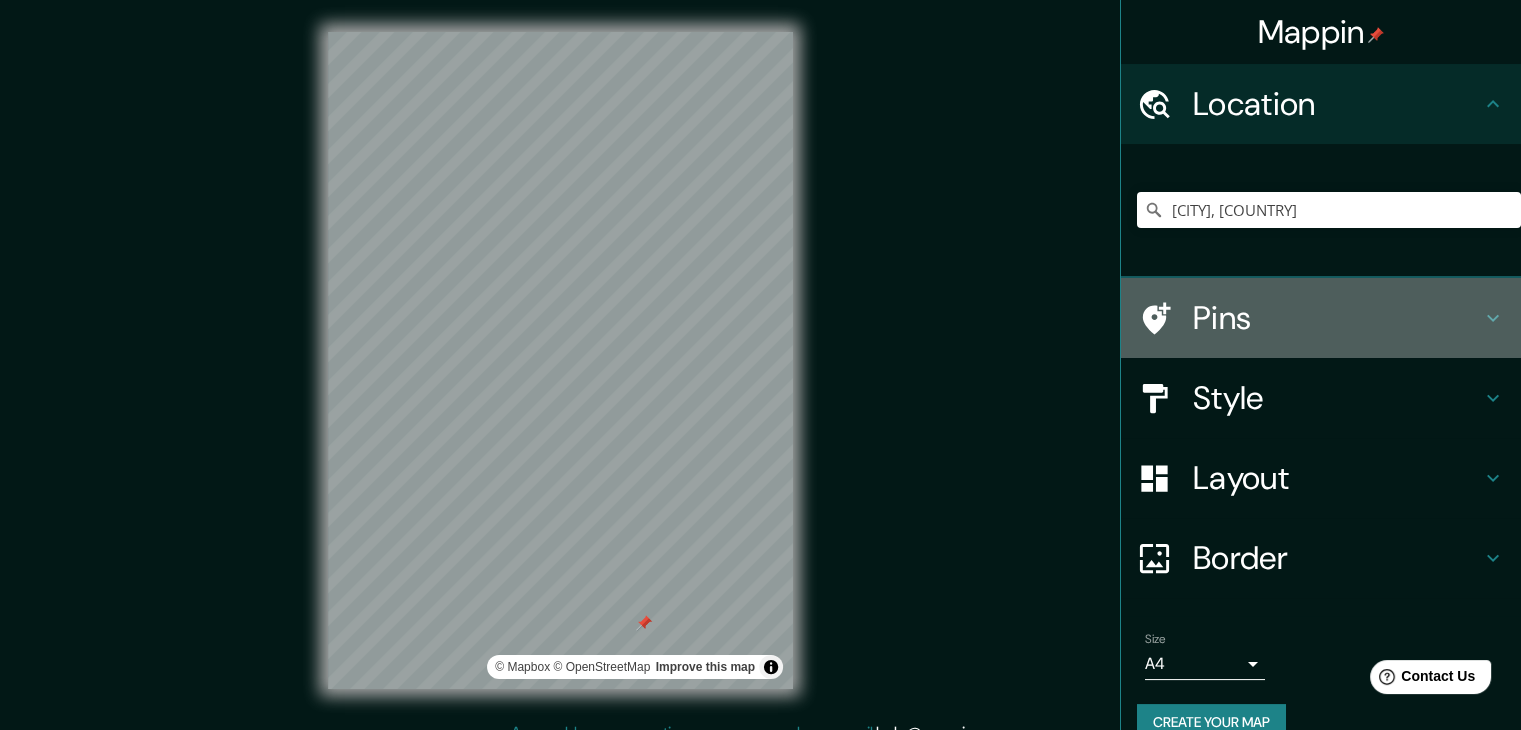 click on "Pins" at bounding box center [1337, 318] 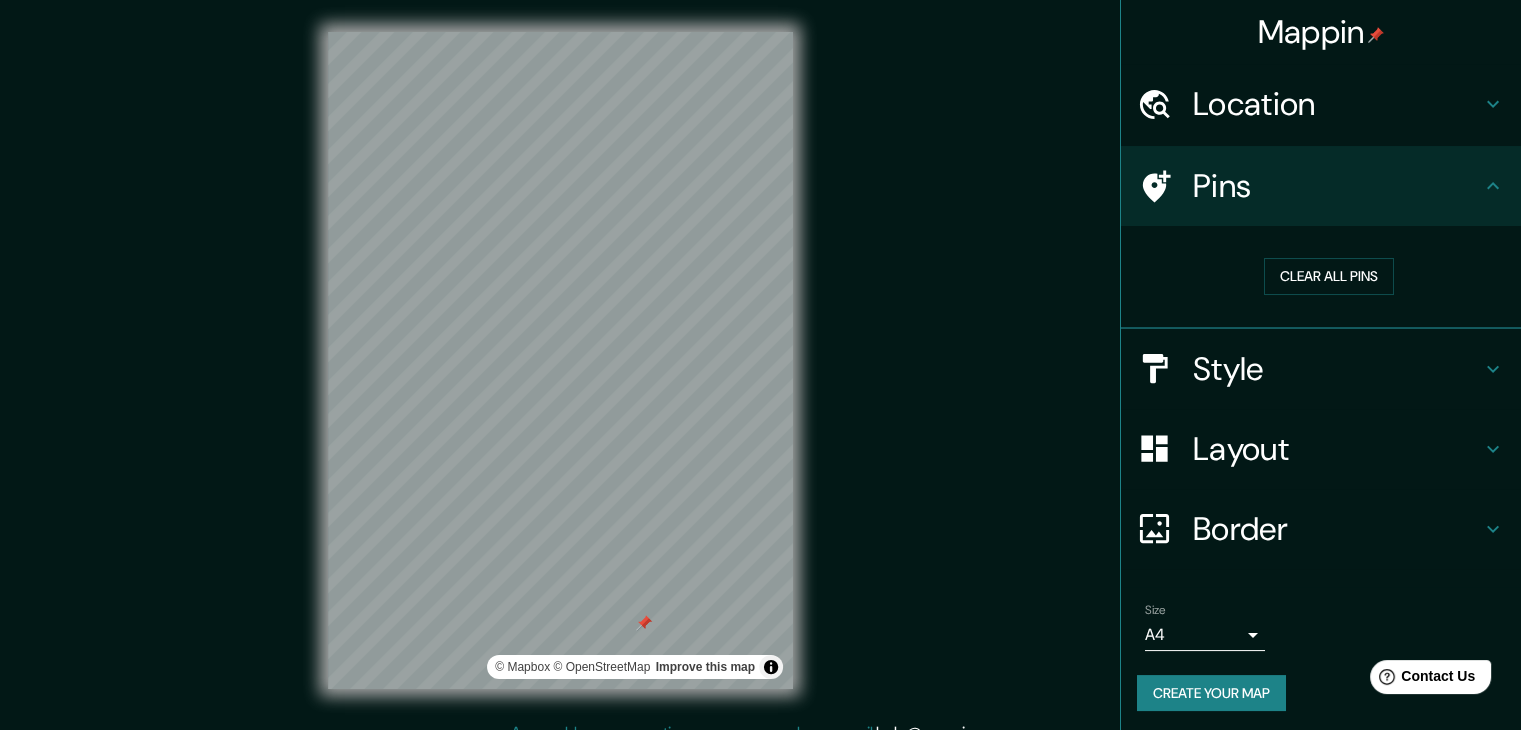 click on "Style" at bounding box center [1337, 369] 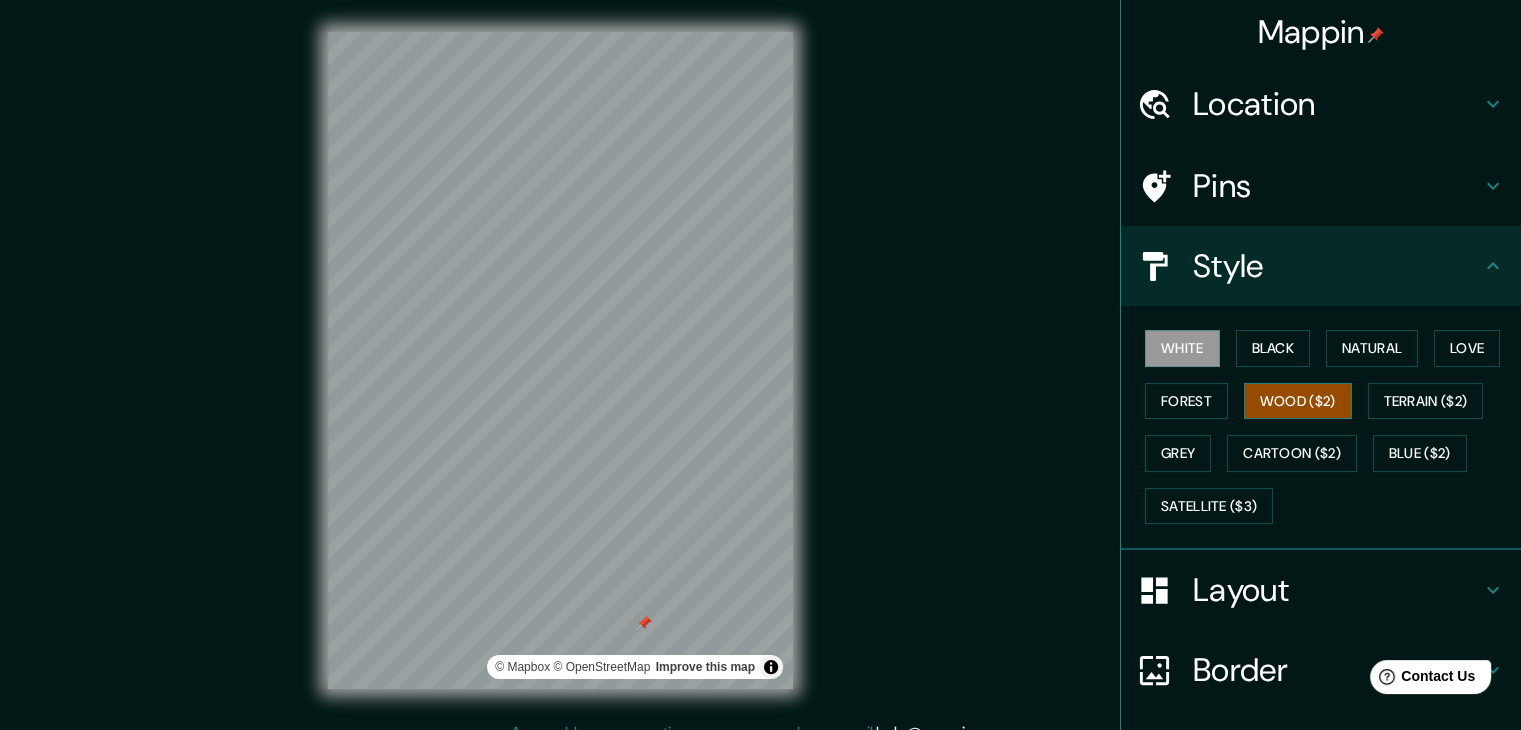click on "Wood ($2)" at bounding box center [1298, 401] 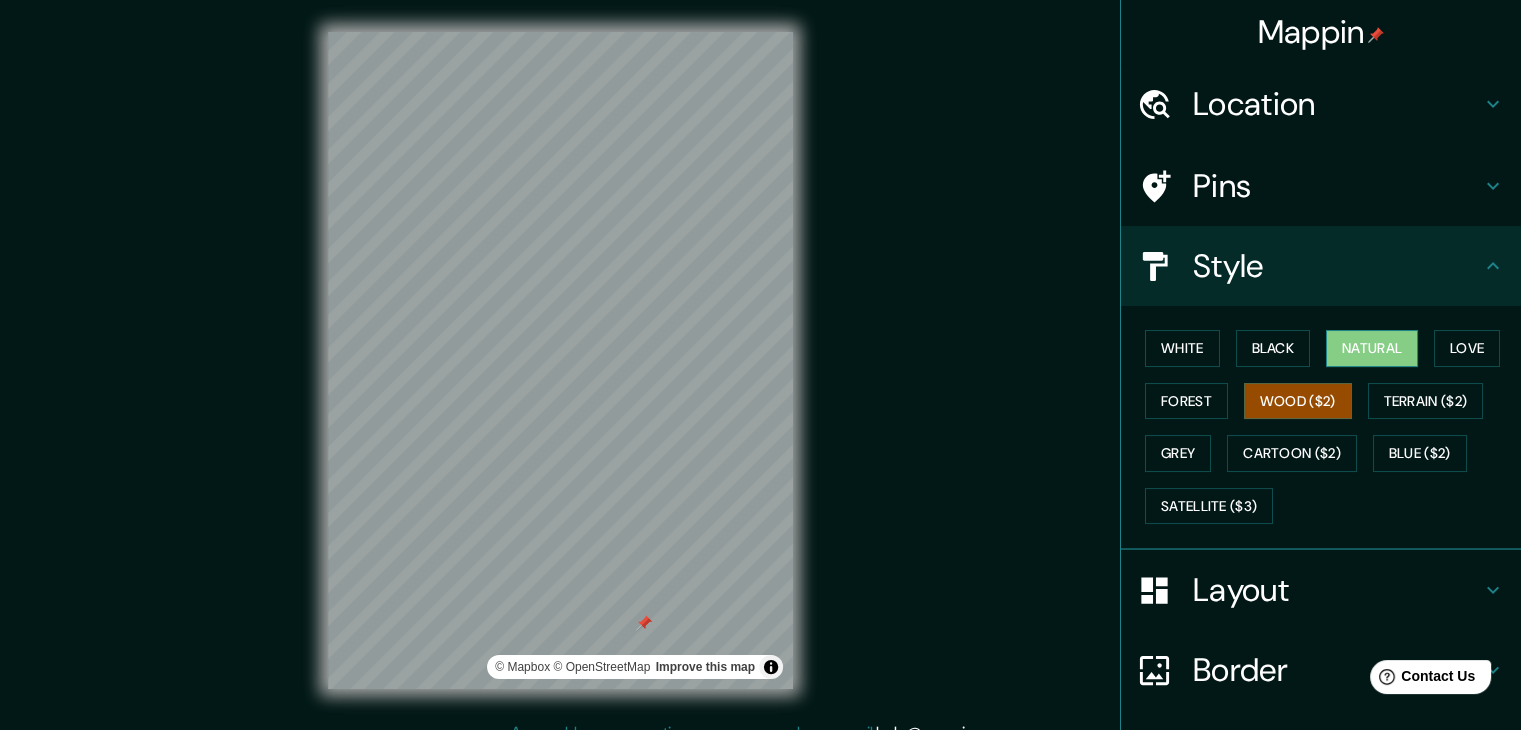 click on "Natural" at bounding box center [1372, 348] 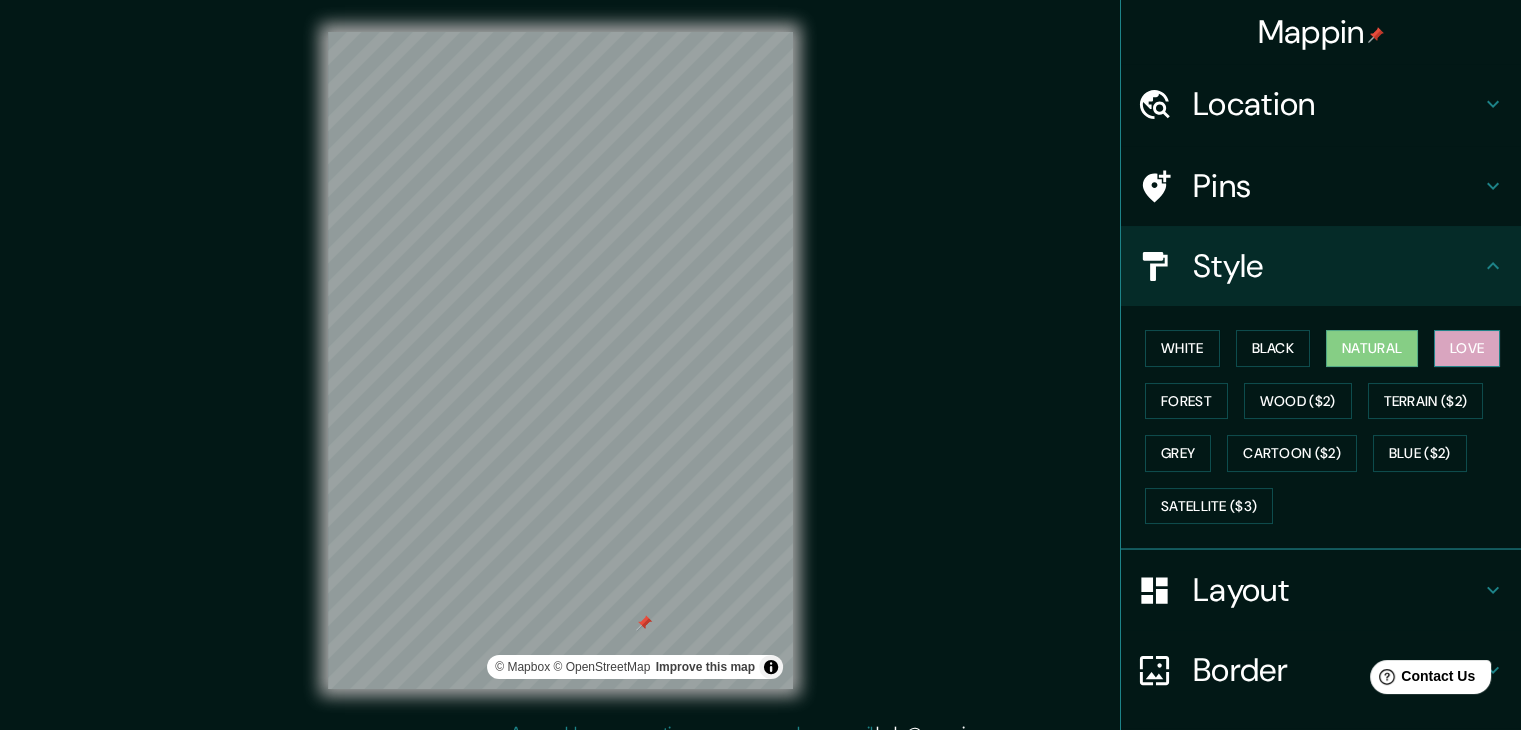 click on "Love" at bounding box center [1467, 348] 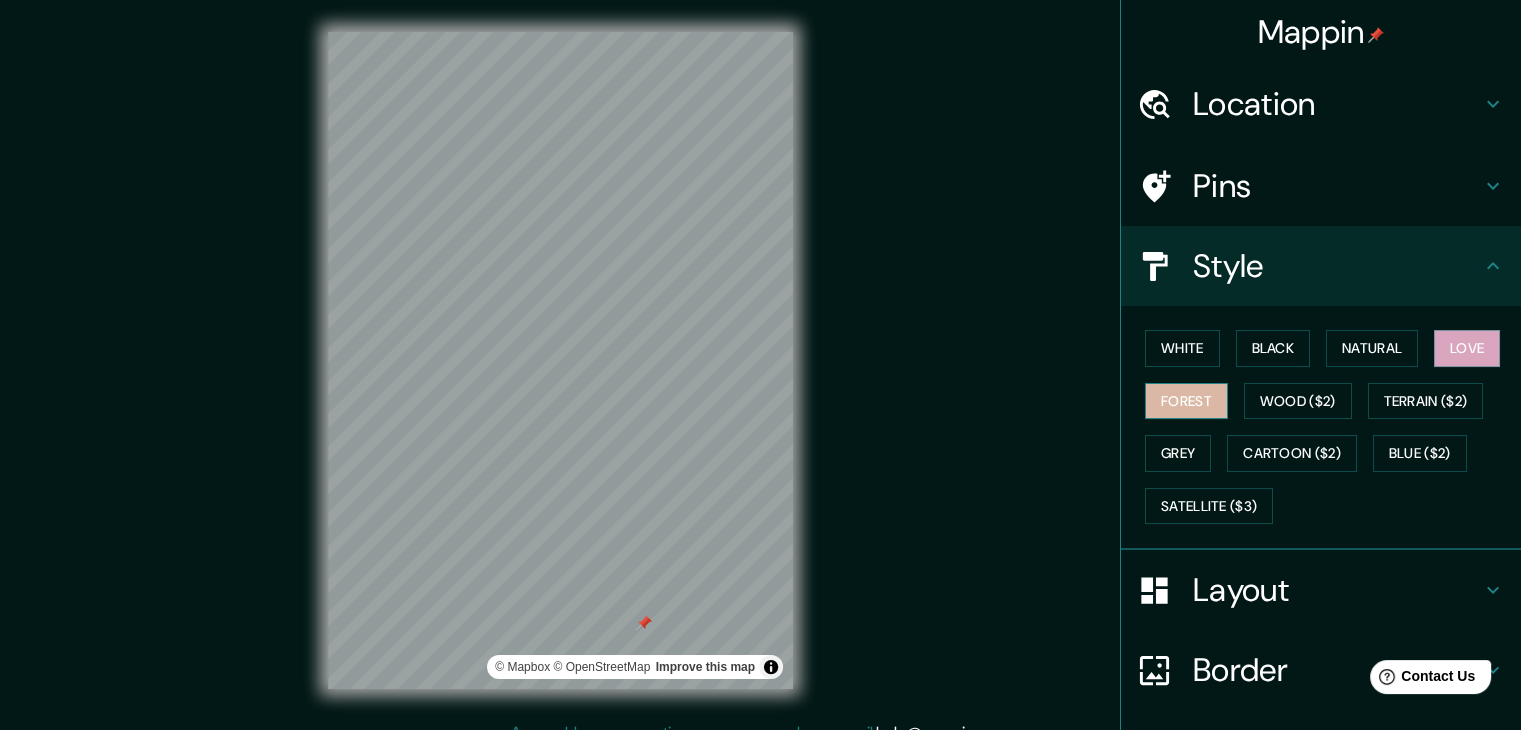 click on "Forest" at bounding box center [1186, 401] 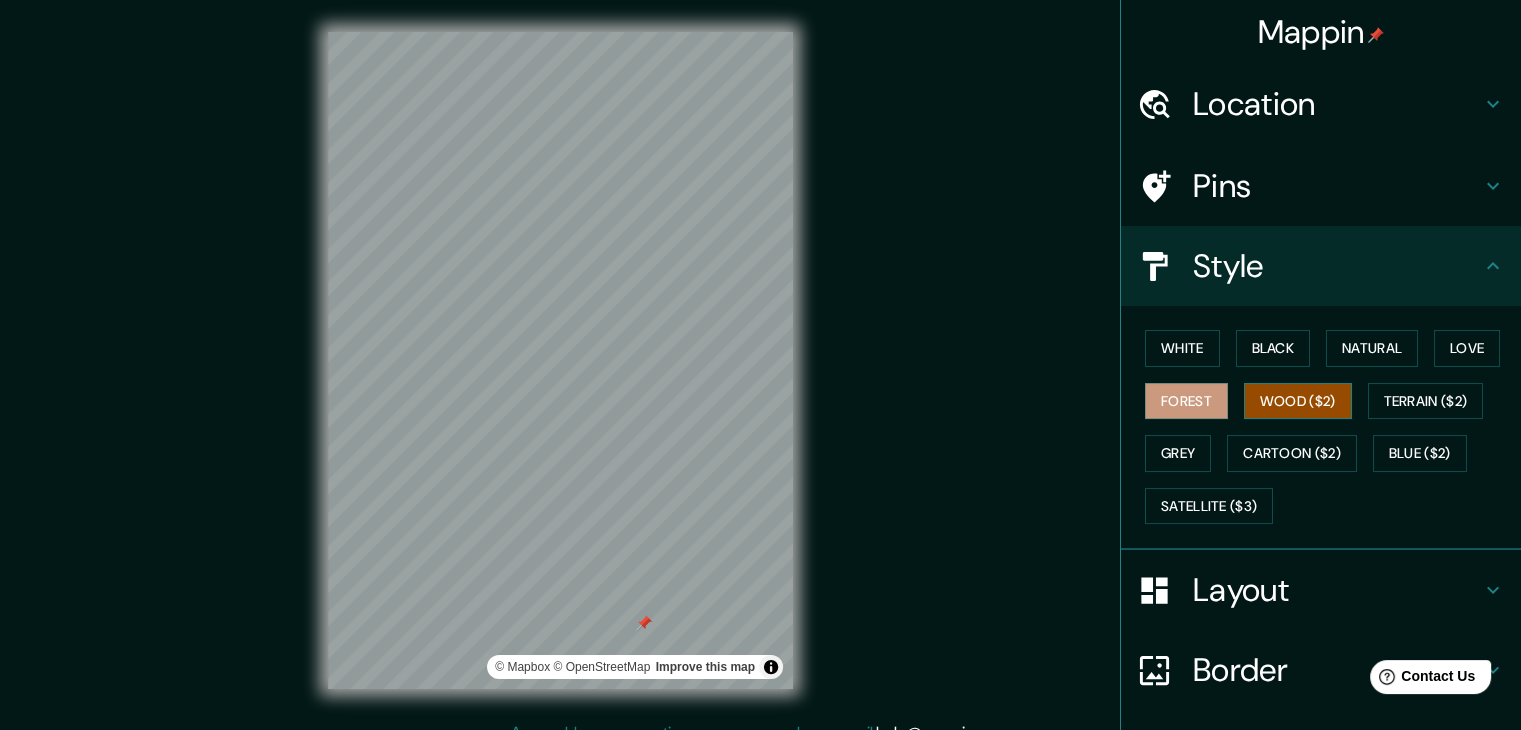 click on "Wood ($2)" at bounding box center [1298, 401] 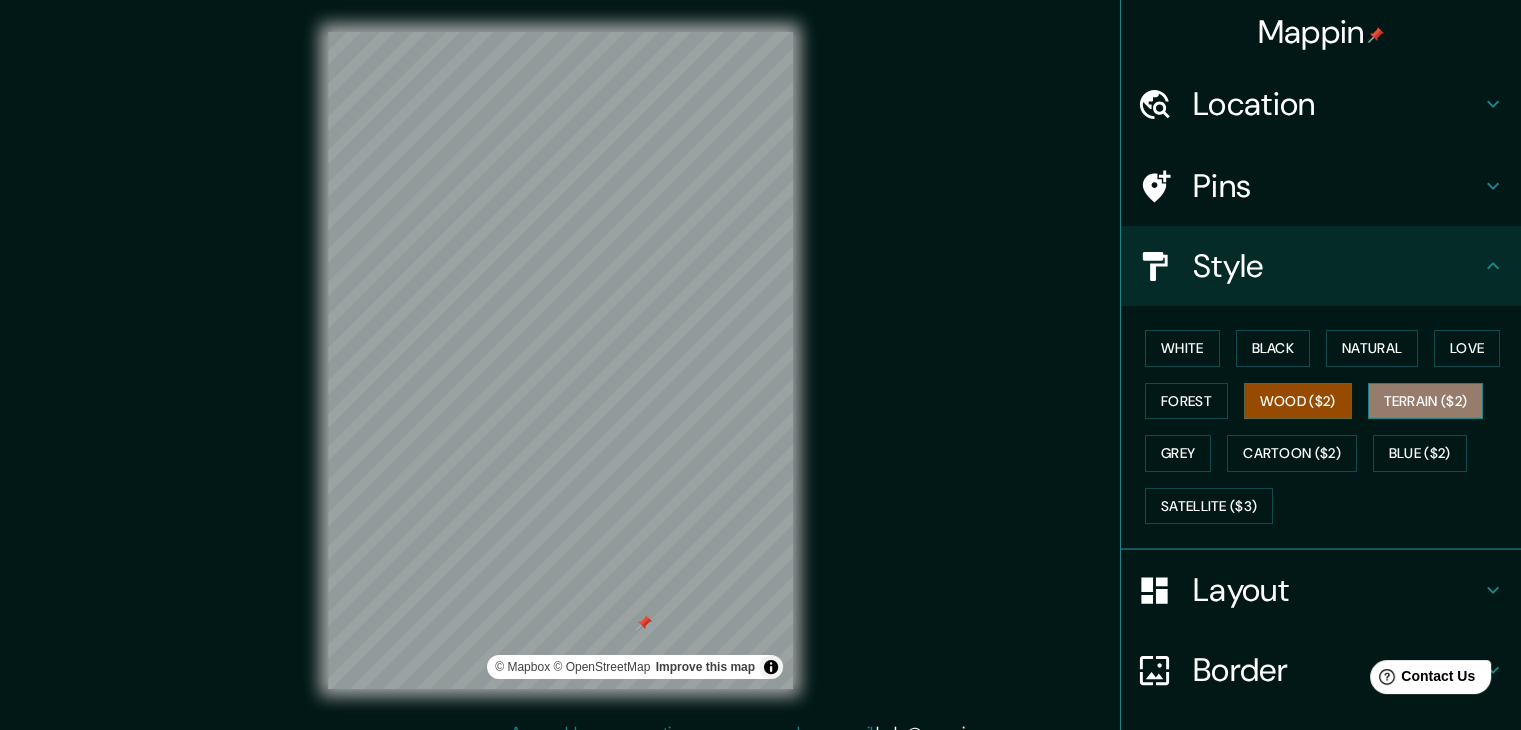 click on "Terrain ($2)" at bounding box center (1426, 401) 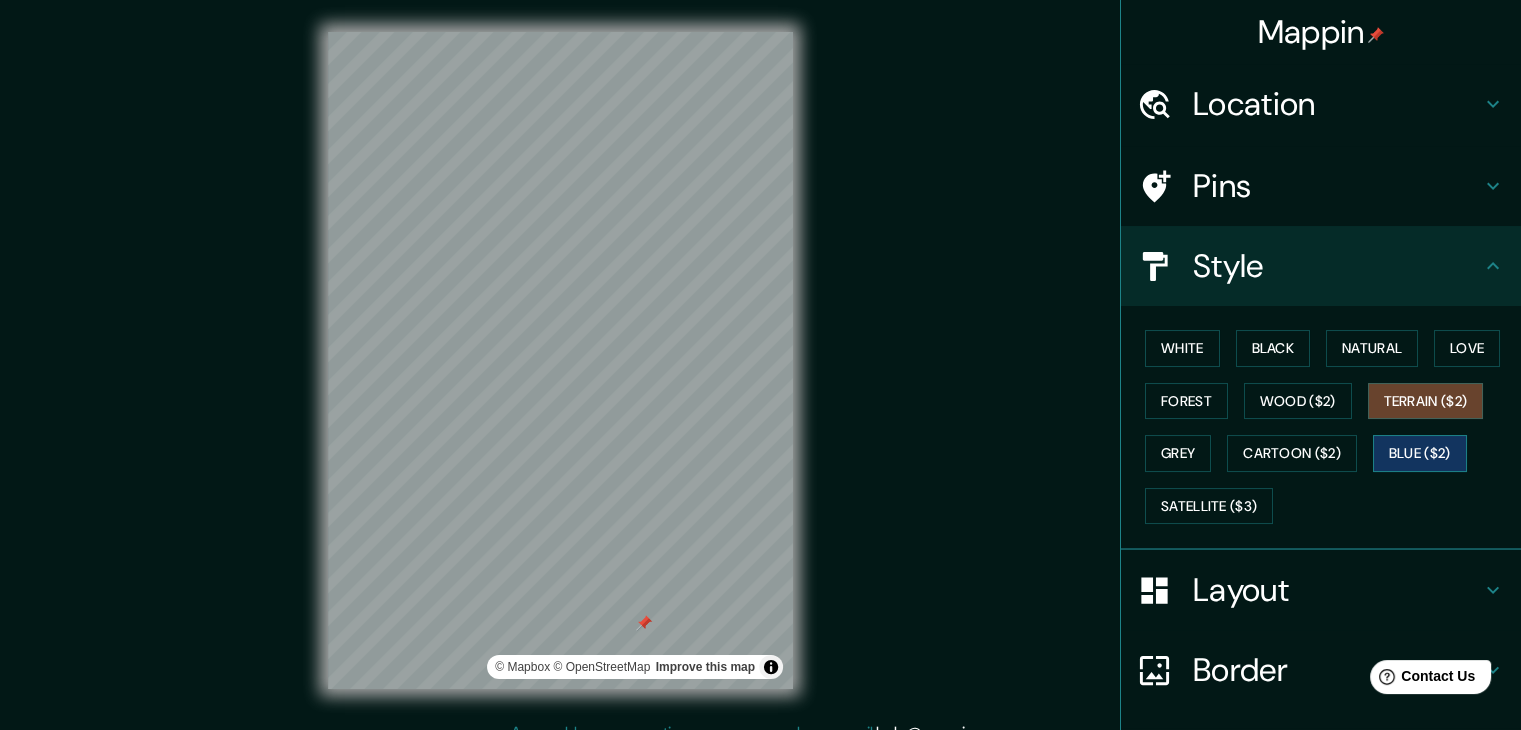 click on "Blue ($2)" at bounding box center (1420, 453) 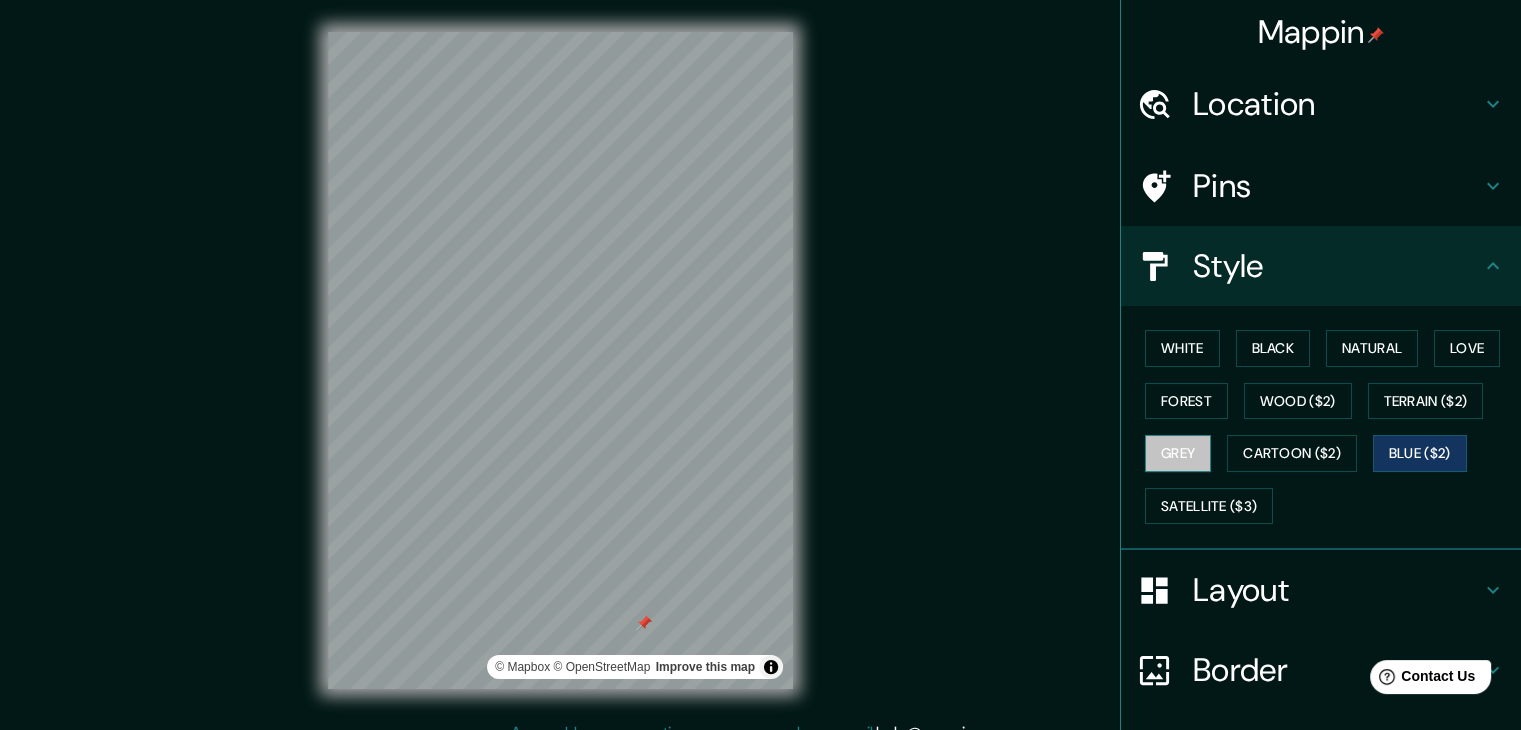 click on "Grey" at bounding box center [1178, 453] 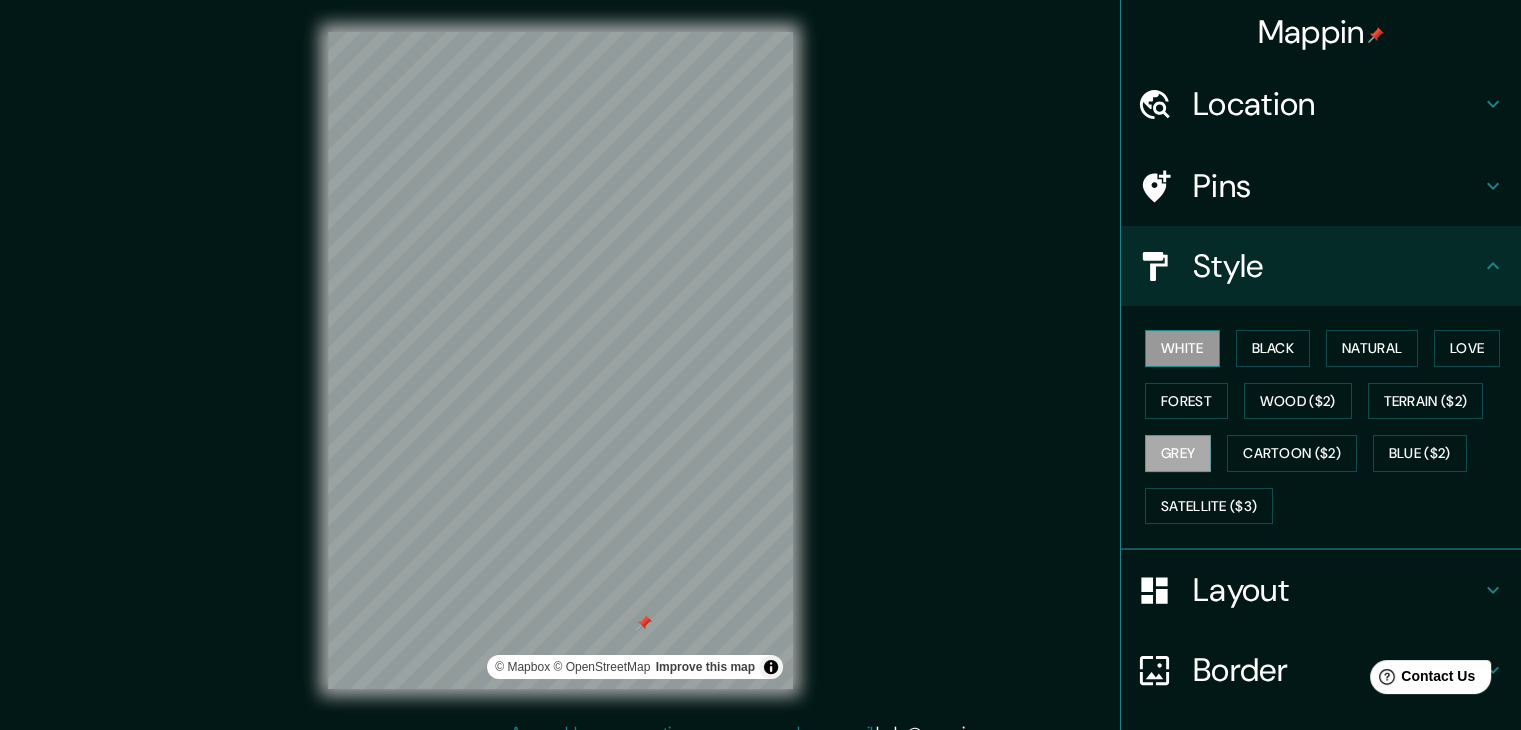 click on "White" at bounding box center (1182, 348) 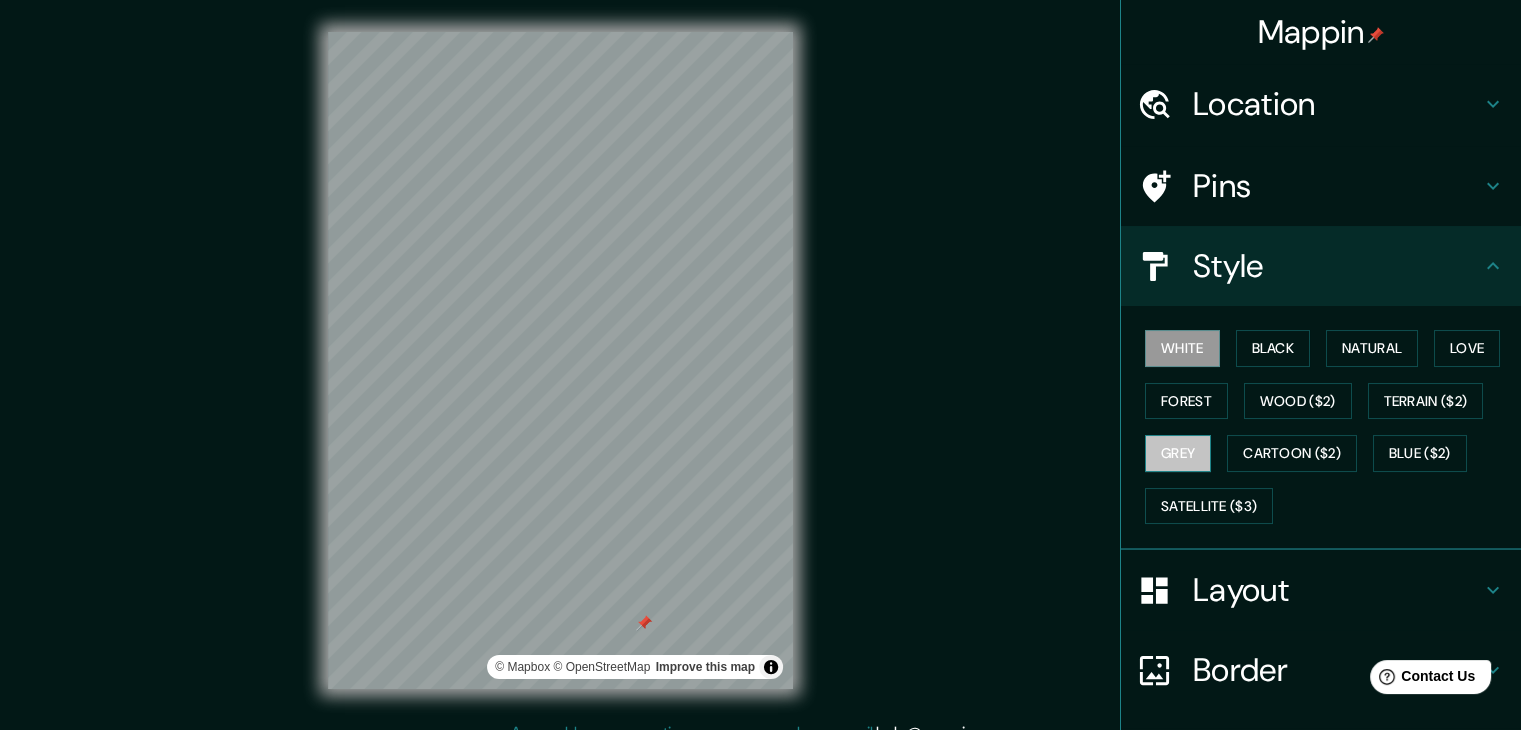 click on "Grey" at bounding box center (1178, 453) 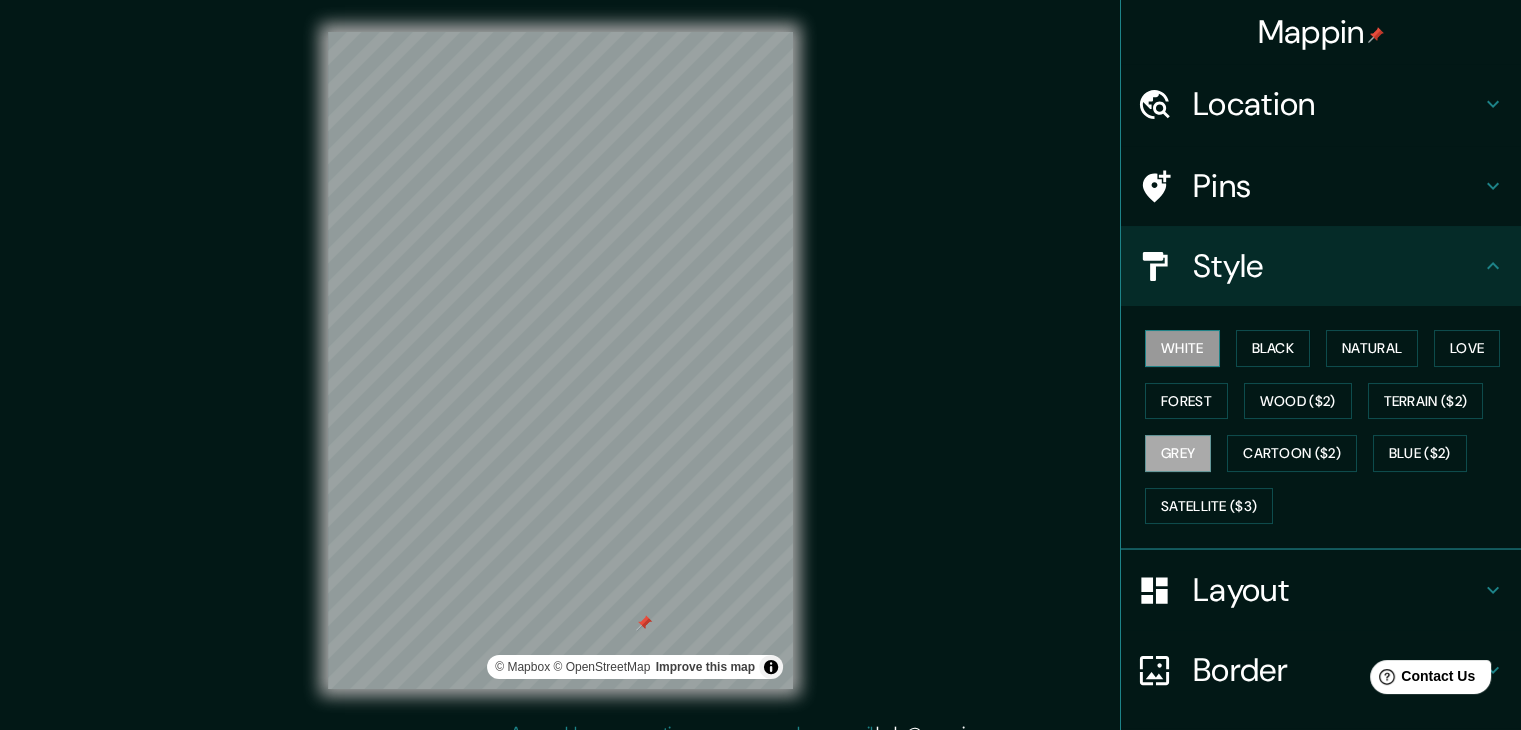 click on "White" at bounding box center (1182, 348) 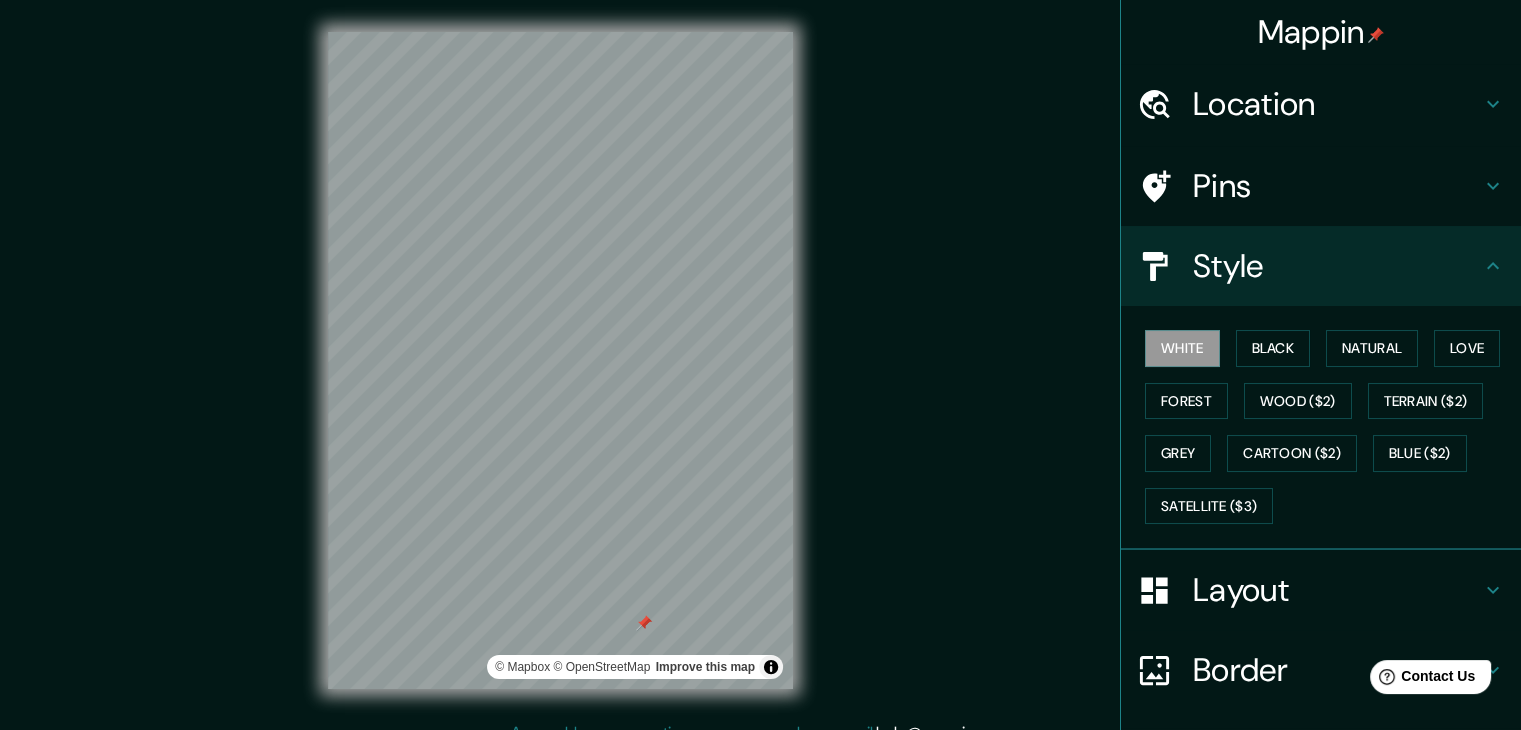 click on "© Mapbox   © OpenStreetMap   Improve this map" at bounding box center (560, 360) 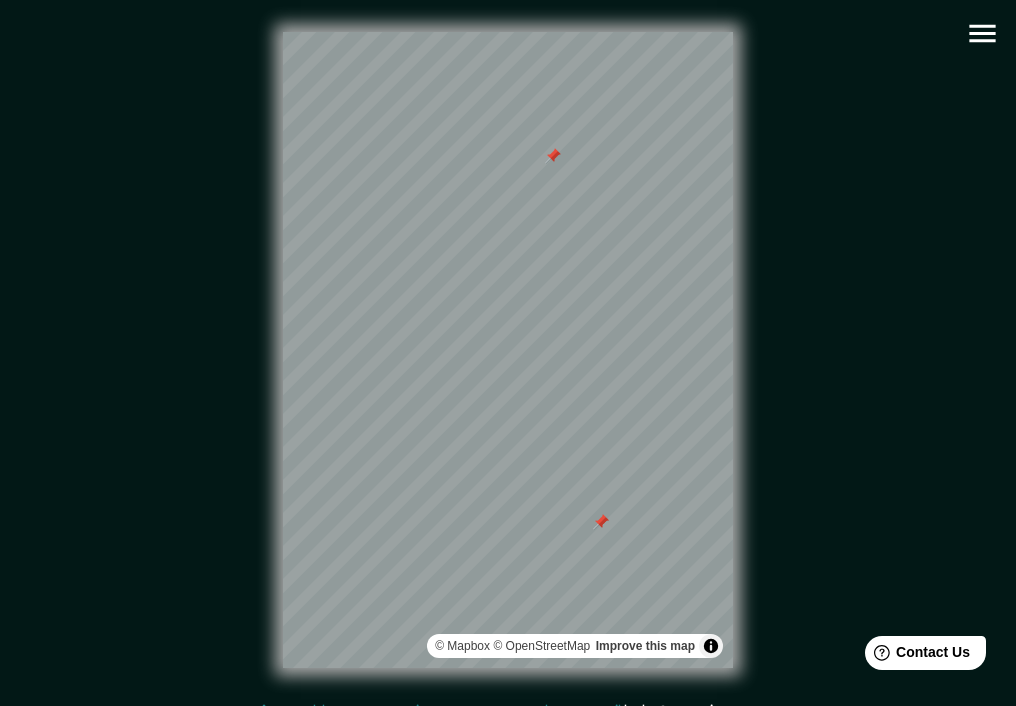 click at bounding box center (553, 156) 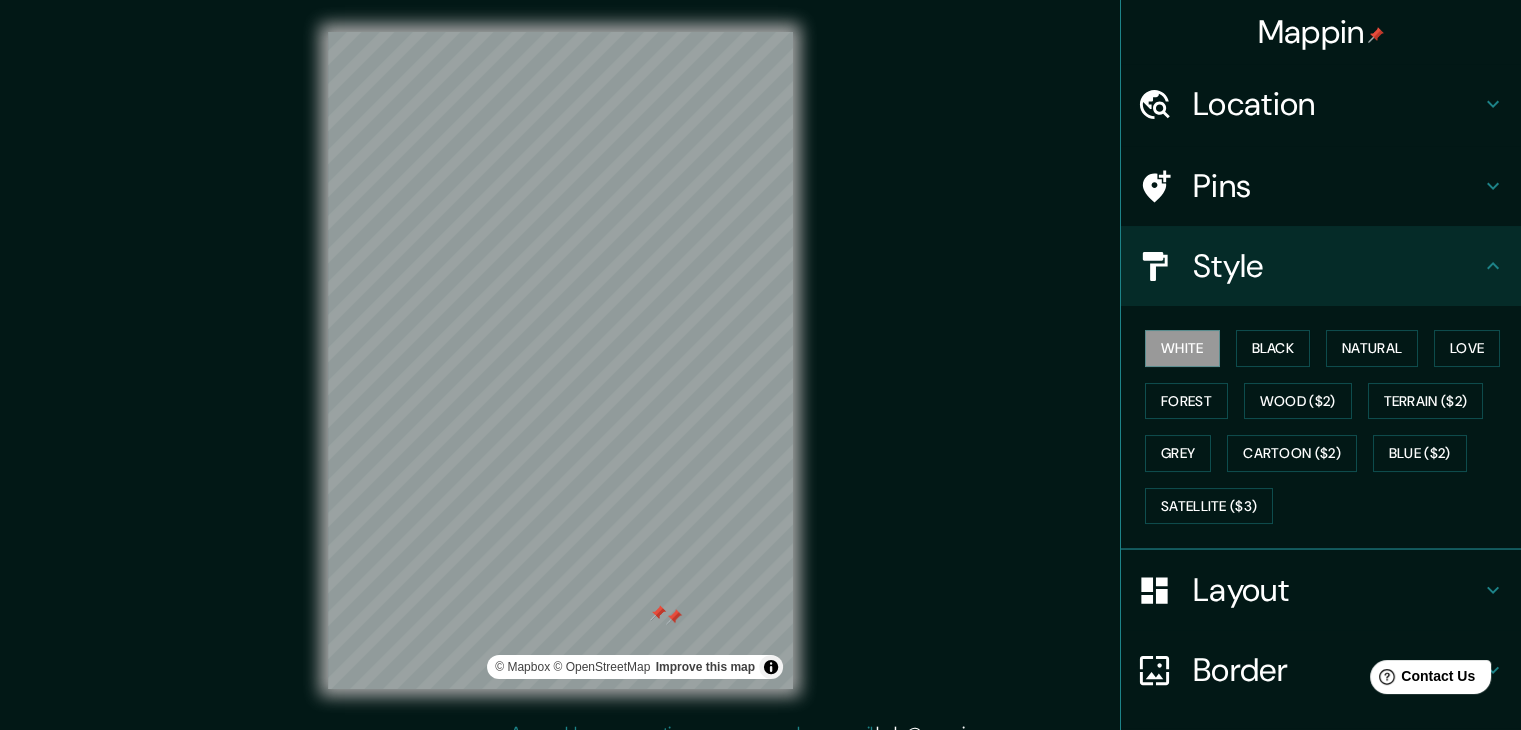 click at bounding box center [658, 613] 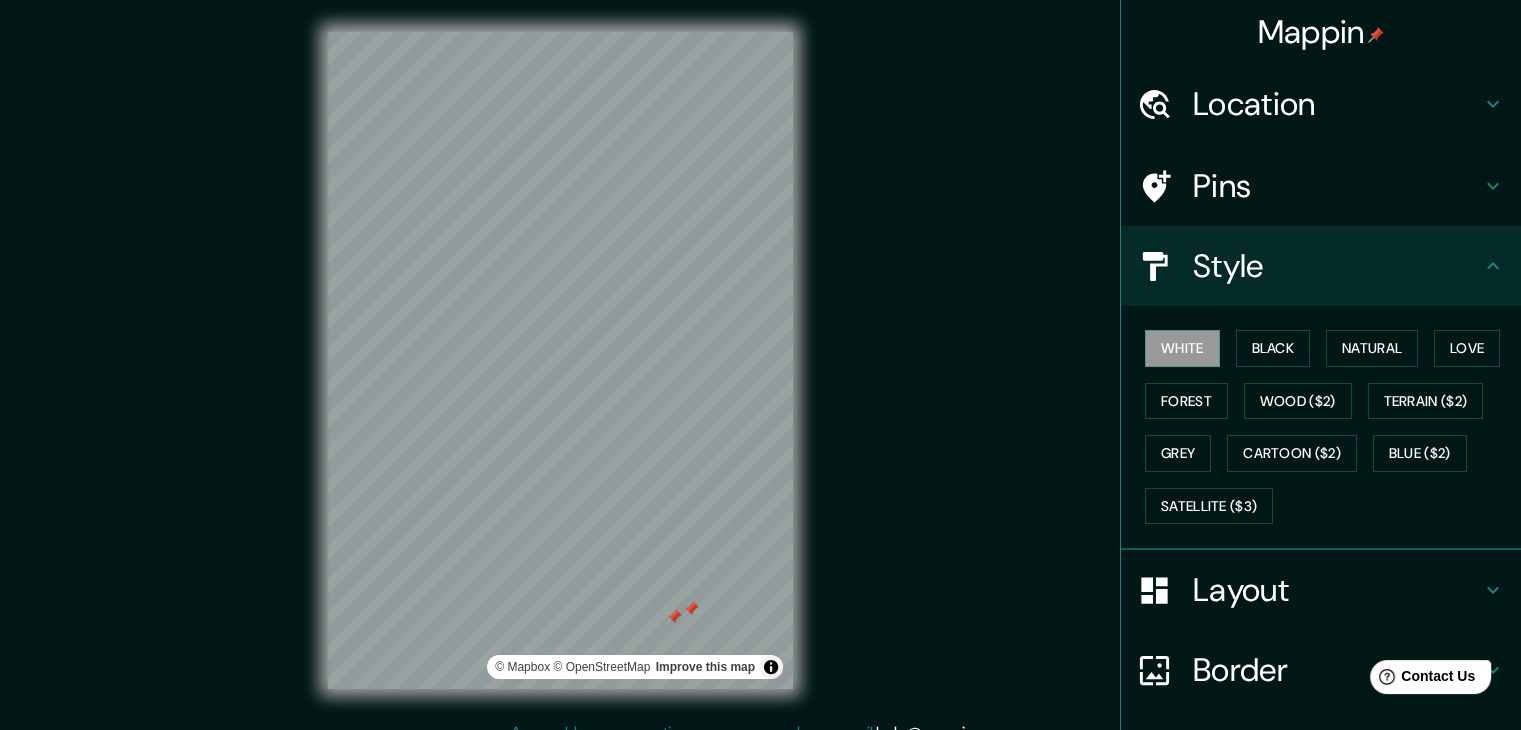 click at bounding box center [674, 617] 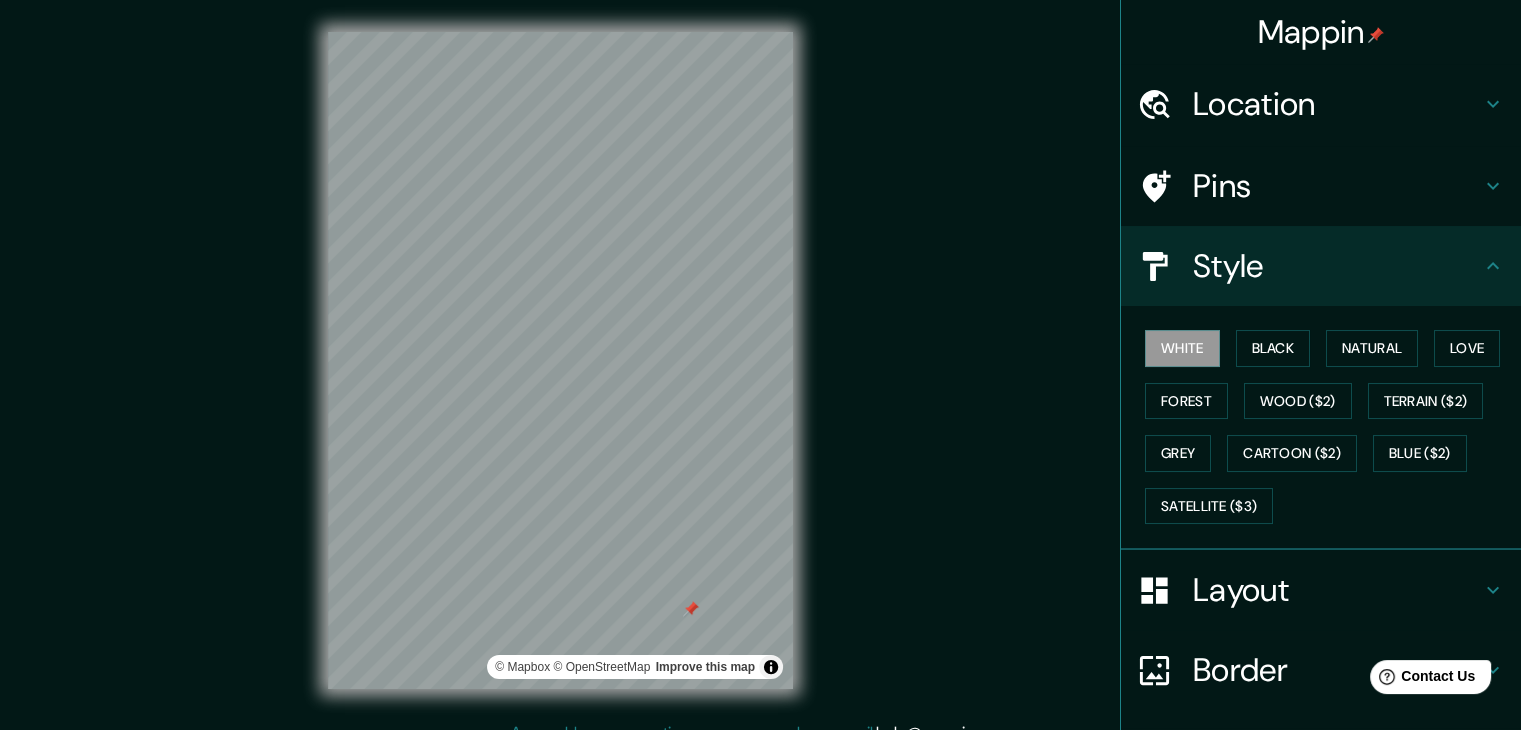 click at bounding box center [691, 609] 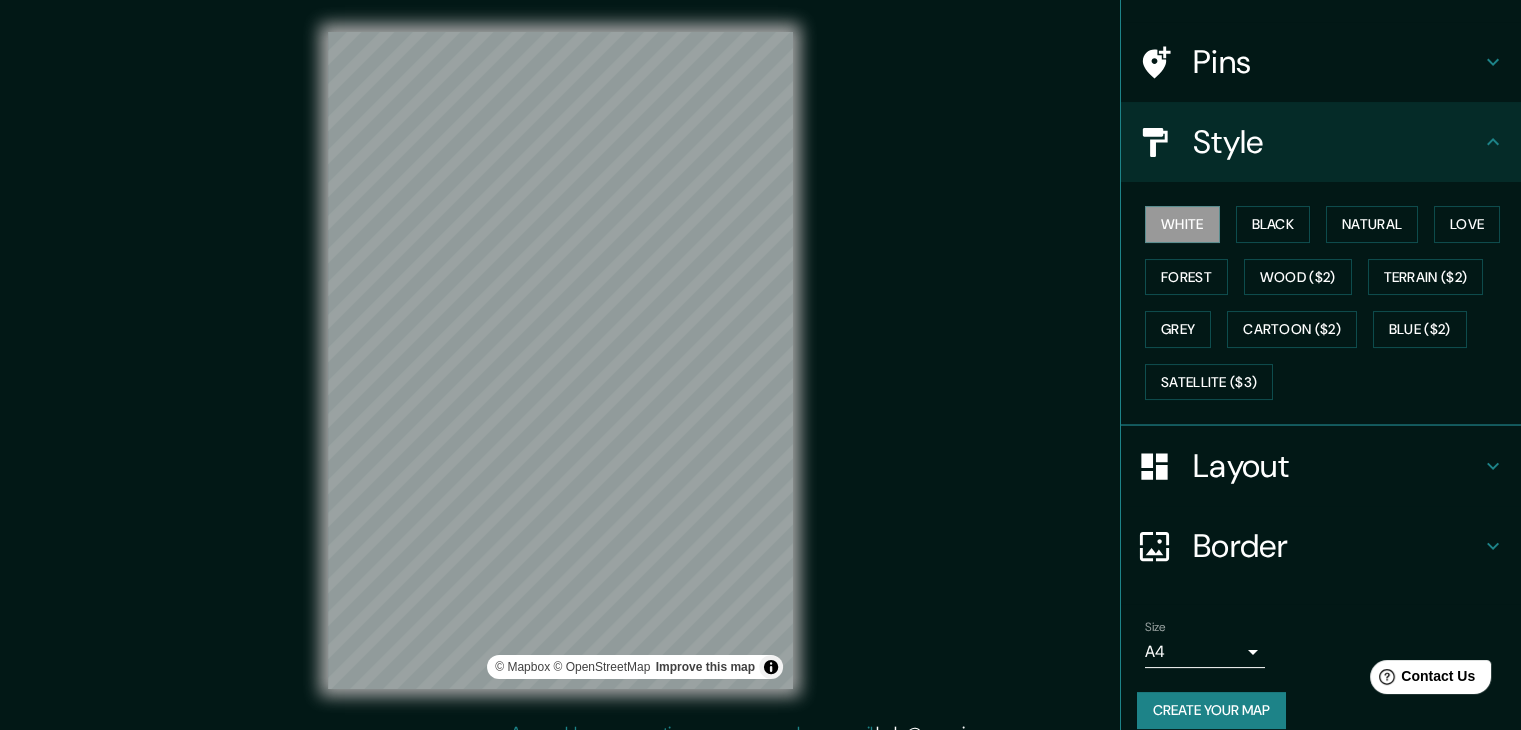 scroll, scrollTop: 144, scrollLeft: 0, axis: vertical 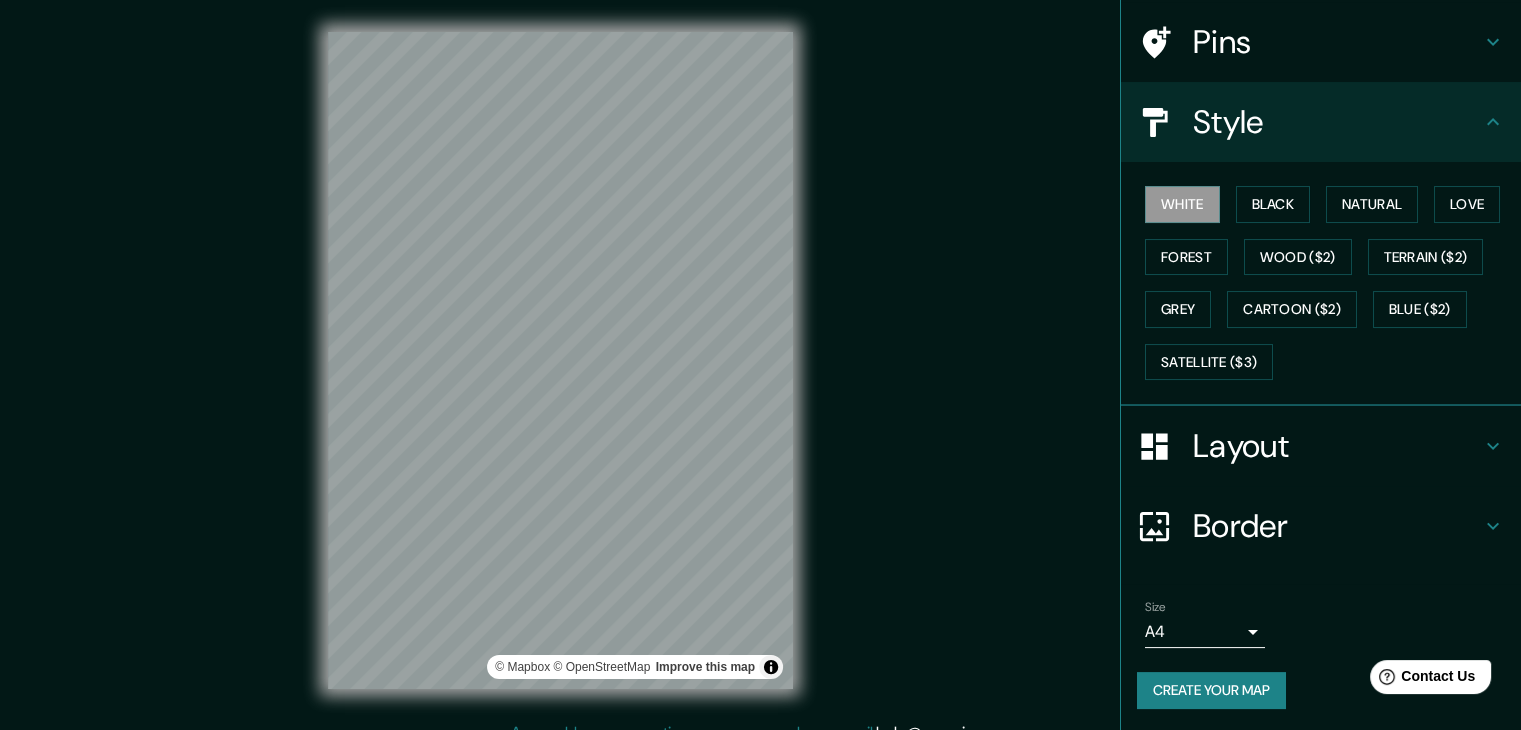 click on "Mappin Location [CITY], [COUNTRY] Pins Style White Black Natural Love Forest Wood ($2) Terrain ($2) Grey Cartoon ($2) Blue ($2) Satellite ($3) Layout Border Choose a border.  Hint : you can make layers of the frame opaque to create some cool effects. None Simple Transparent Fancy Size A4 single Create your map © Mapbox   © OpenStreetMap   Improve this map Any problems, suggestions, or concerns please email    help@mappin.pro . . ." at bounding box center [760, 365] 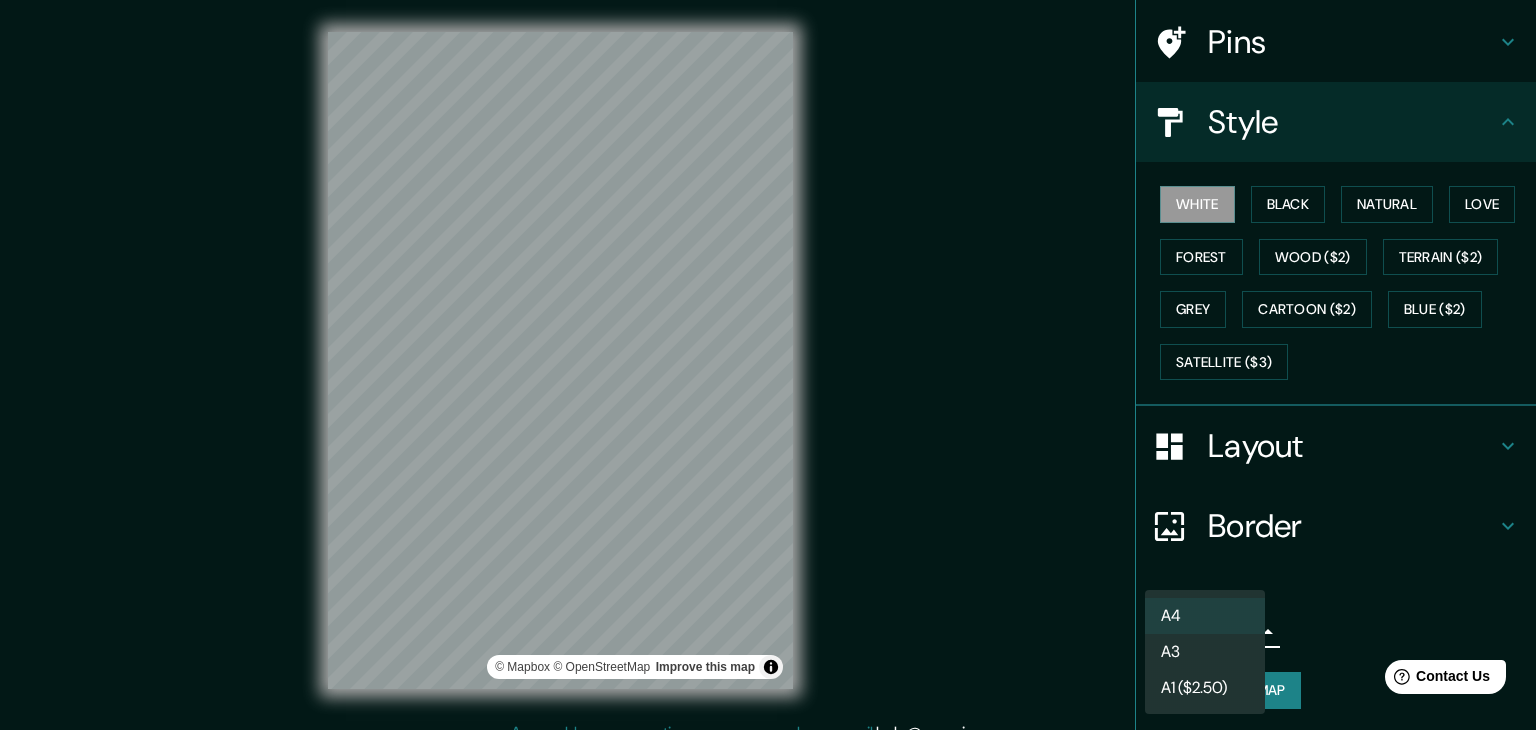 click on "A4" at bounding box center [1205, 616] 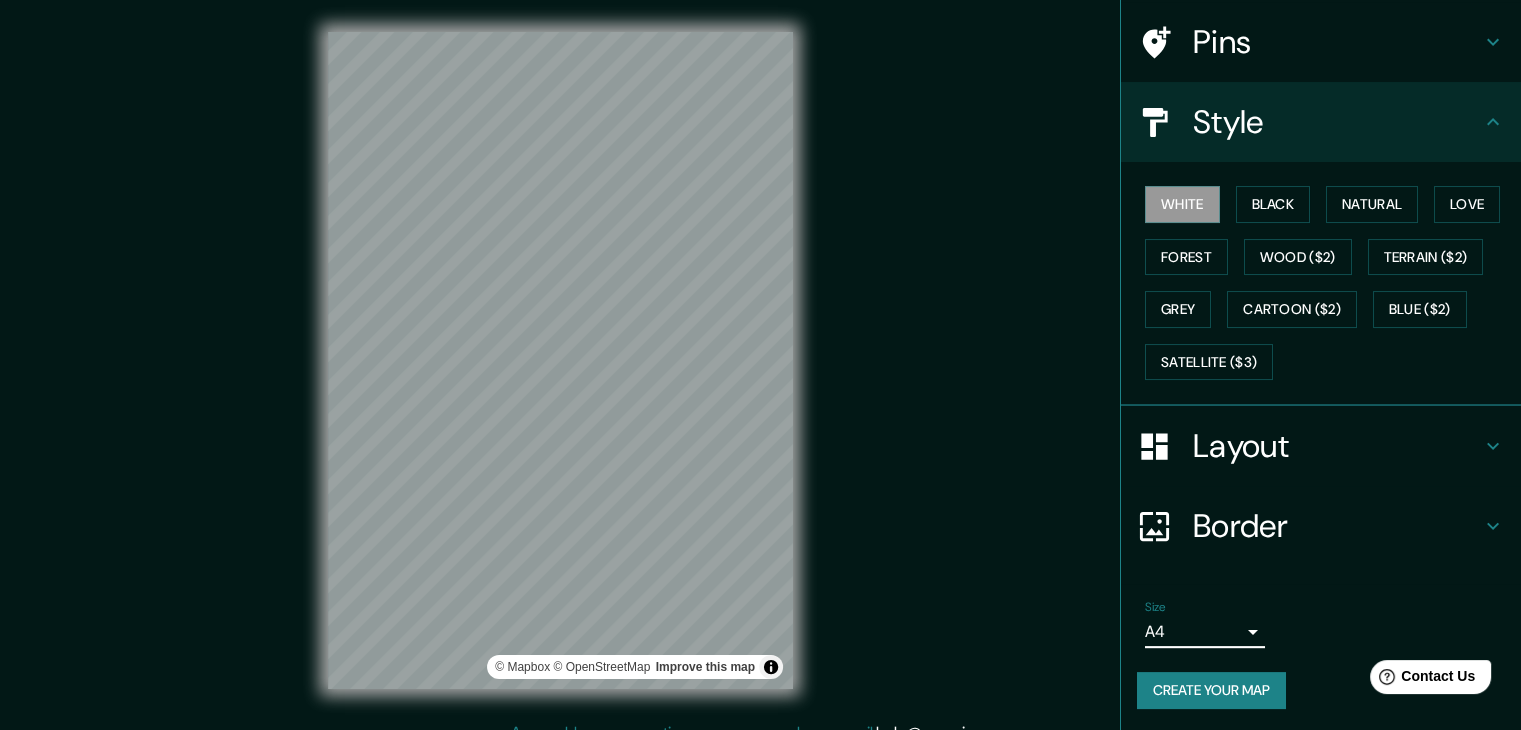 click on "Create your map" at bounding box center (1211, 690) 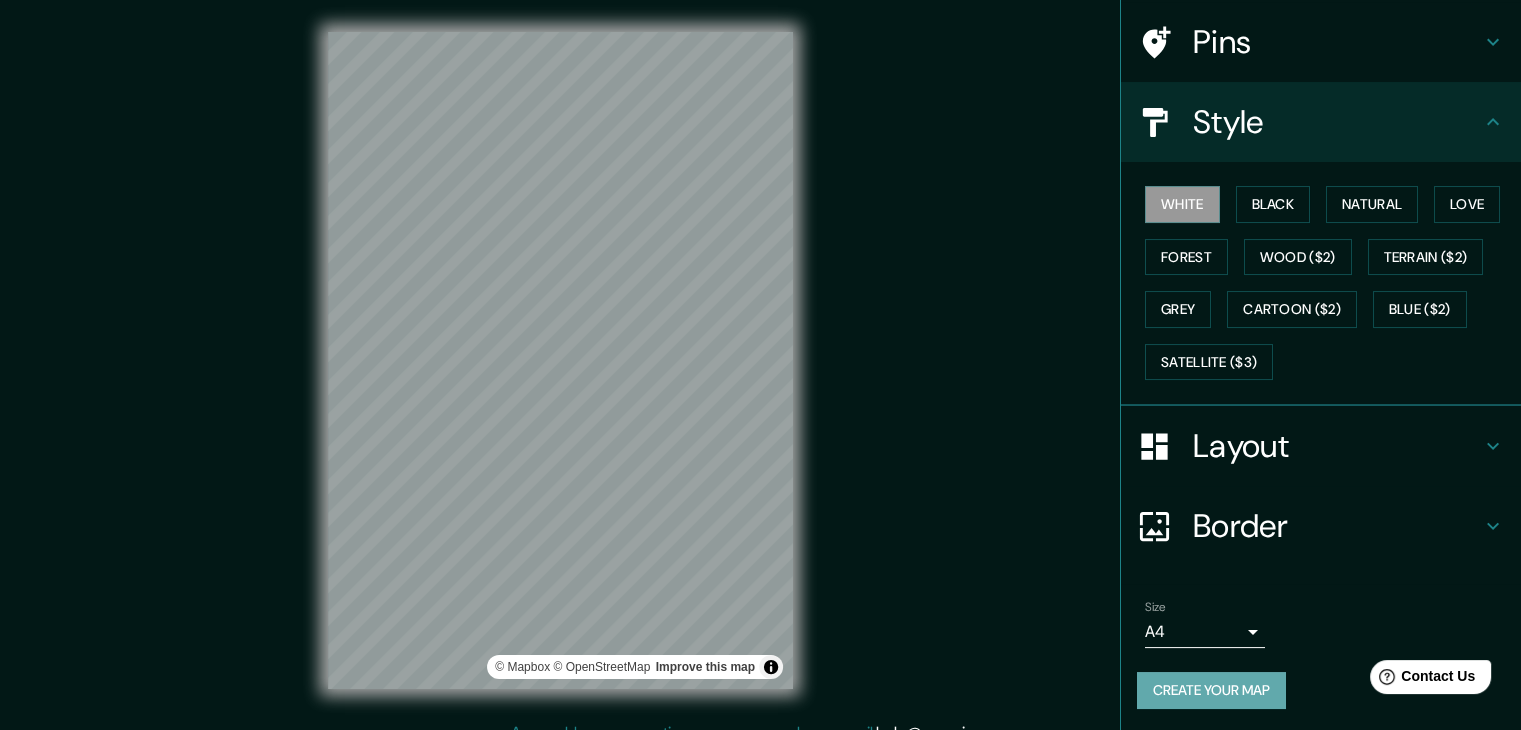 click on "Create your map" at bounding box center [1211, 690] 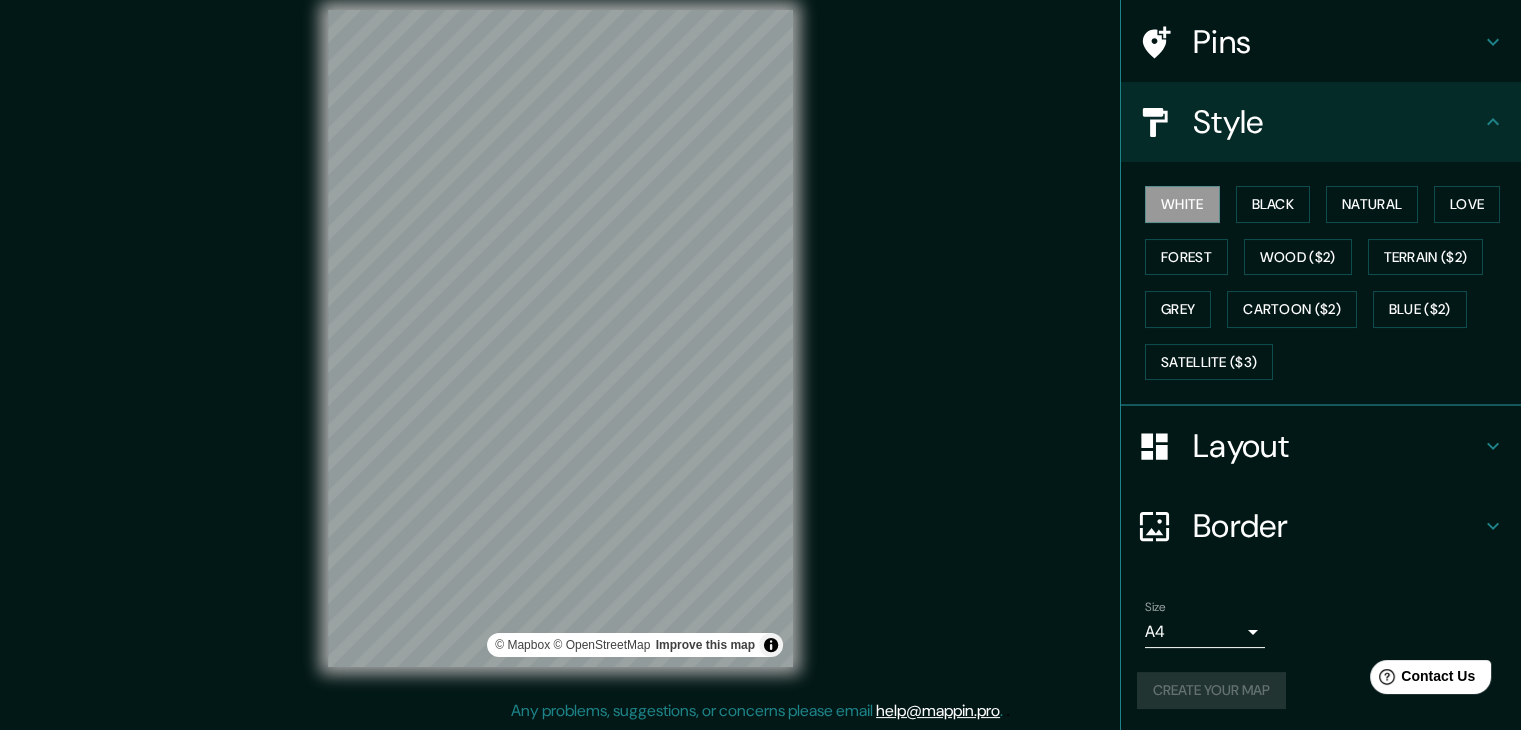 scroll, scrollTop: 23, scrollLeft: 0, axis: vertical 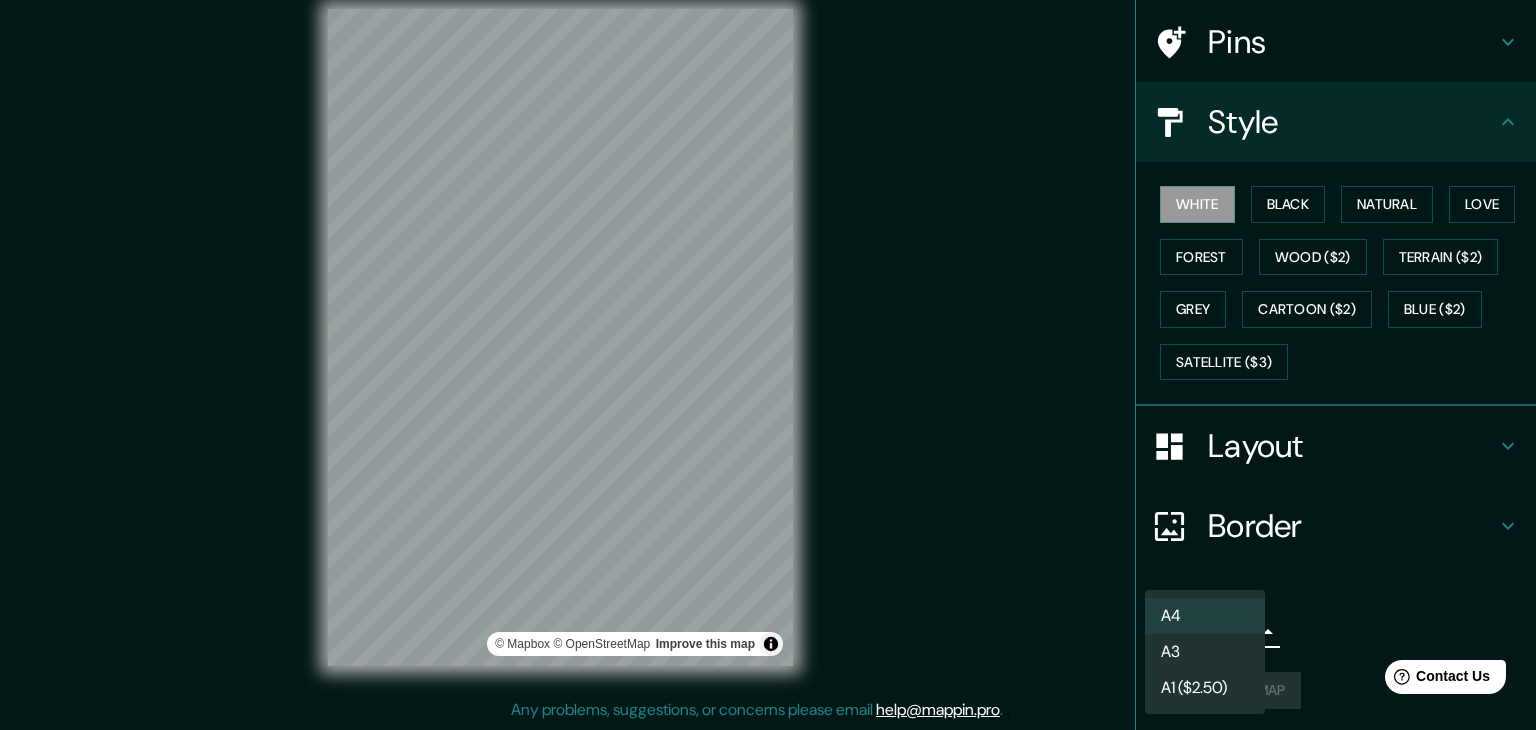 click on "Mappin Location [CITY], [COUNTRY] Pins Style White Black Natural Love Forest Wood ($2) Terrain ($2) Grey Cartoon ($2) Blue ($2) Satellite ($3) Layout Border Choose a border.  Hint : you can make layers of the frame opaque to create some cool effects. None Simple Transparent Fancy Size A4 single Create your map © Mapbox   © OpenStreetMap   Improve this map Any problems, suggestions, or concerns please email    help@mappin.pro . . . A4 A3 A1 ($2.50)" at bounding box center (768, 342) 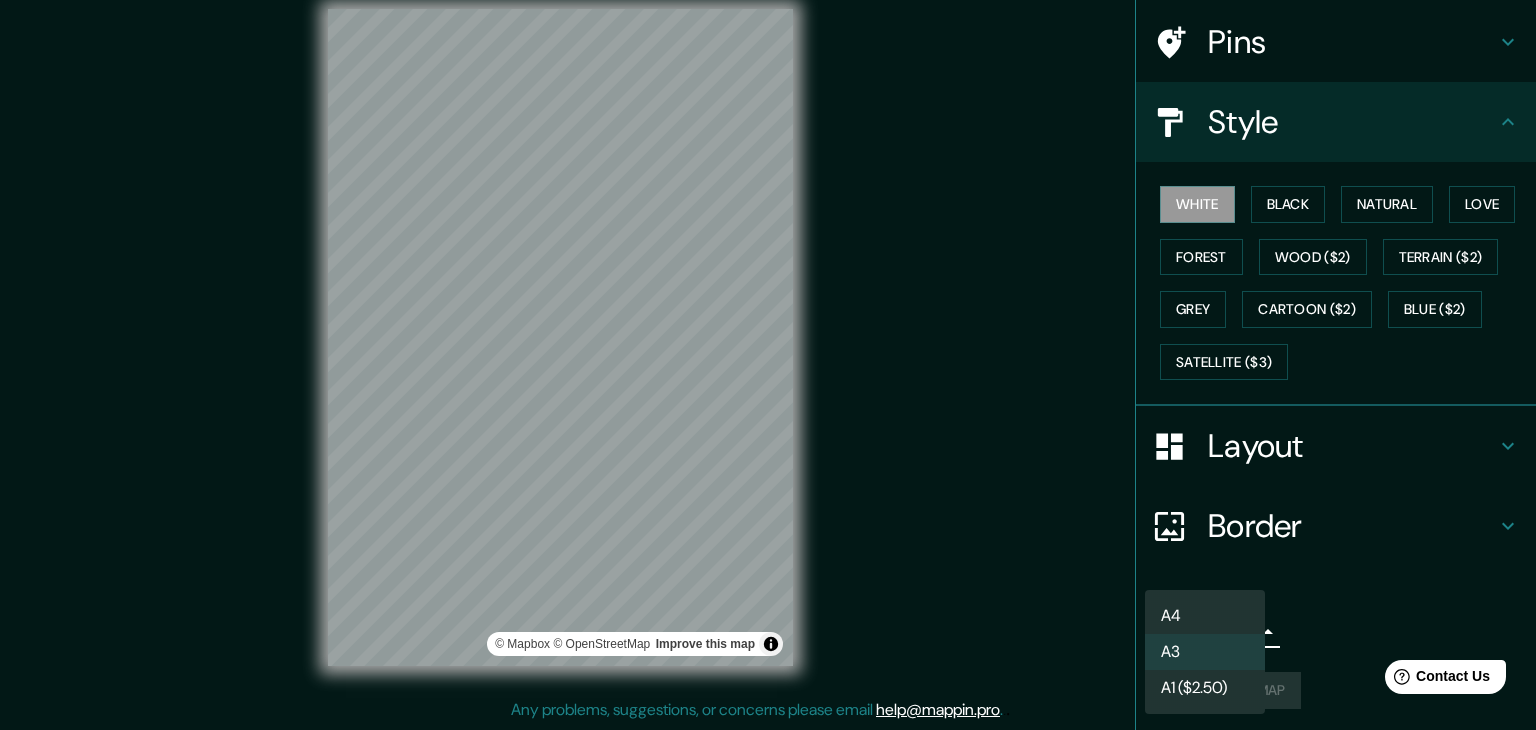 click on "Mappin Location [CITY], [COUNTRY] Pins Style White Black Natural Love Forest Wood ($2) Terrain ($2) Grey Cartoon ($2) Blue ($2) Satellite ($3) Layout Border Choose a border.  Hint : you can make layers of the frame opaque to create some cool effects. None Simple Transparent Fancy Size A4 A3 Create your map © Mapbox   © OpenStreetMap   Improve this map Any problems, suggestions, or concerns please email    help@mappin.pro . . . A4 A3 A1 ($2.50)" at bounding box center (768, 342) 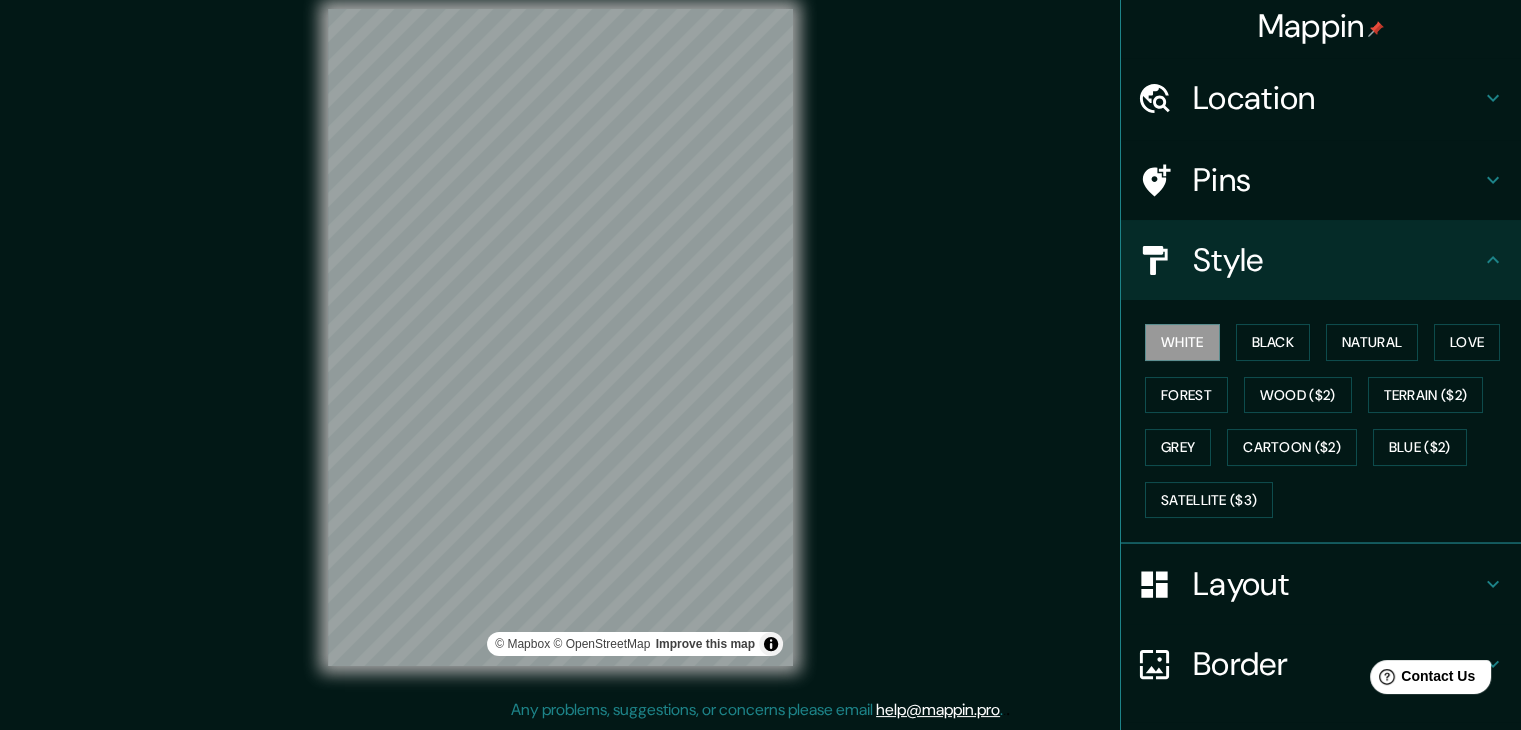 scroll, scrollTop: 0, scrollLeft: 0, axis: both 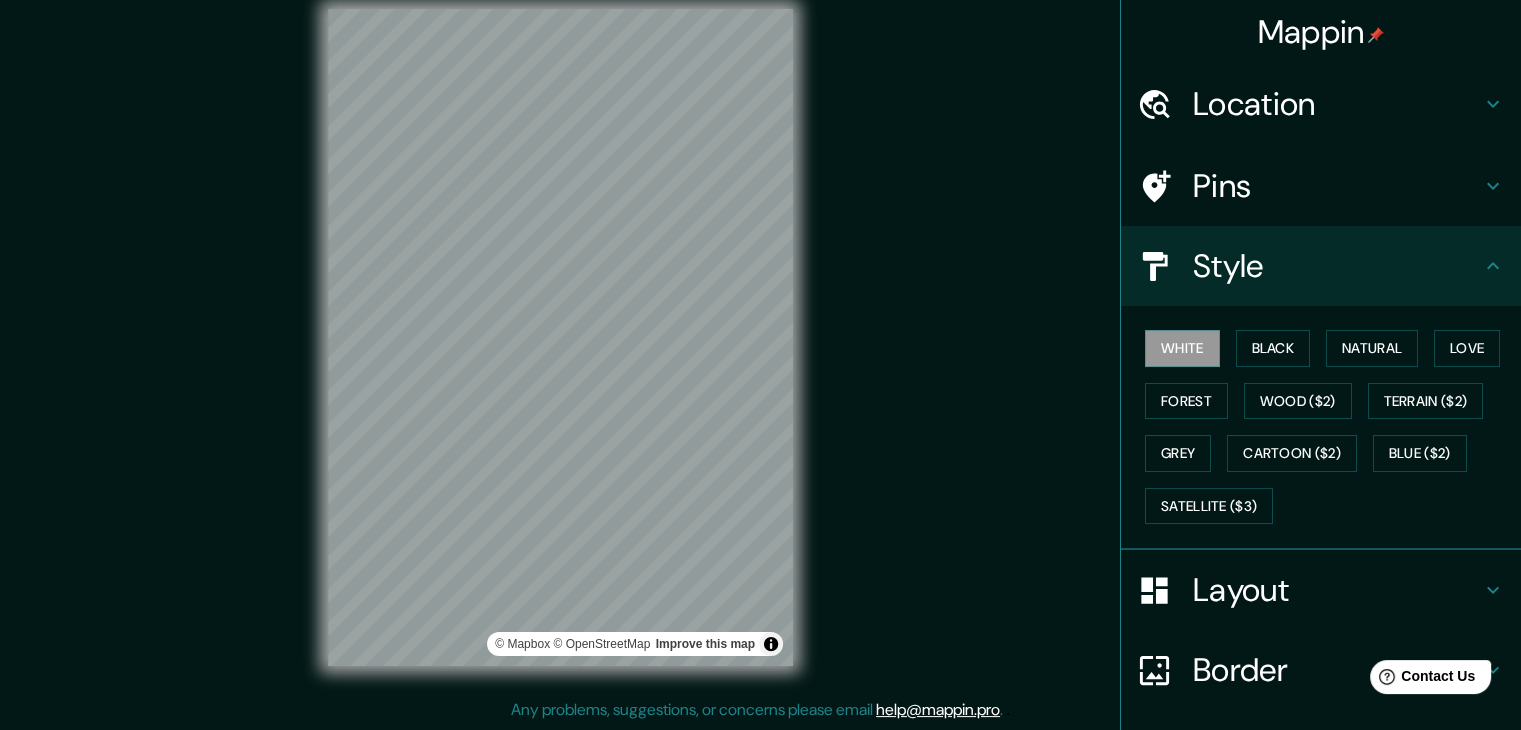 click on "© Mapbox   © OpenStreetMap   Improve this map" at bounding box center (560, 337) 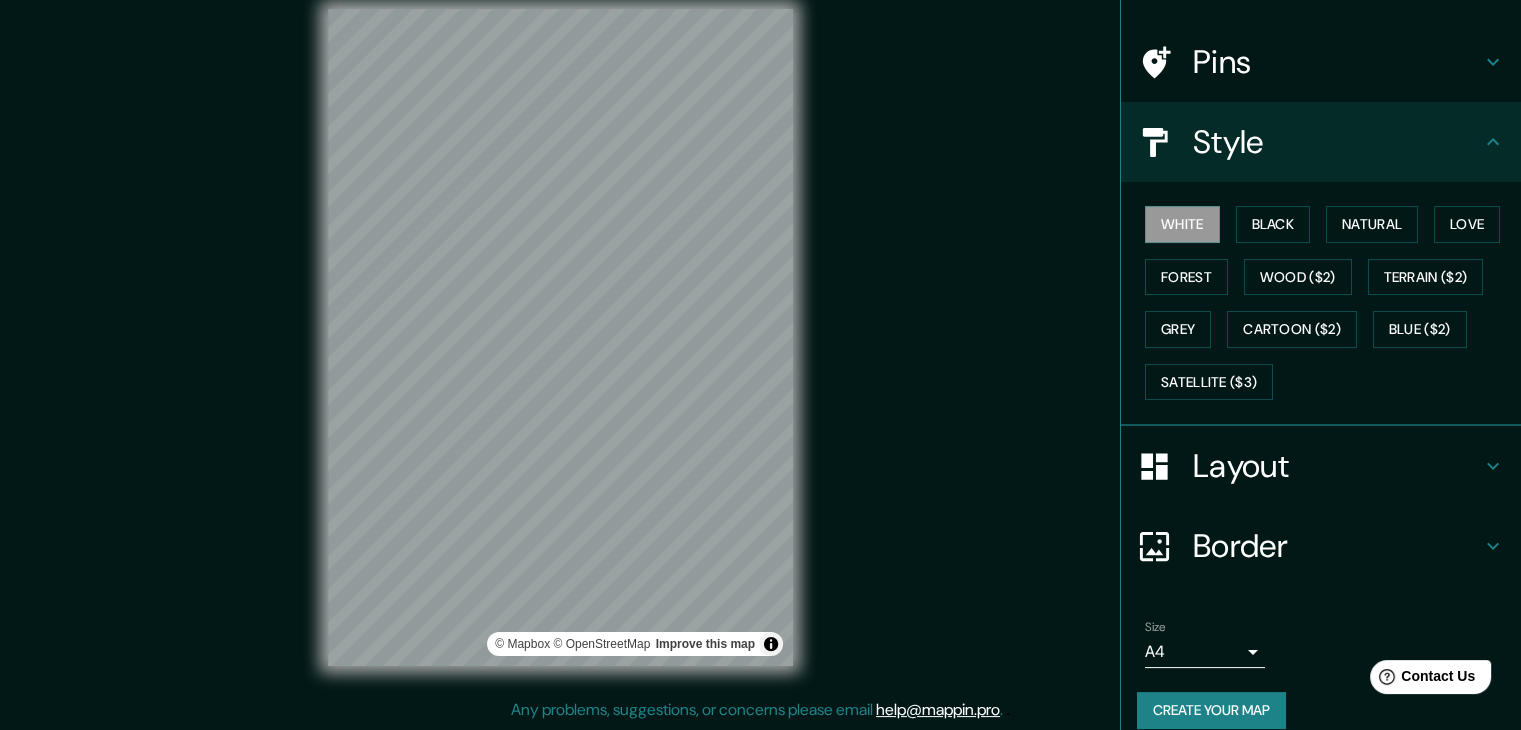 scroll, scrollTop: 144, scrollLeft: 0, axis: vertical 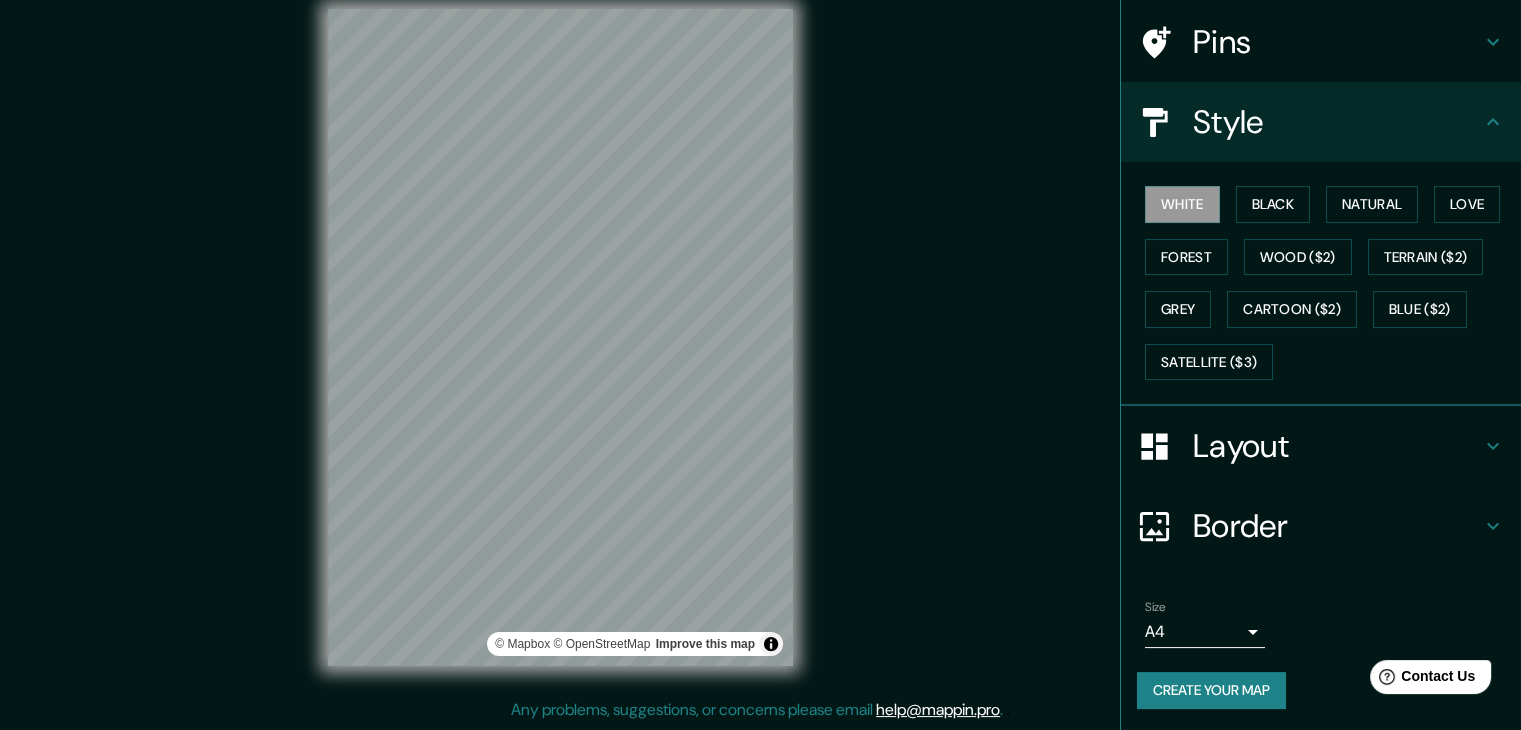 click on "Mappin Location [CITY], [COUNTRY] Pins Style White Black Natural Love Forest Wood ($2) Terrain ($2) Grey Cartoon ($2) Blue ($2) Satellite ($3) Layout Border Choose a border.  Hint : you can make layers of the frame opaque to create some cool effects. None Simple Transparent Fancy Size A4 single Create your map © Mapbox   © OpenStreetMap   Improve this map Any problems, suggestions, or concerns please email    help@mappin.pro . . ." at bounding box center [760, 342] 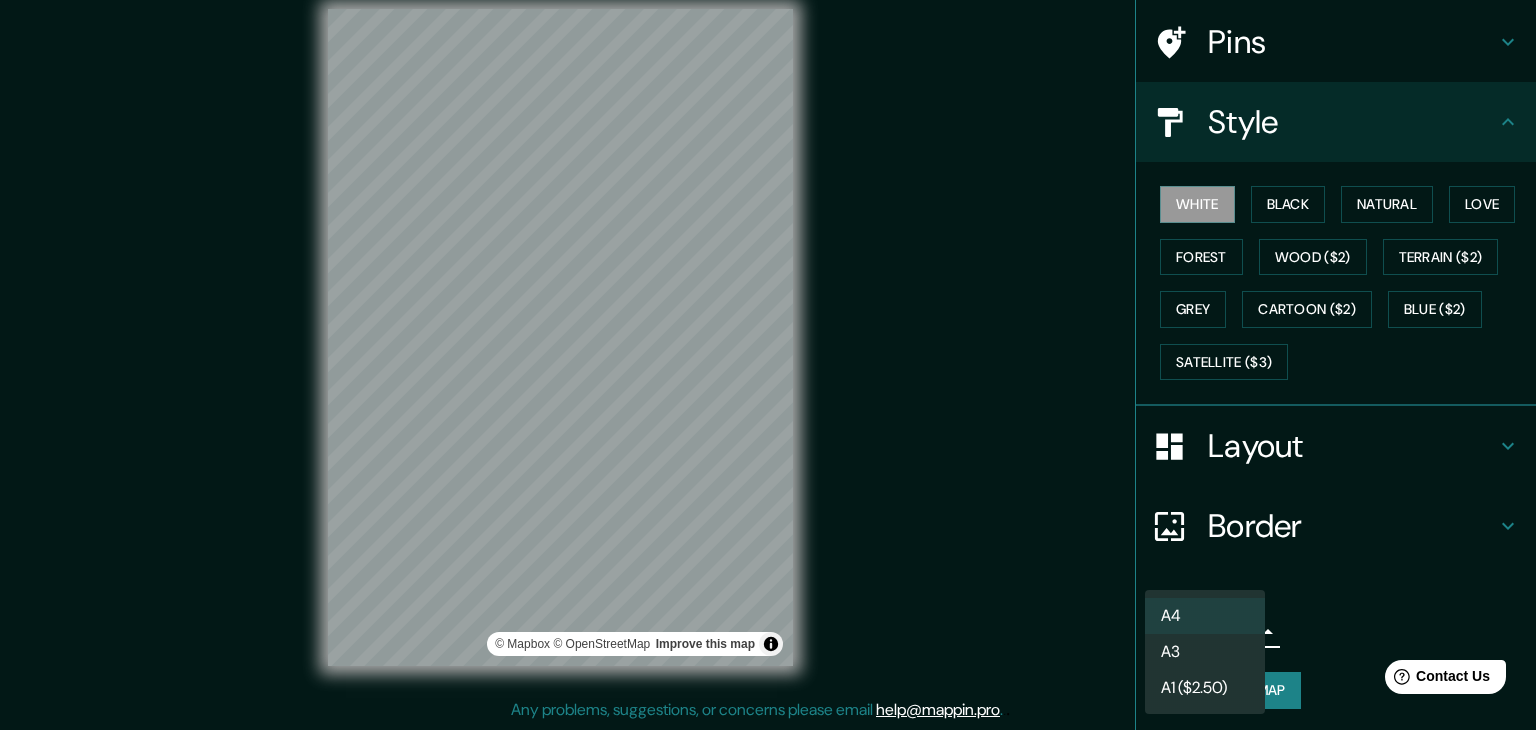 click at bounding box center (768, 365) 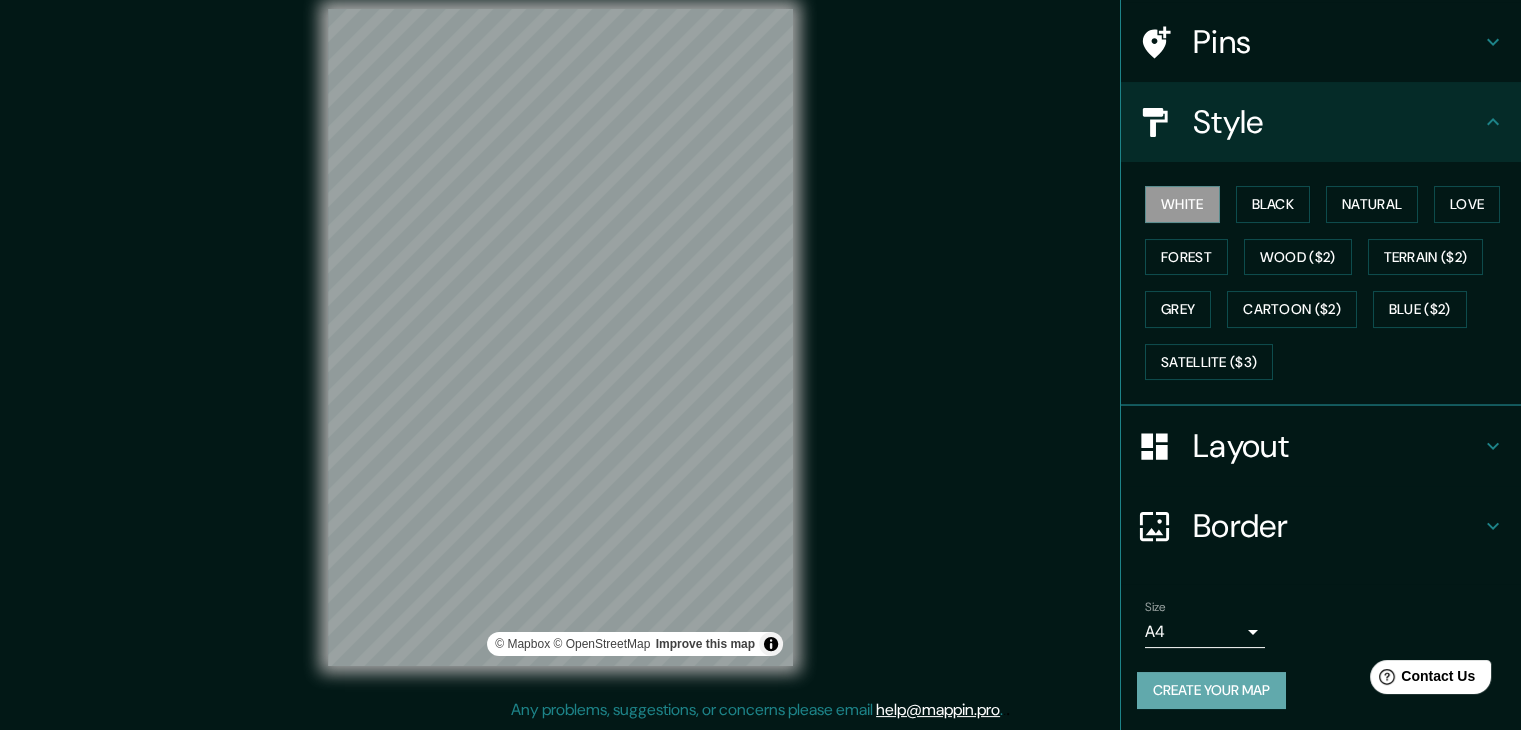 click on "Create your map" at bounding box center (1211, 690) 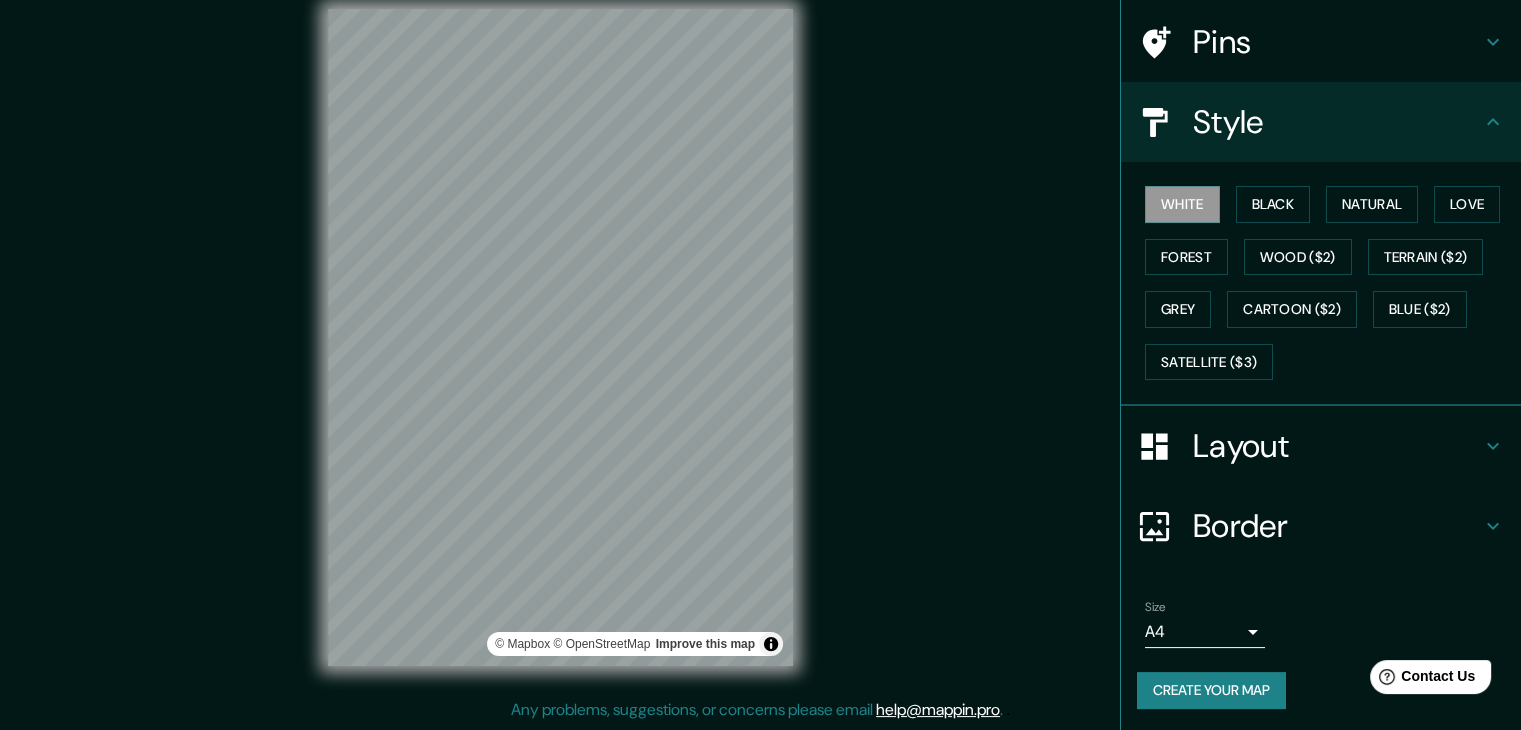 click on "© Mapbox   © OpenStreetMap   Improve this map" at bounding box center [560, 337] 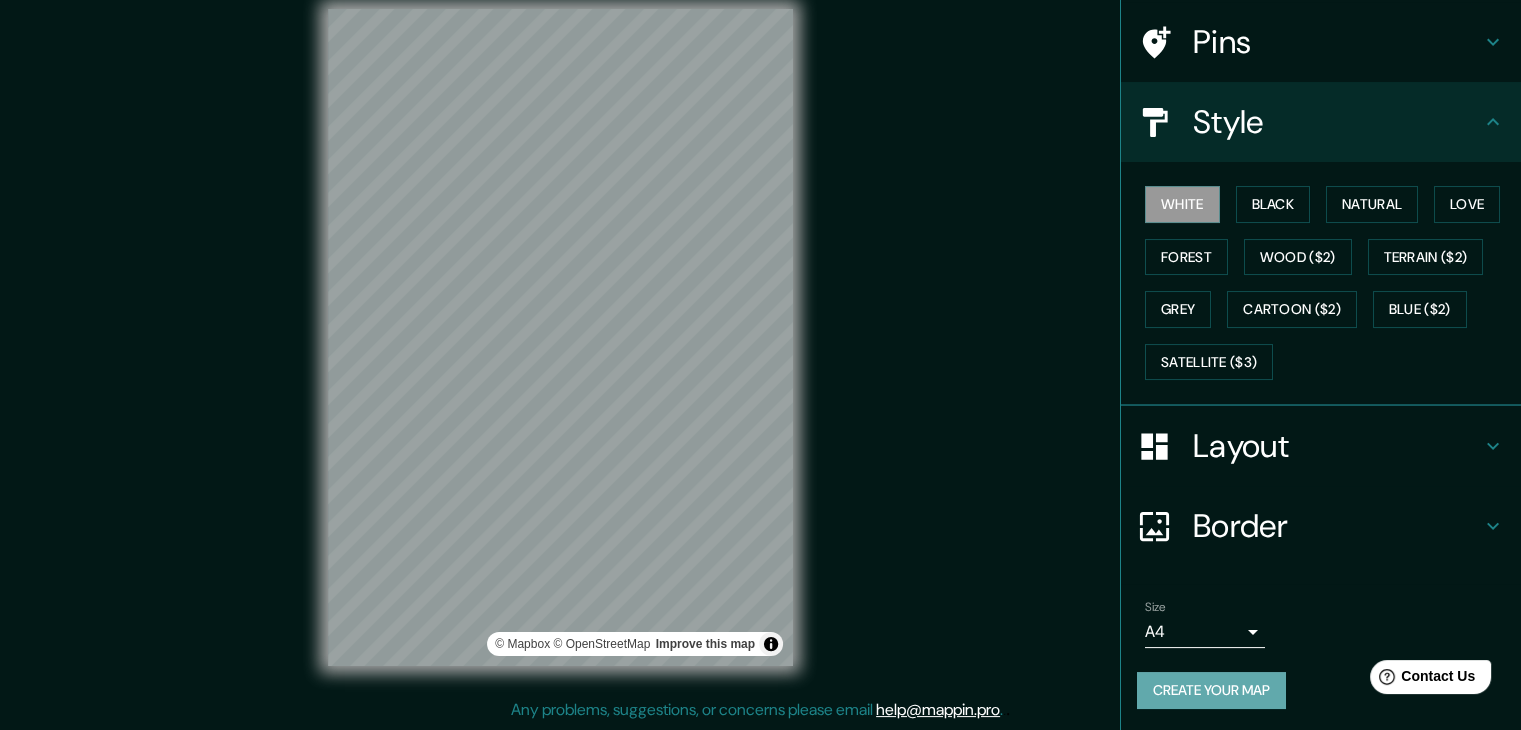 click on "Create your map" at bounding box center (1211, 690) 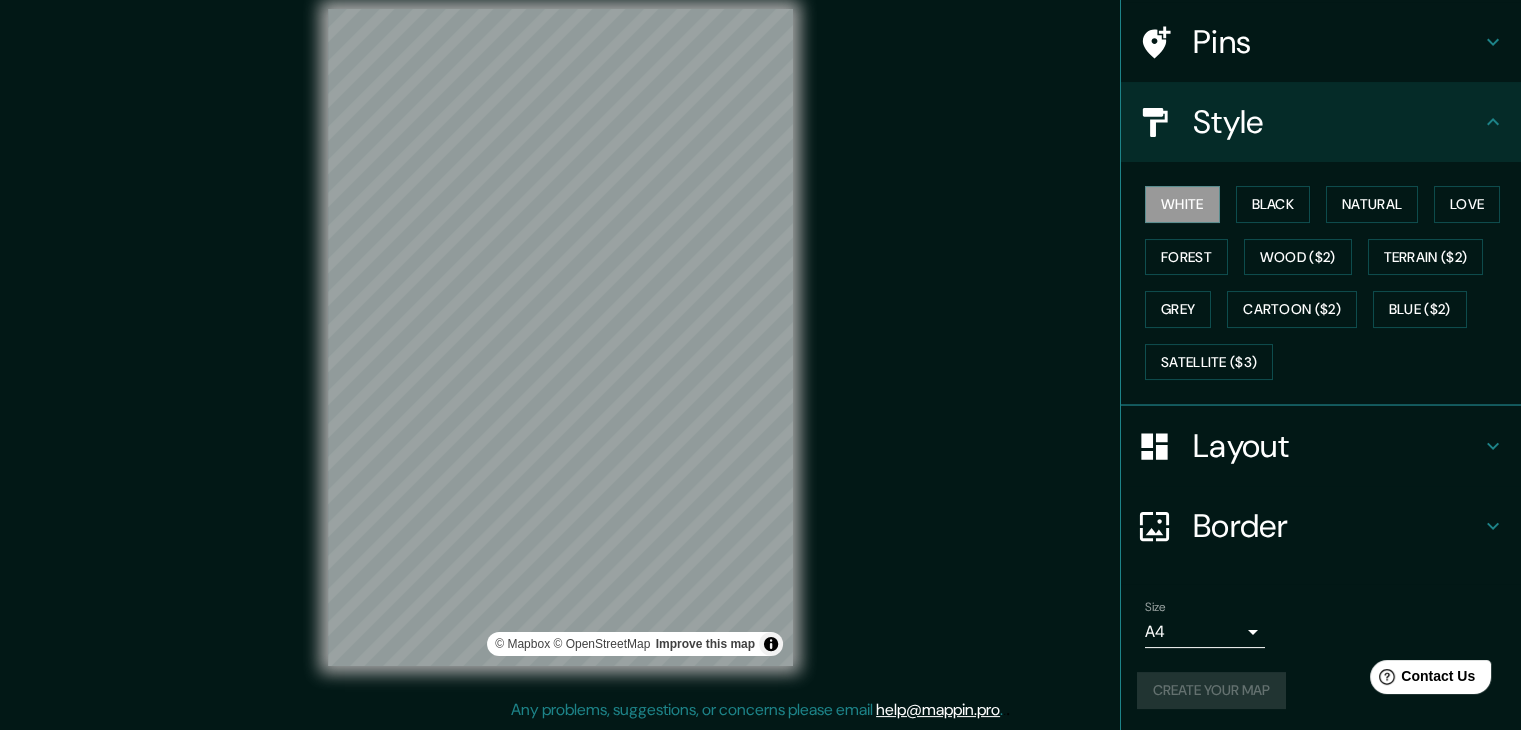click on "Create your map" at bounding box center (1321, 690) 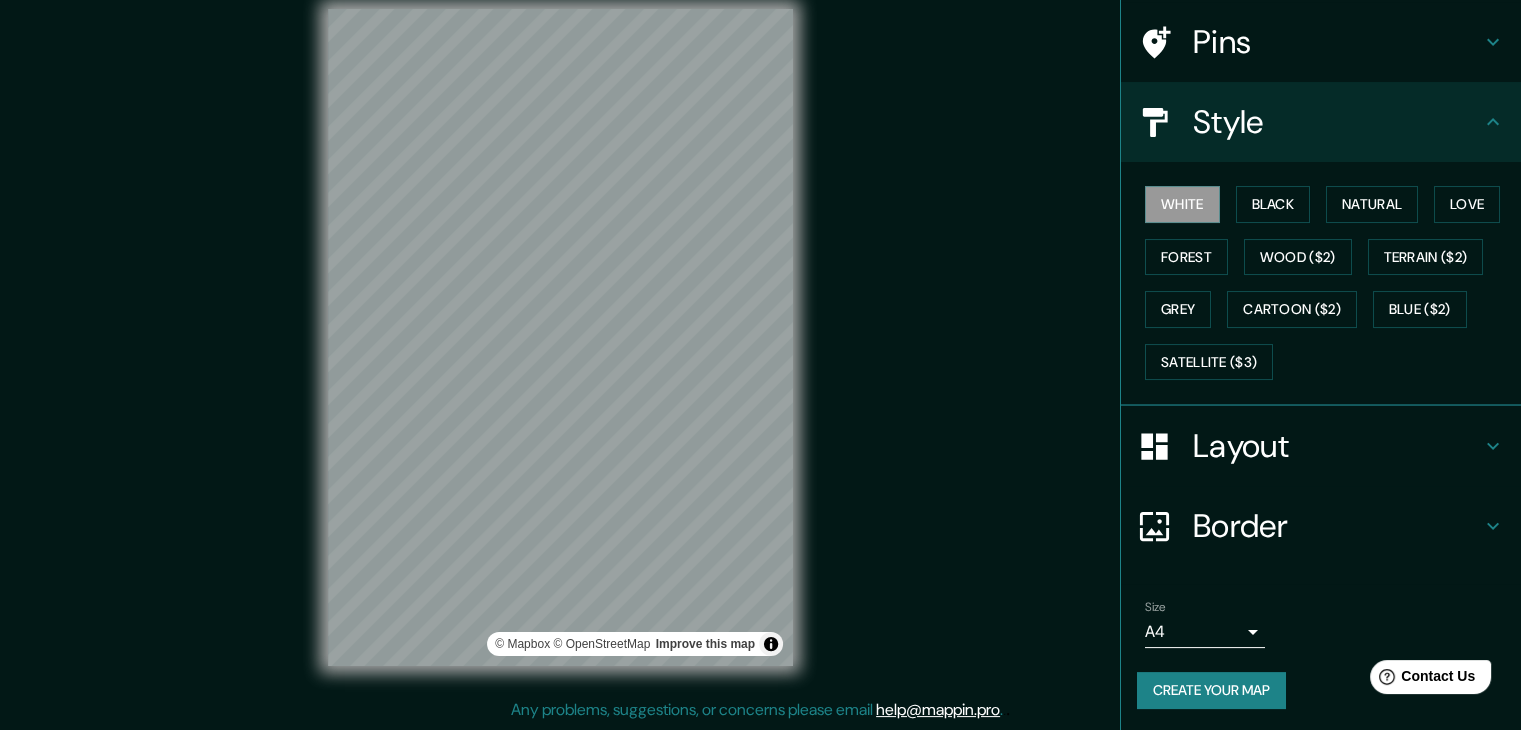 click on "© Mapbox   © OpenStreetMap   Improve this map" at bounding box center (560, 337) 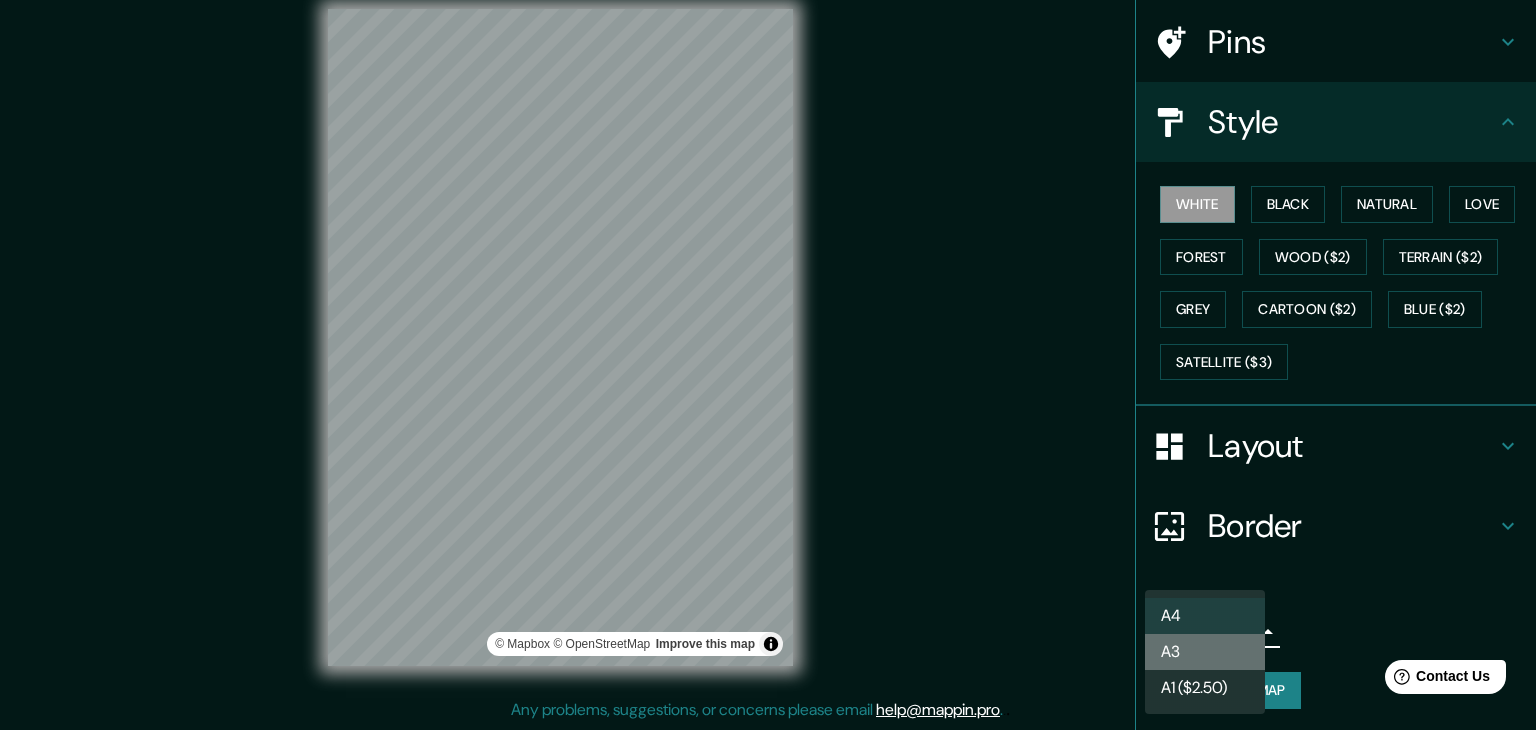 click on "A3" at bounding box center (1205, 652) 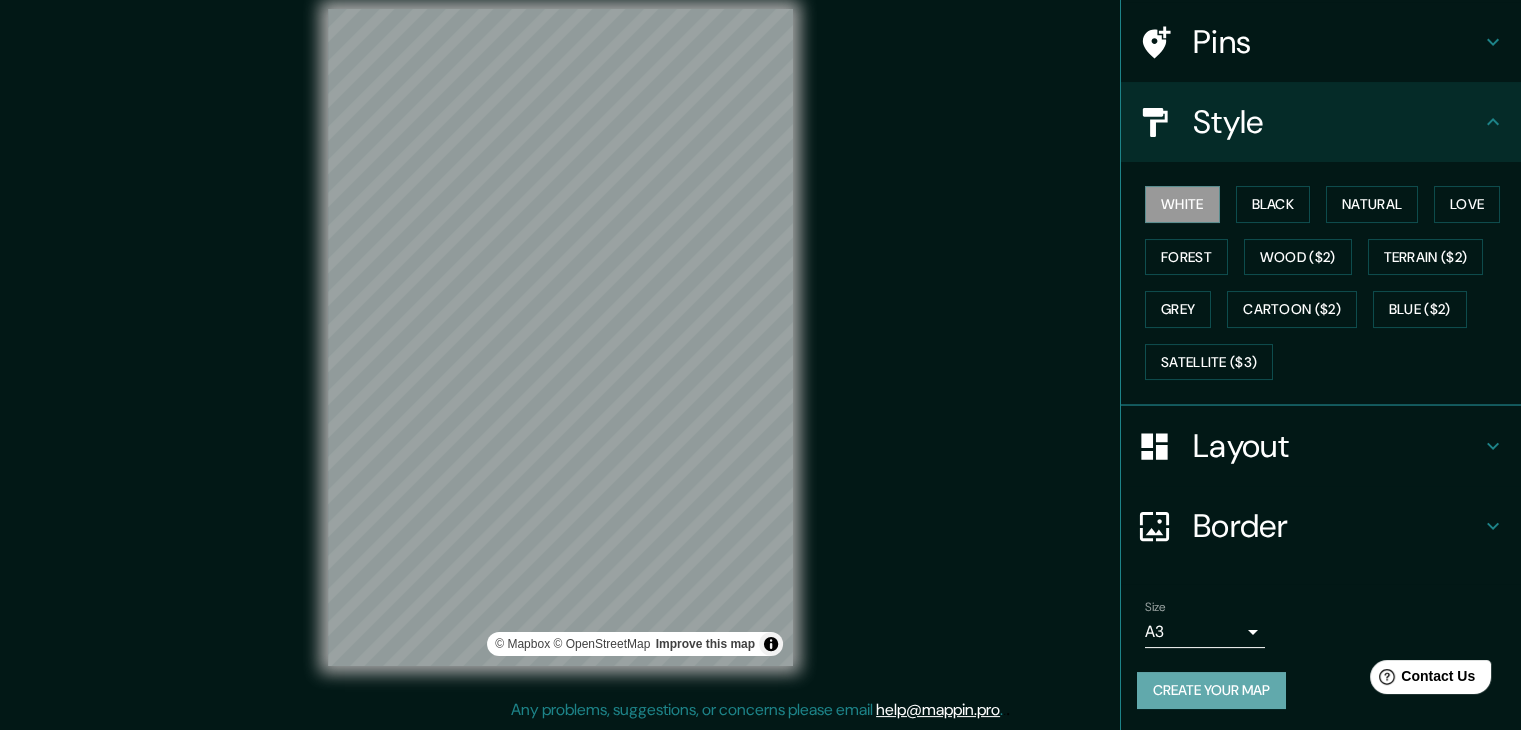 click on "Create your map" at bounding box center (1211, 690) 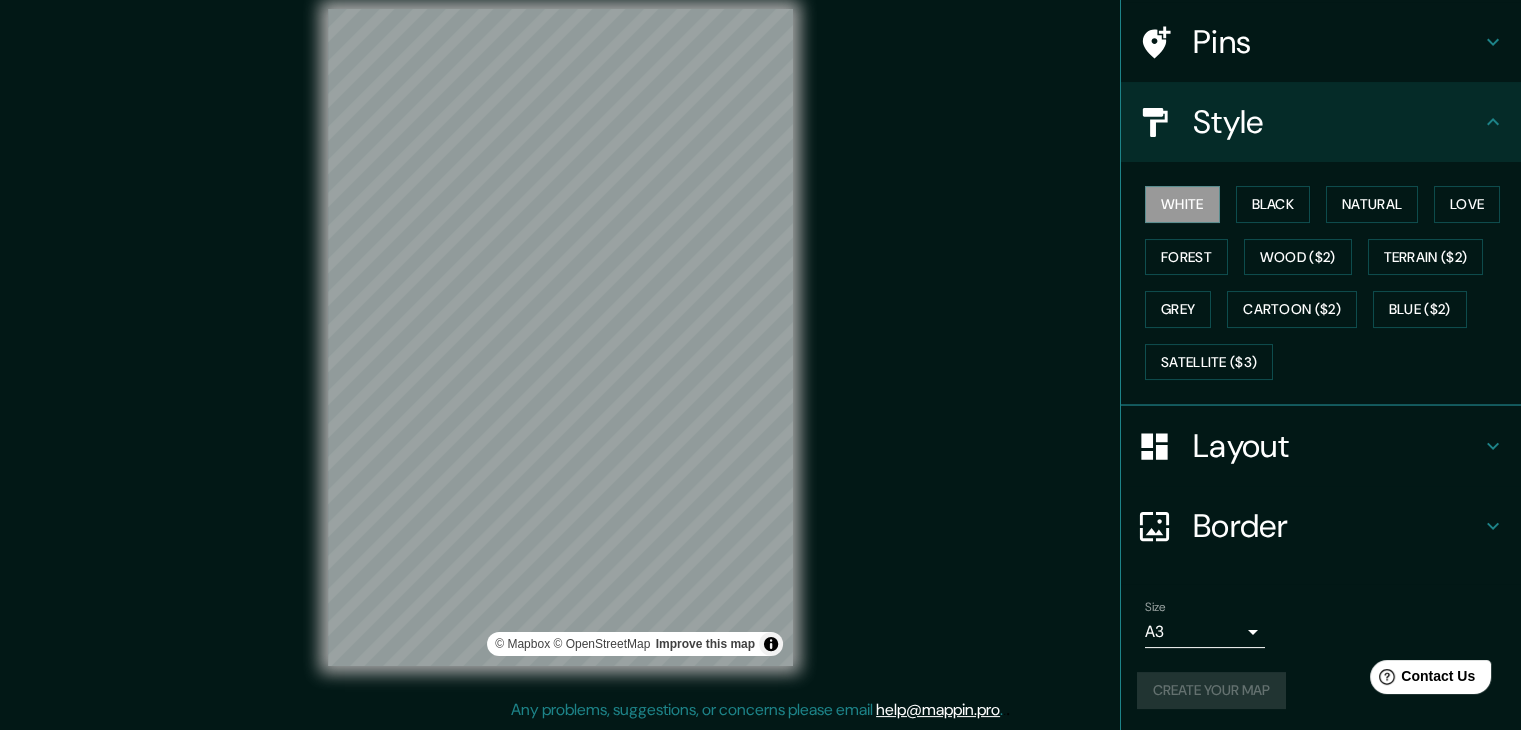 click on "Create your map" at bounding box center (1321, 690) 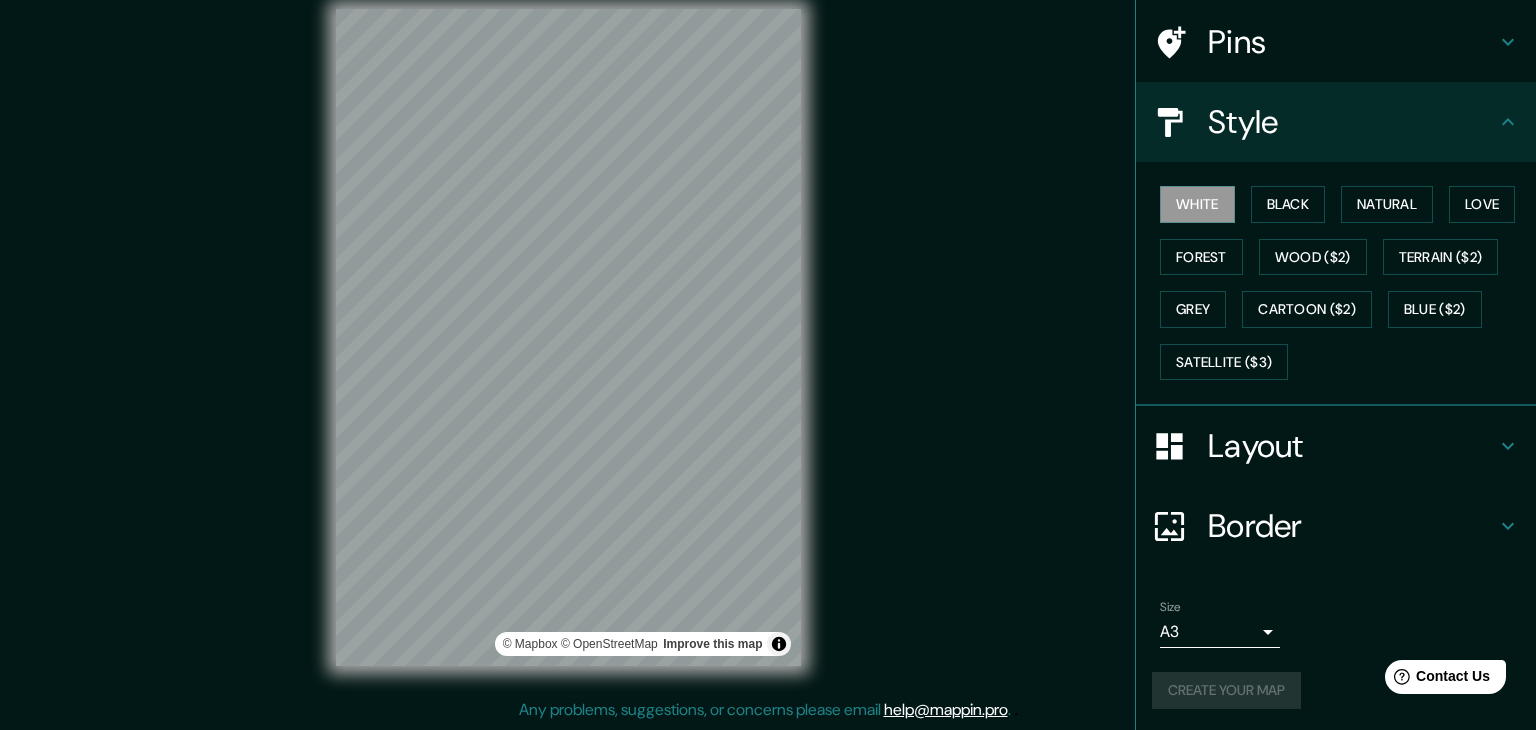 click on "Mappin Location [CITY], [COUNTRY] Pins Style White Black Natural Love Forest Wood ($2) Terrain ($2) Grey Cartoon ($2) Blue ($2) Satellite ($3) Layout Border Choose a border.  Hint : you can make layers of the frame opaque to create some cool effects. None Simple Transparent Fancy Size A3 a4 Create your map © Mapbox   © OpenStreetMap   Improve this map Any problems, suggestions, or concerns please email    help@mappin.pro . . ." at bounding box center (768, 342) 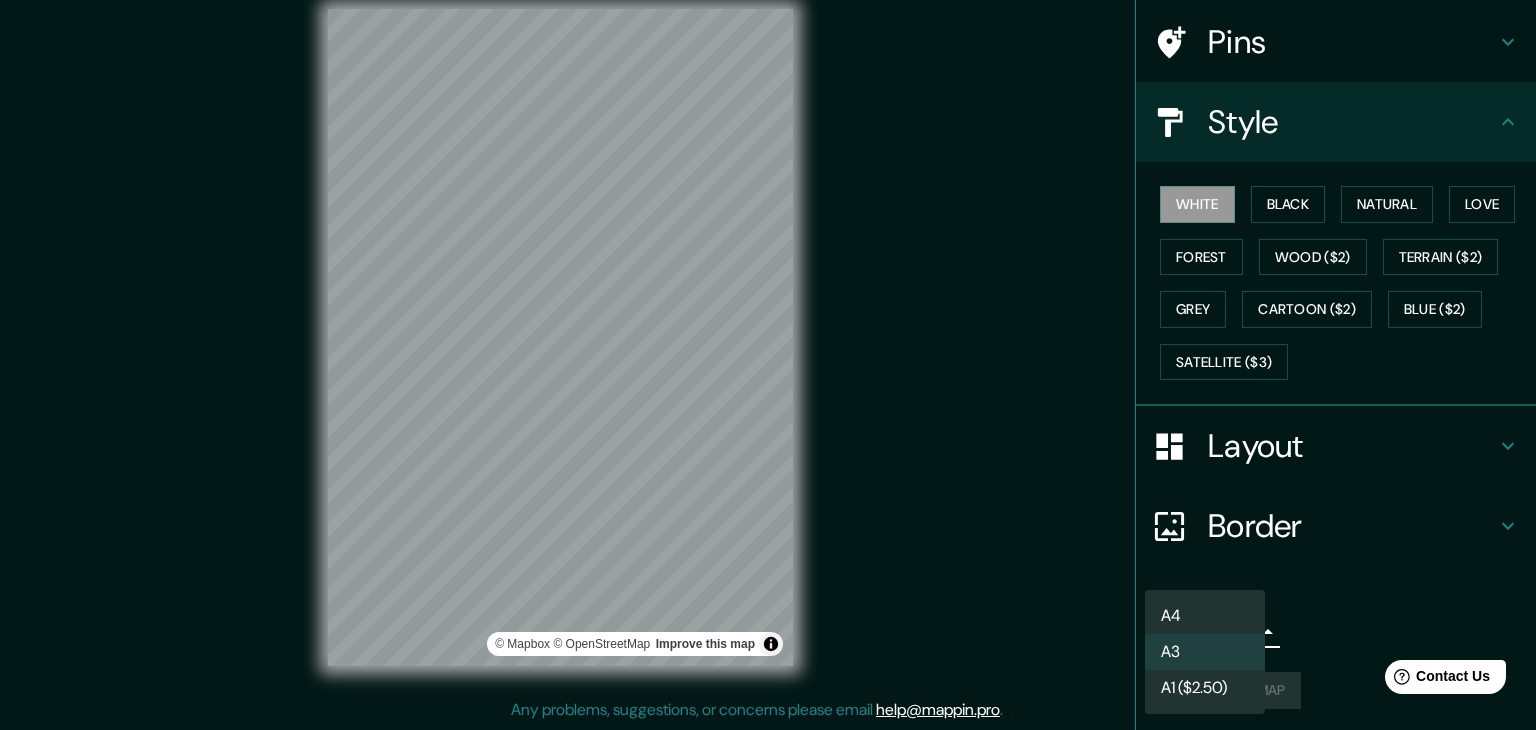 click on "A4" at bounding box center (1205, 616) 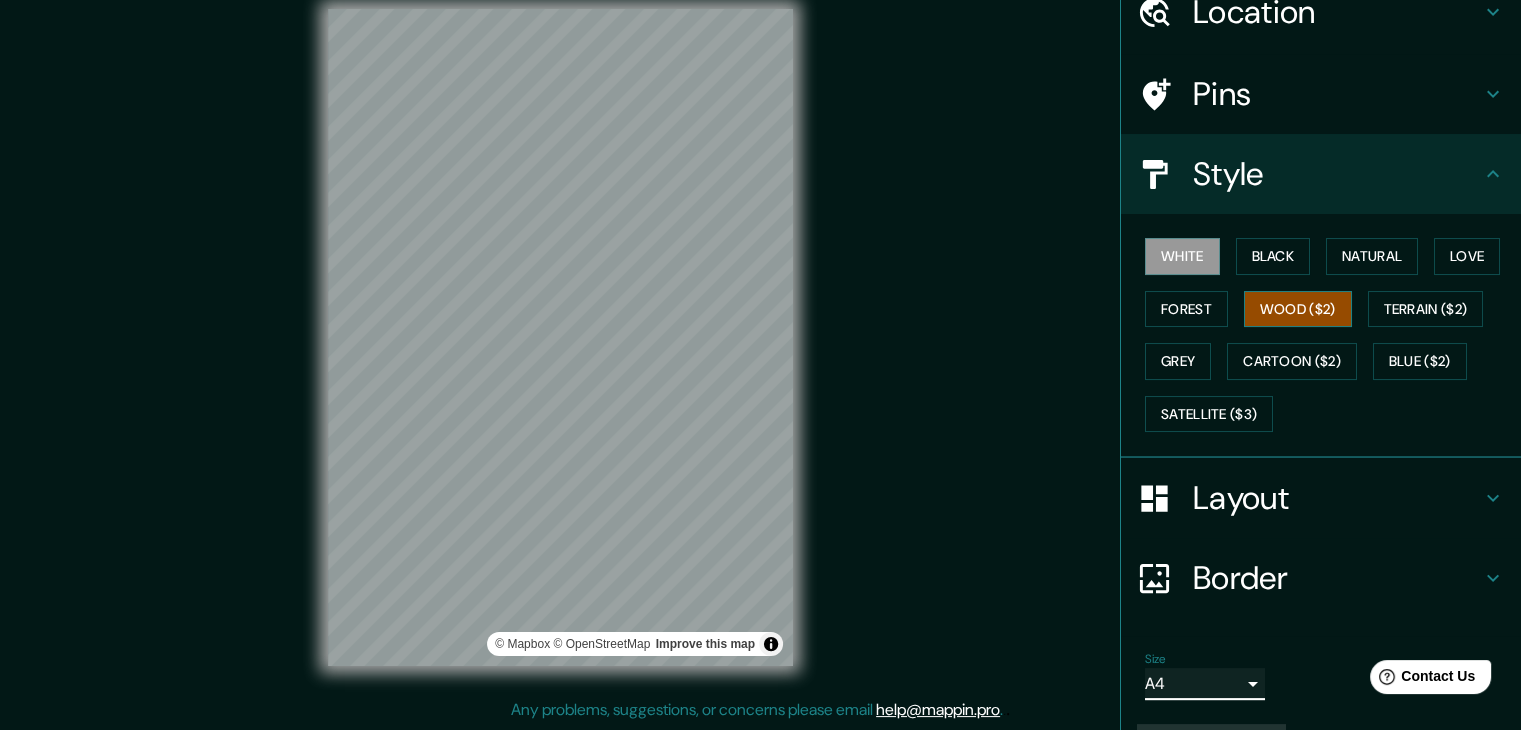 scroll, scrollTop: 0, scrollLeft: 0, axis: both 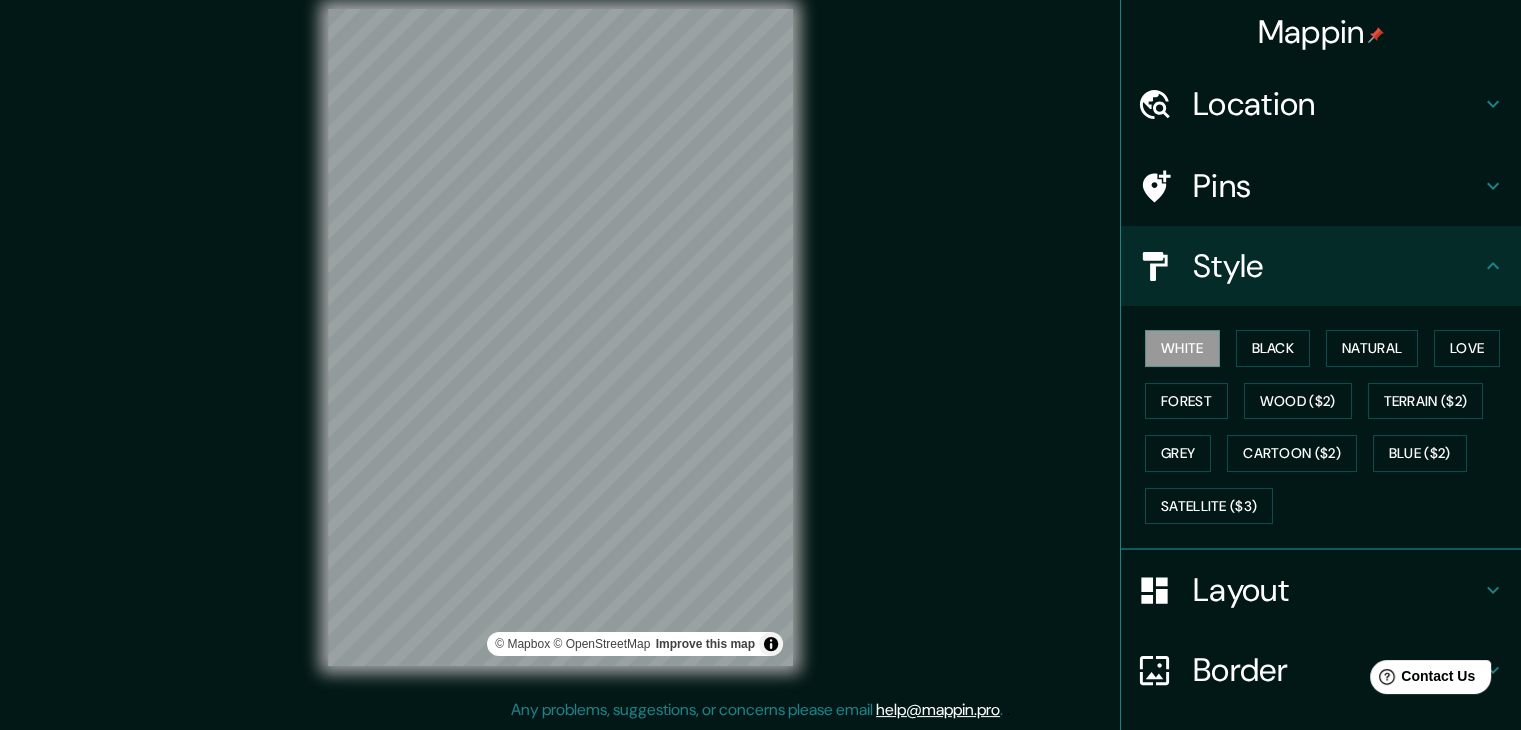 click on "Location" at bounding box center (1337, 104) 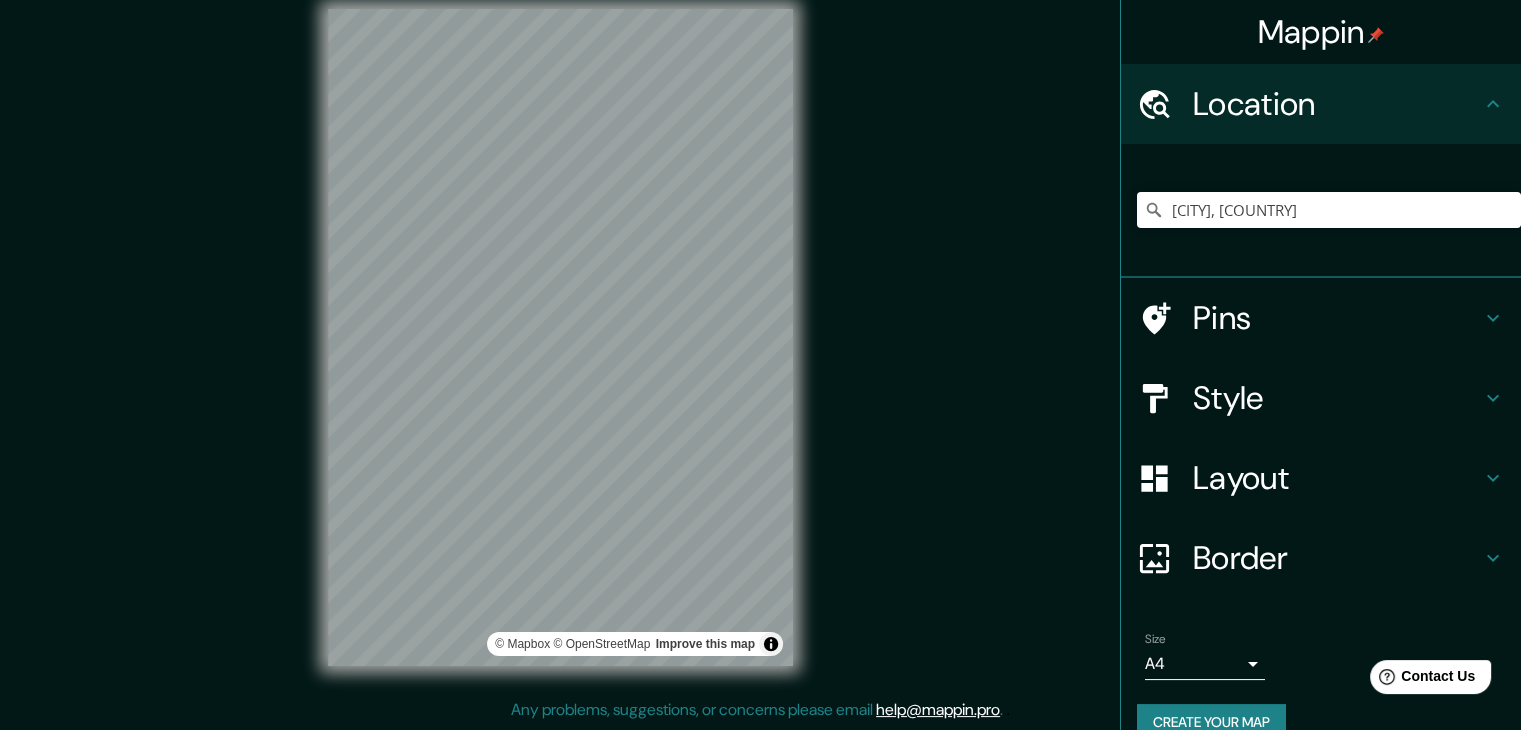 click on "Location" at bounding box center [1321, 104] 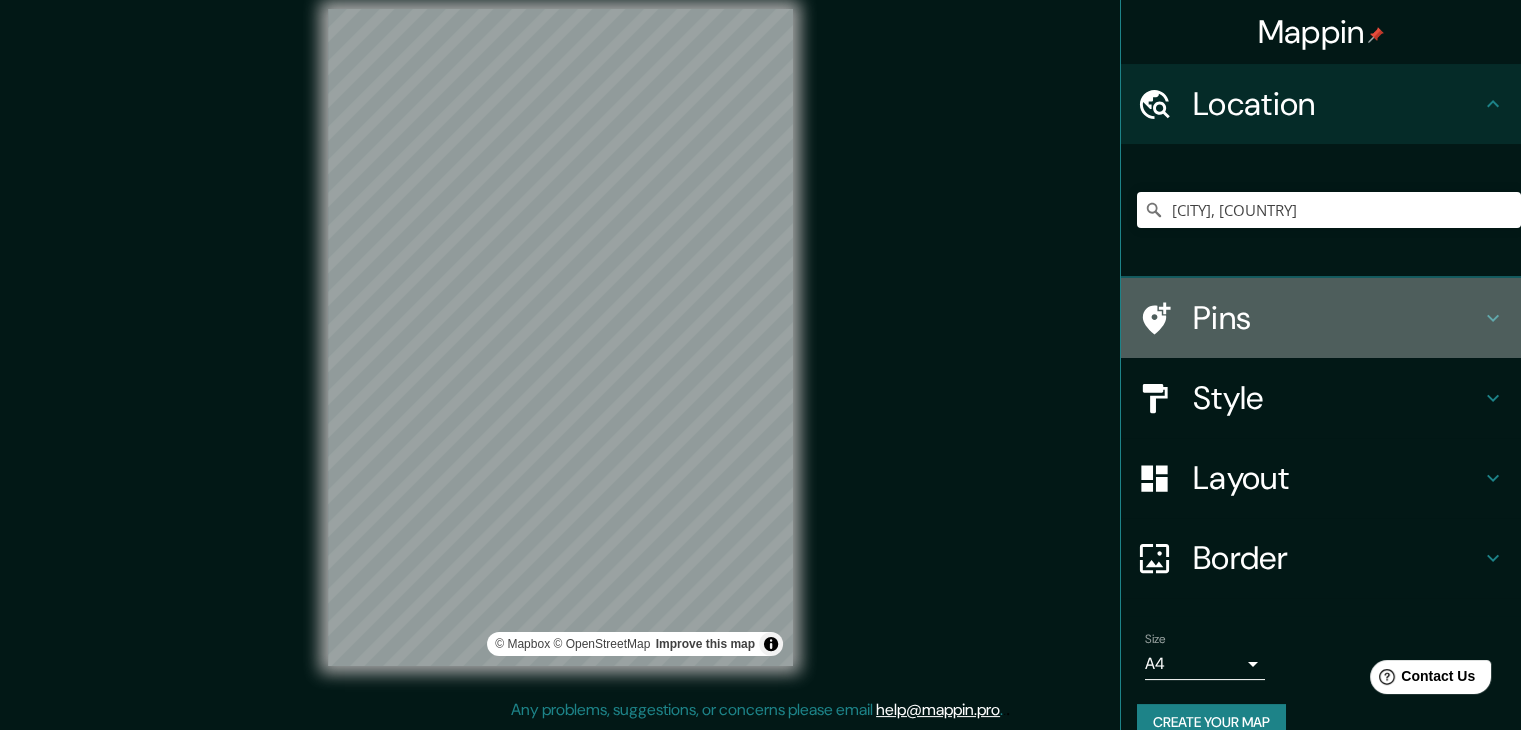 click on "Pins" at bounding box center (1337, 318) 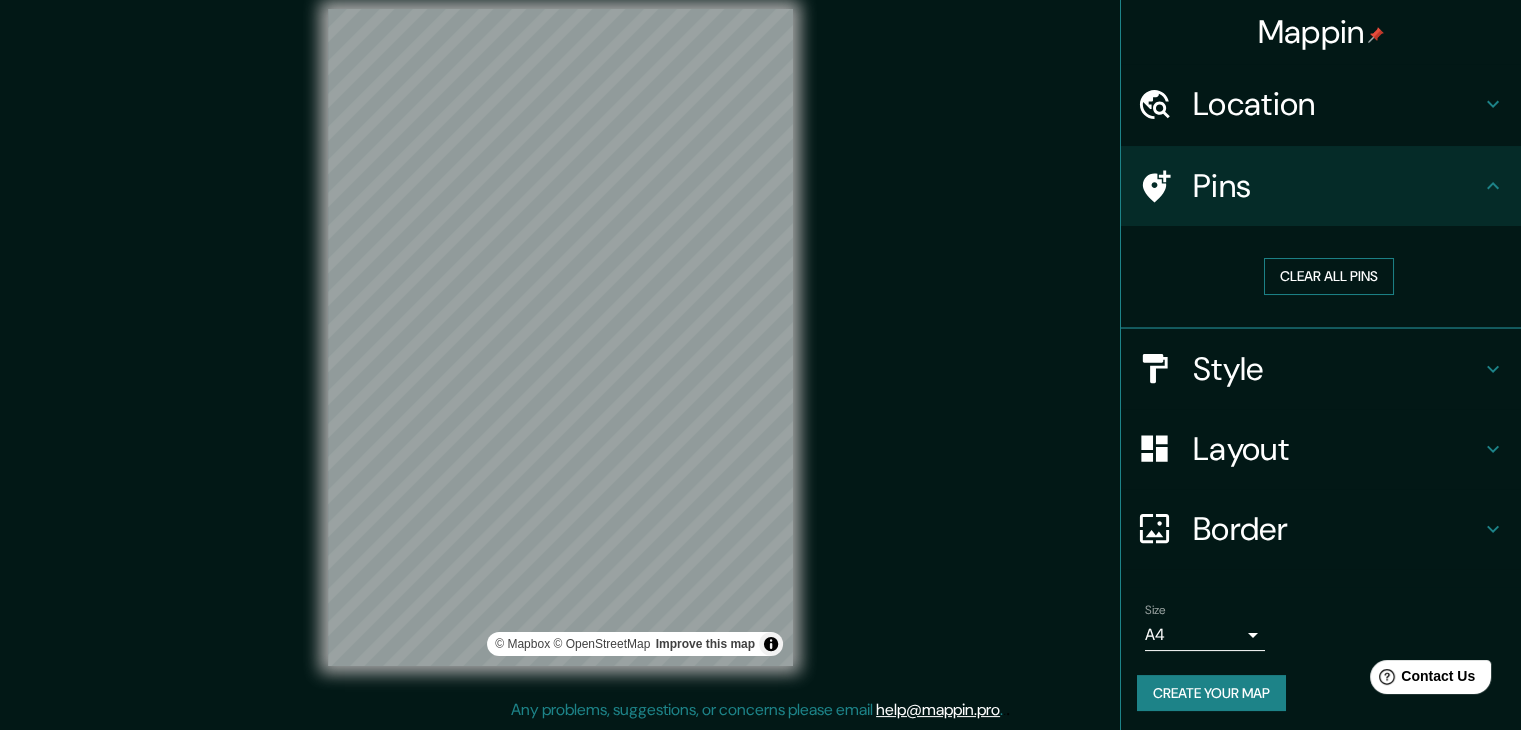 click on "Clear all pins" at bounding box center [1329, 276] 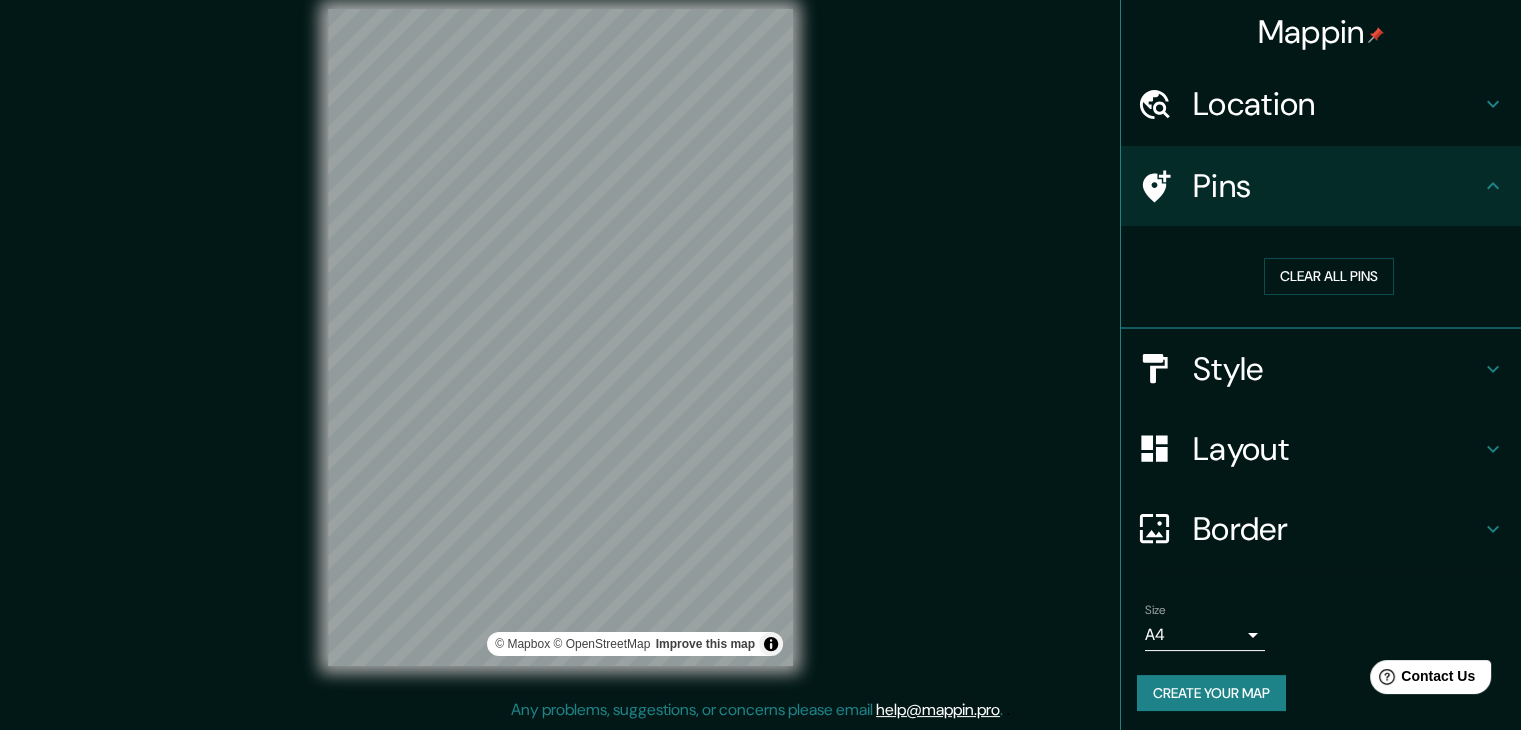 click on "Pins" at bounding box center (1337, 186) 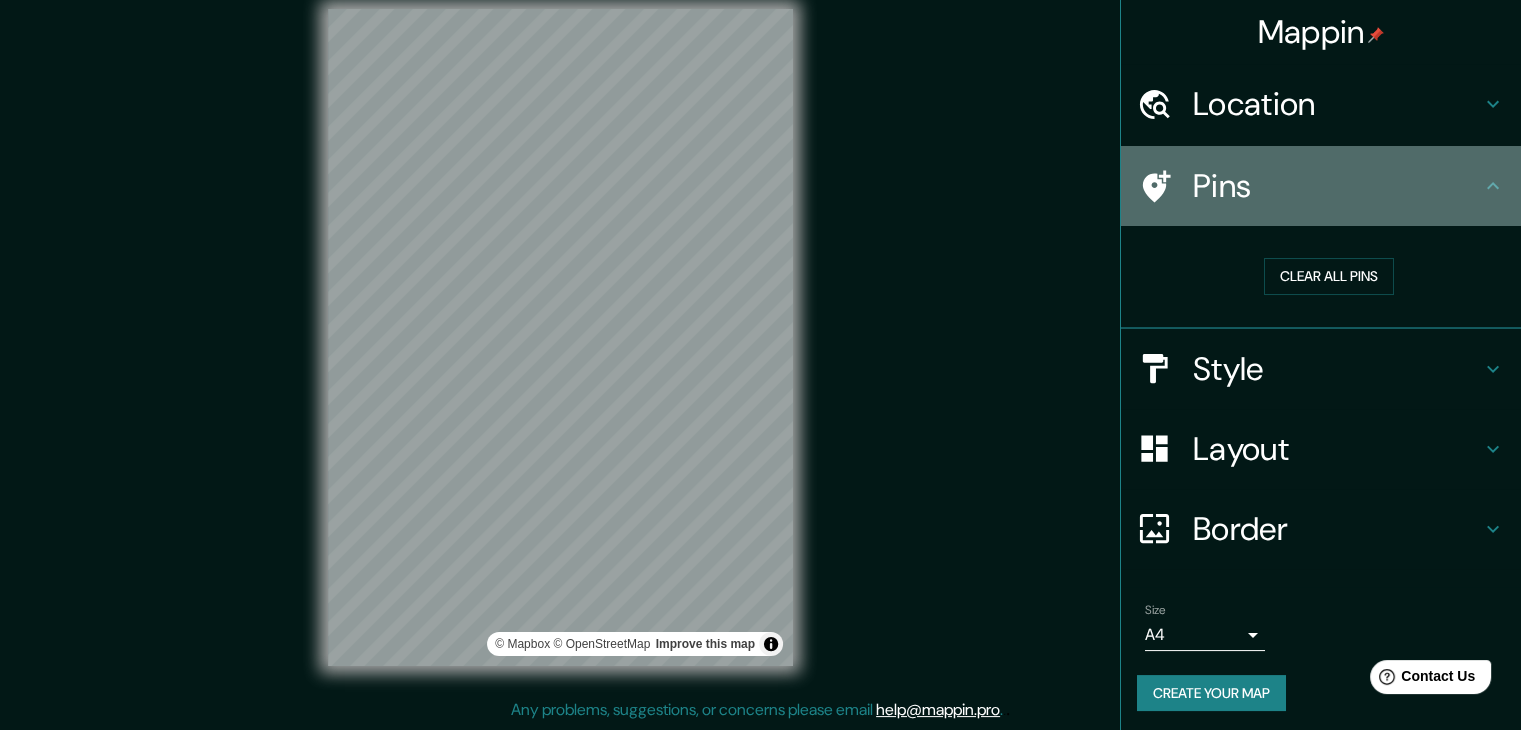 click 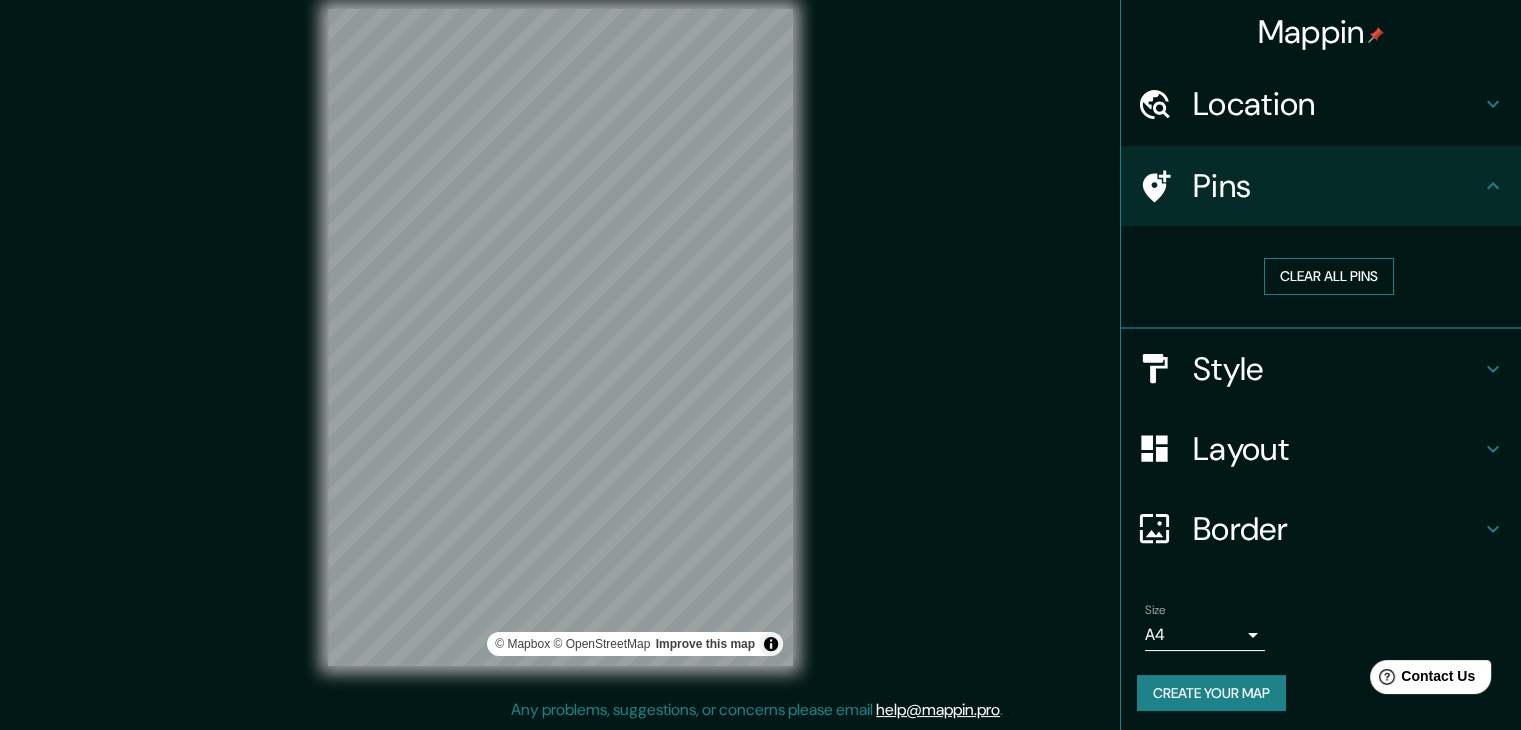 click on "Clear all pins" at bounding box center (1329, 276) 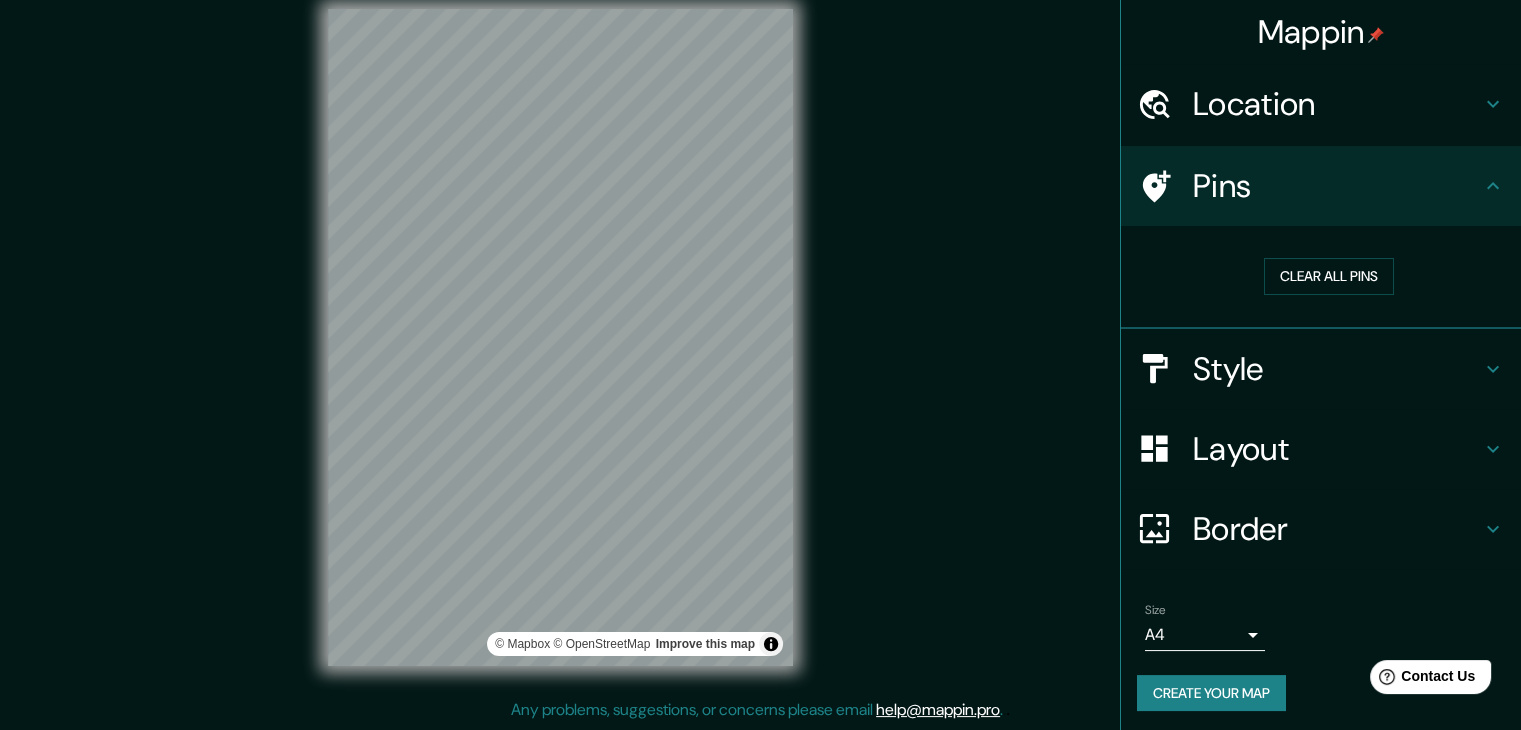 click on "Style" at bounding box center (1337, 369) 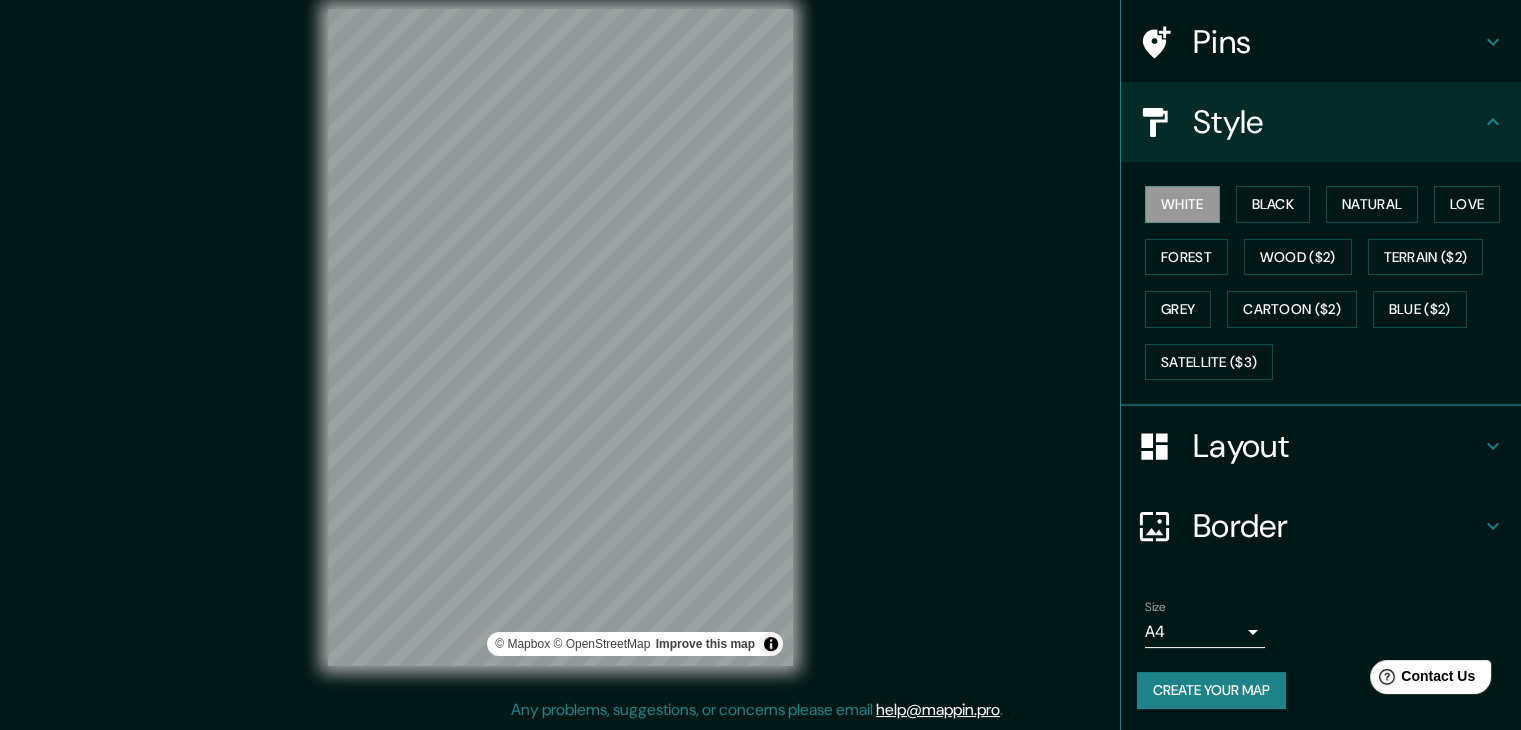 click on "Layout" at bounding box center [1337, 446] 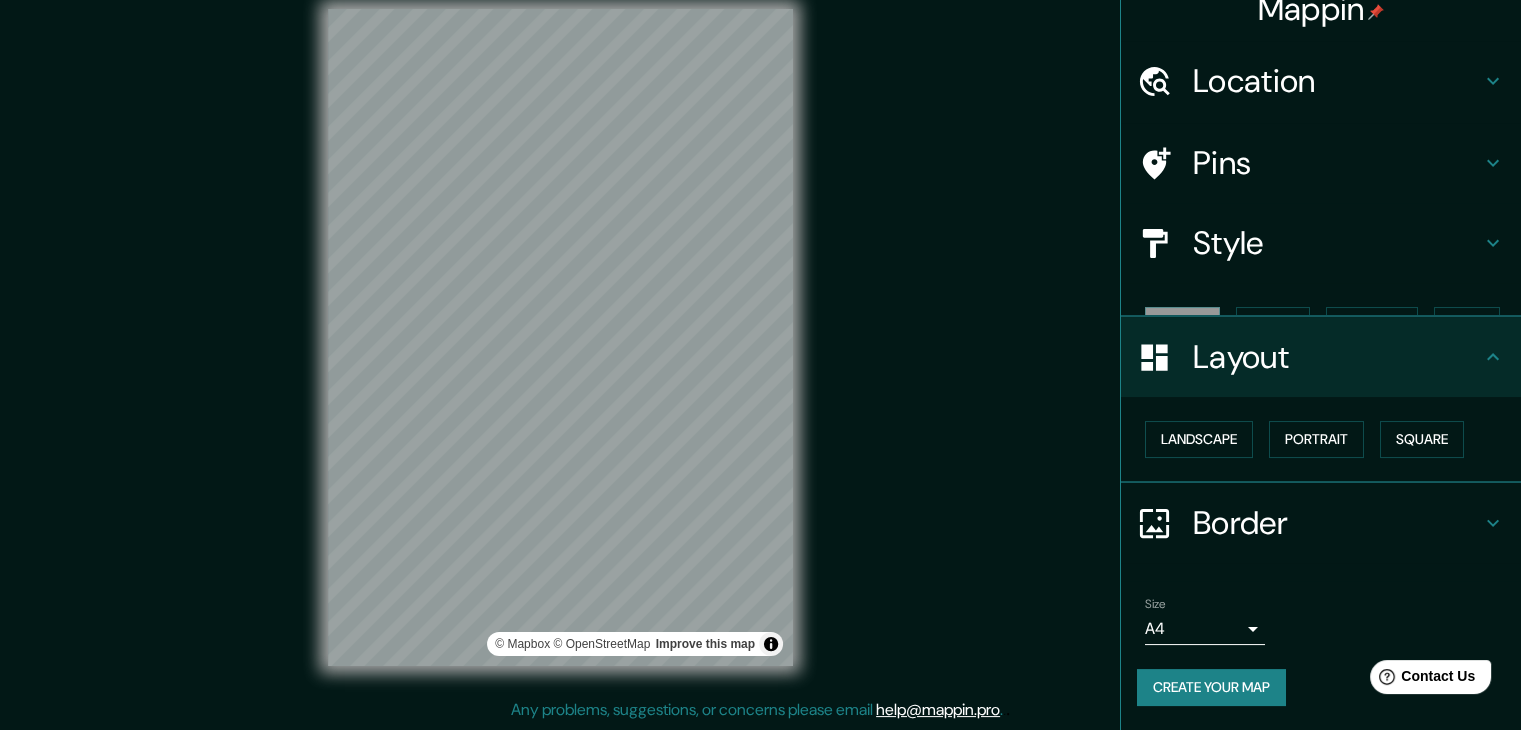 scroll, scrollTop: 0, scrollLeft: 0, axis: both 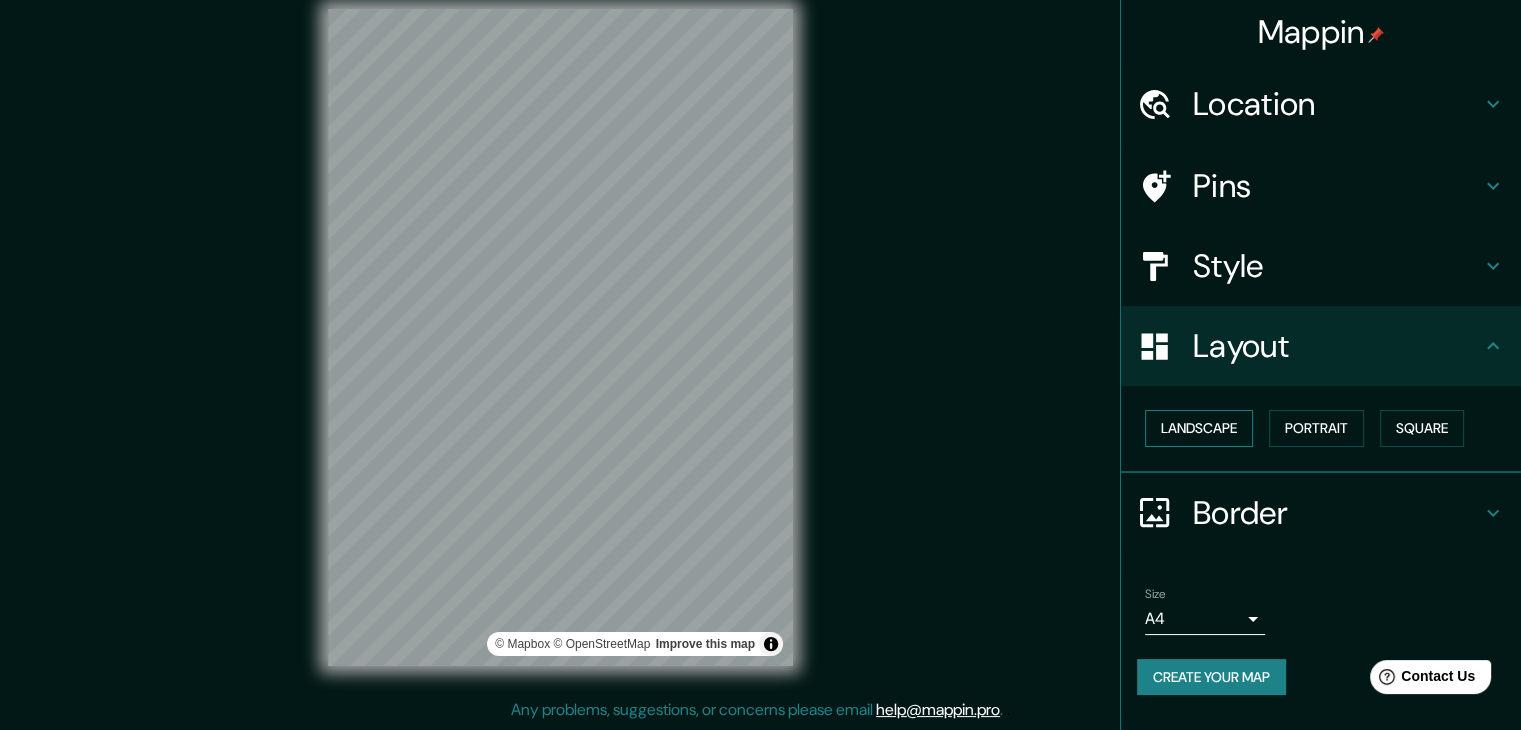 click on "Landscape" at bounding box center [1199, 428] 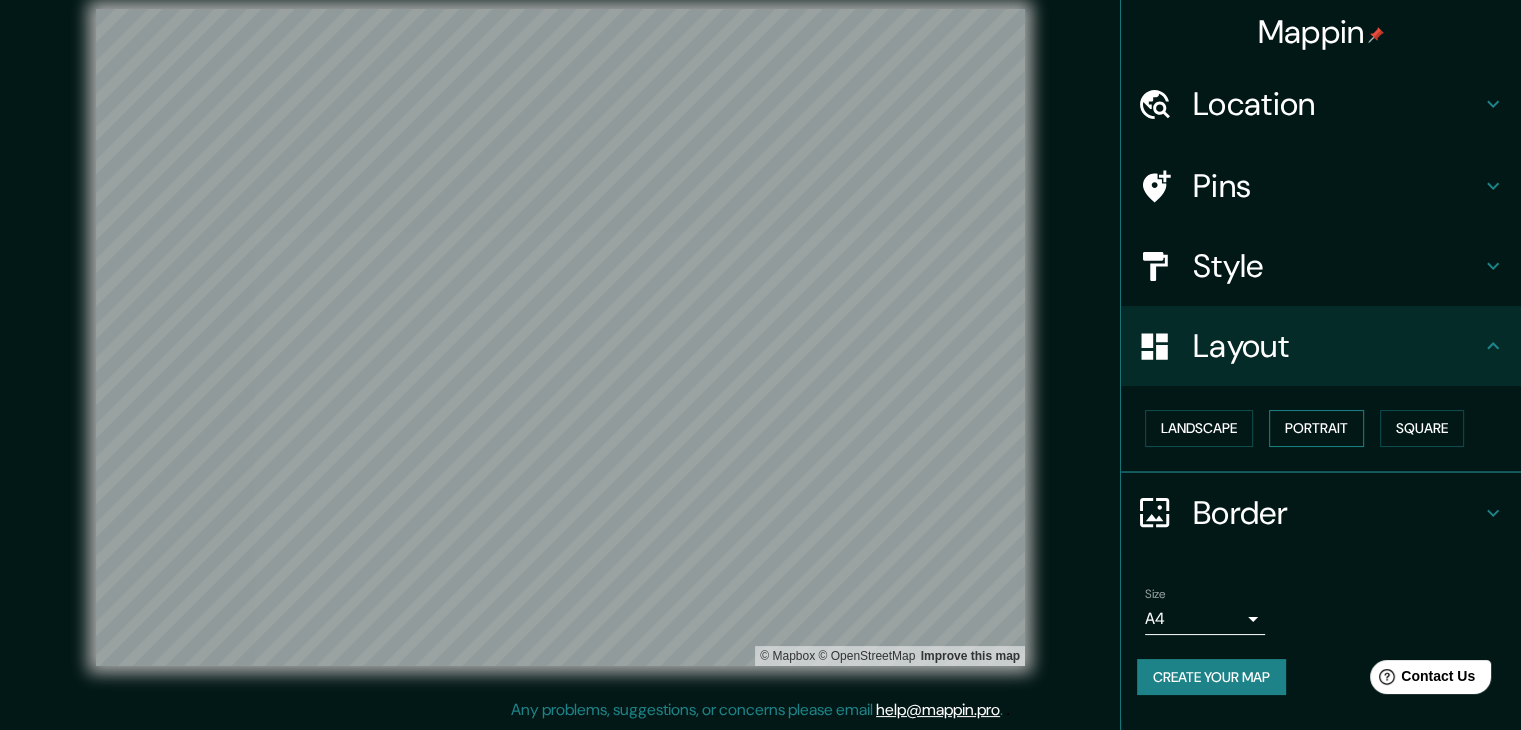 click on "Portrait" at bounding box center (1316, 428) 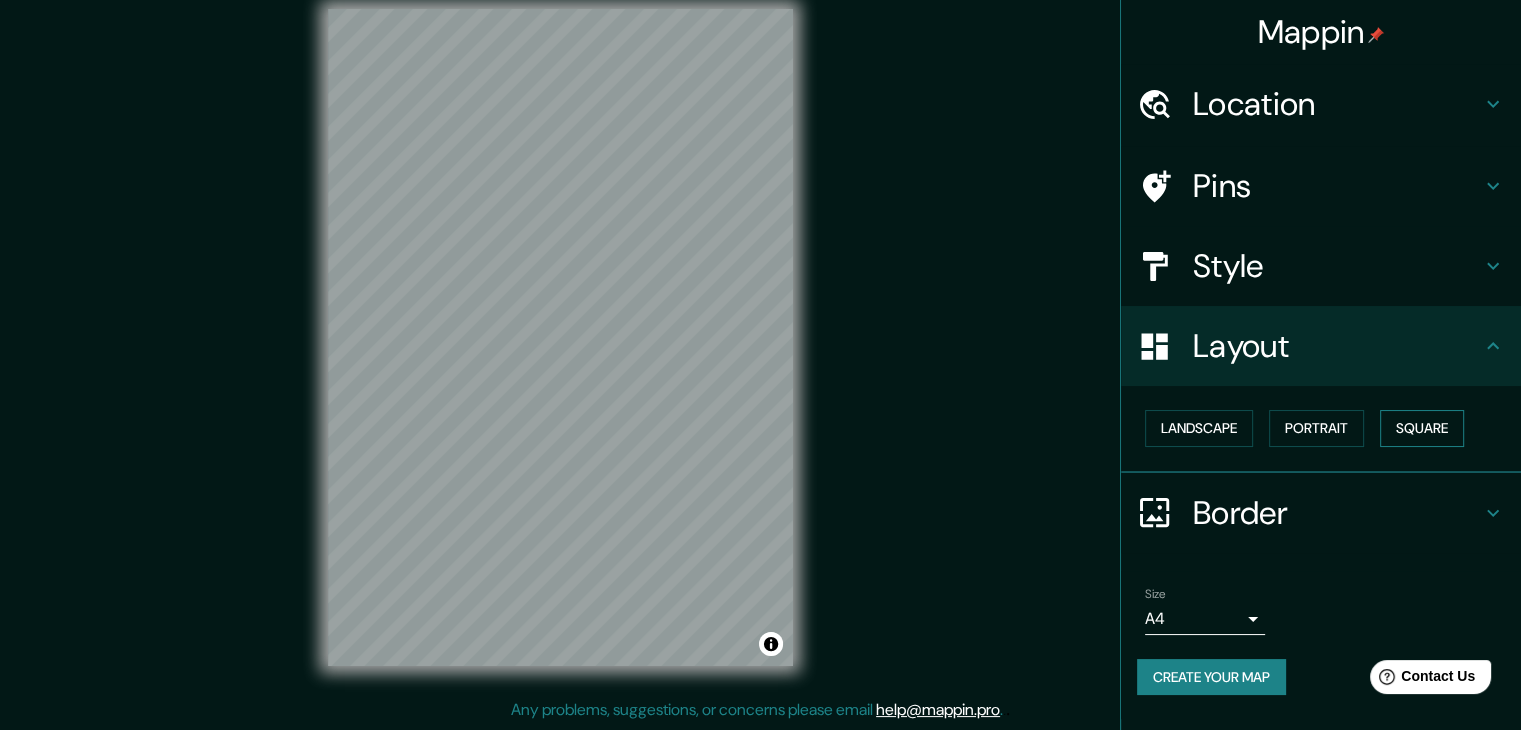 click on "Square" at bounding box center [1422, 428] 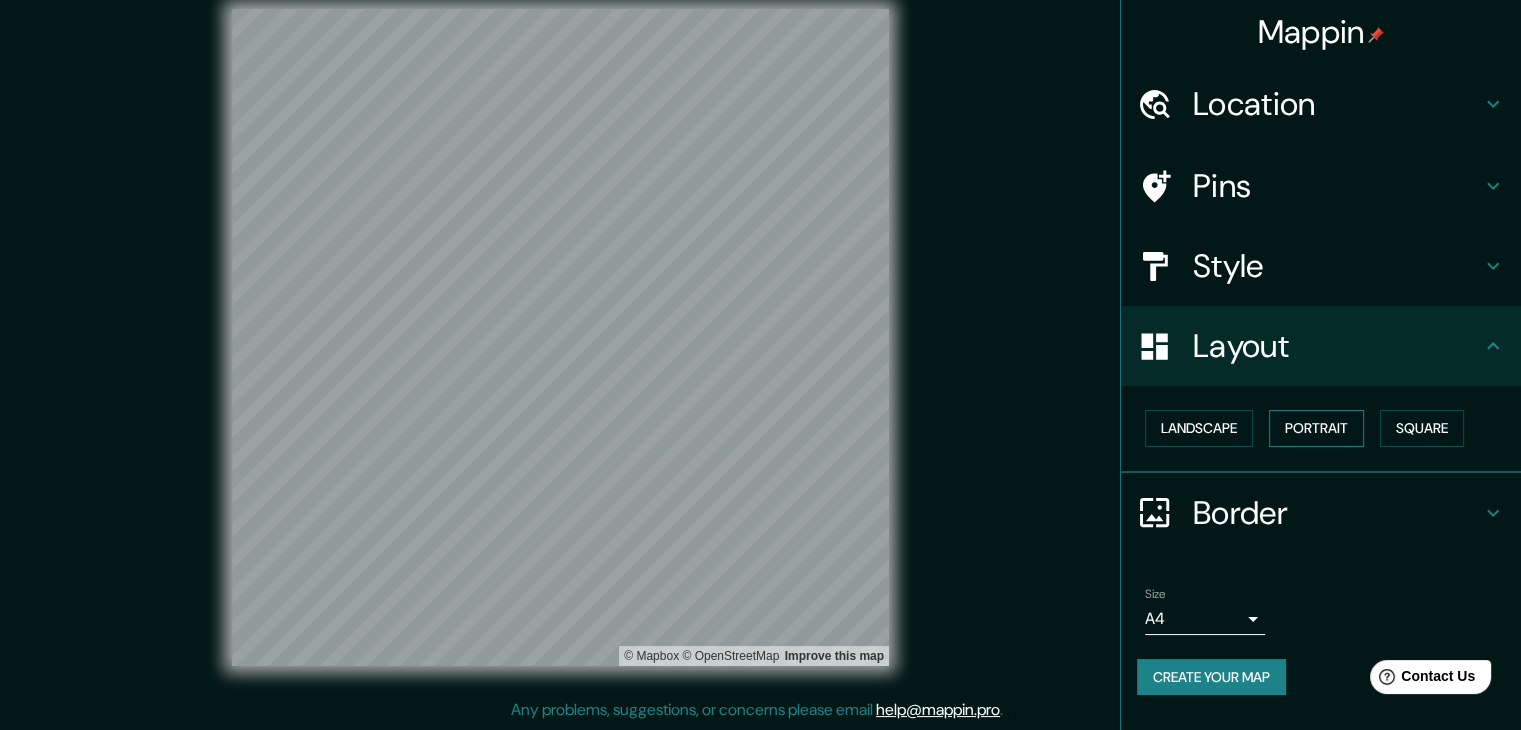 click on "Portrait" at bounding box center (1316, 428) 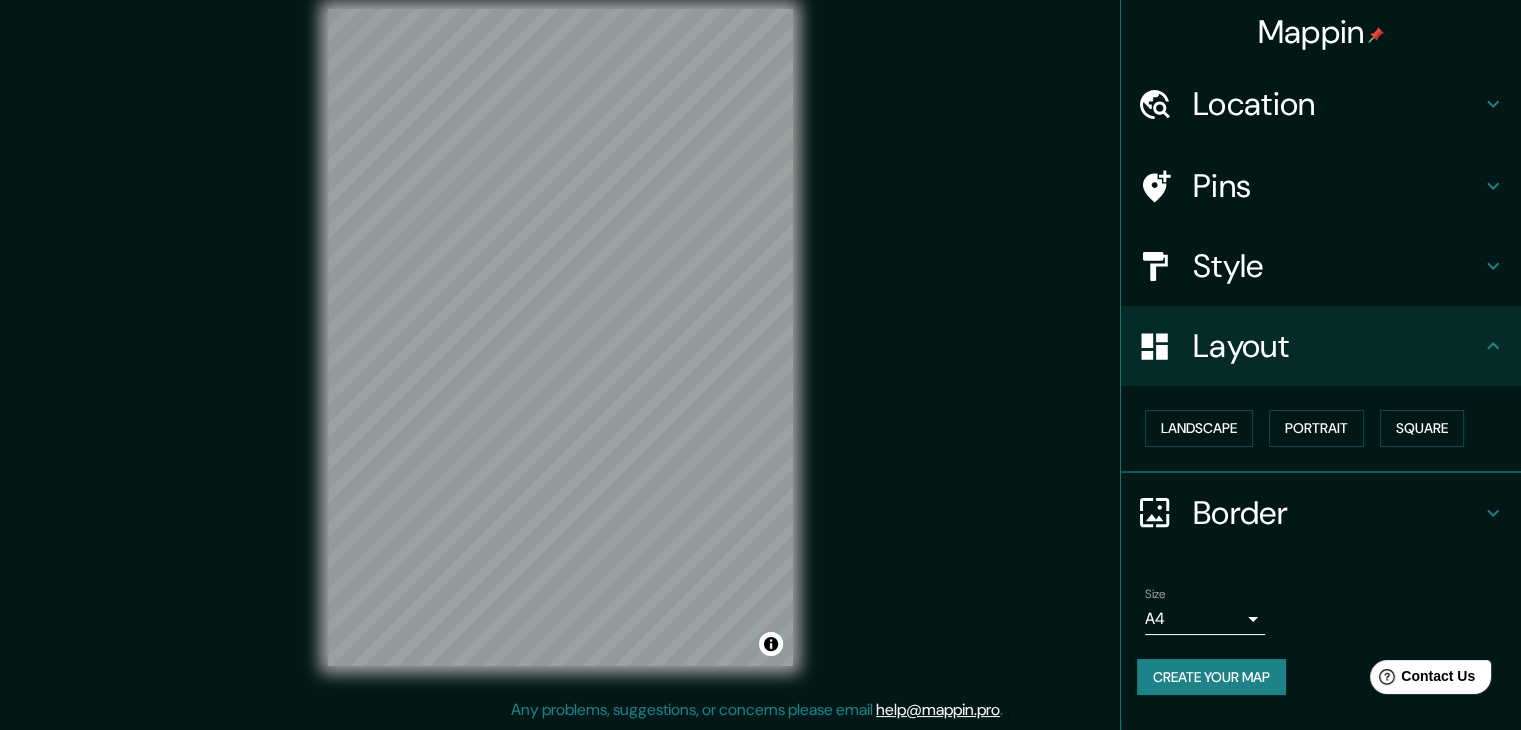 click on "Border" at bounding box center (1337, 513) 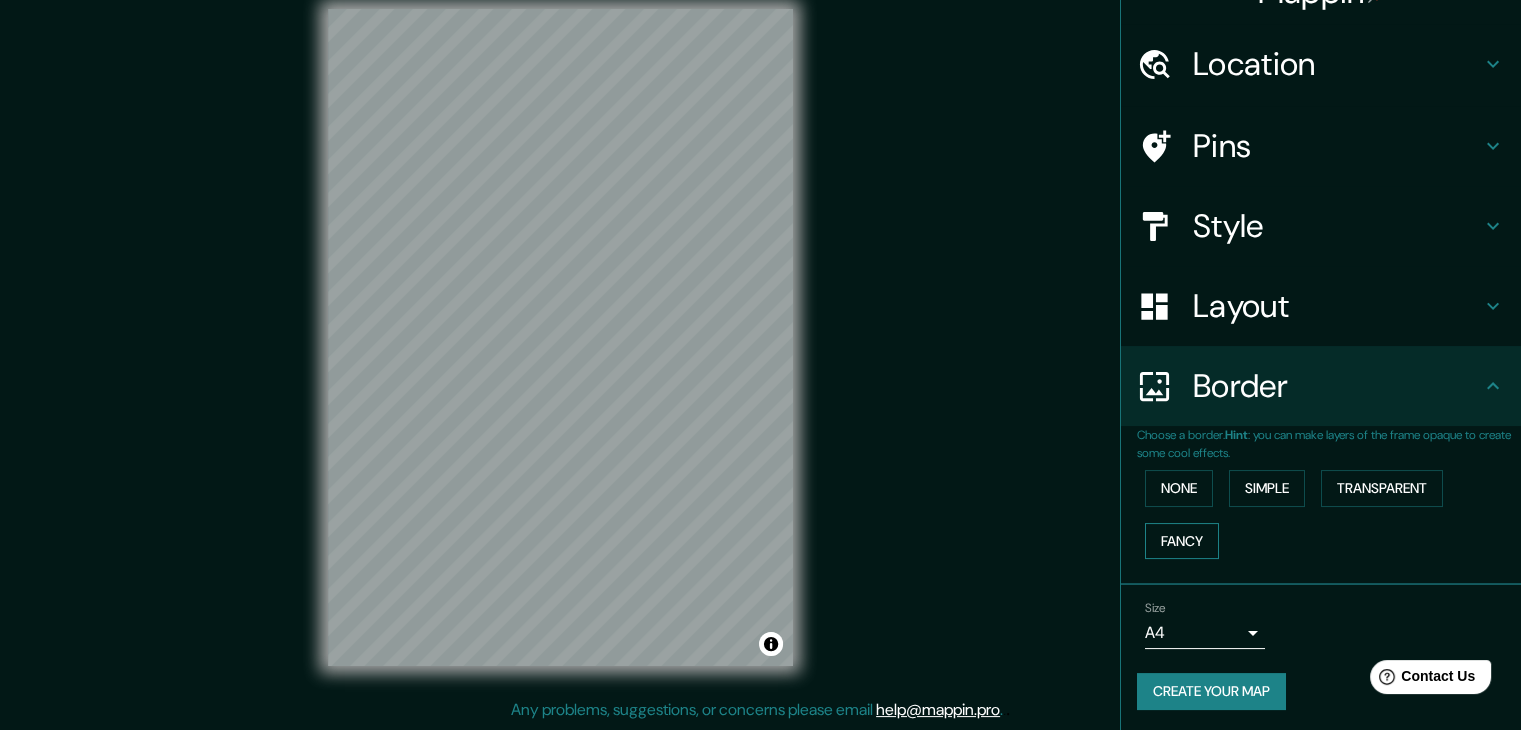 scroll, scrollTop: 42, scrollLeft: 0, axis: vertical 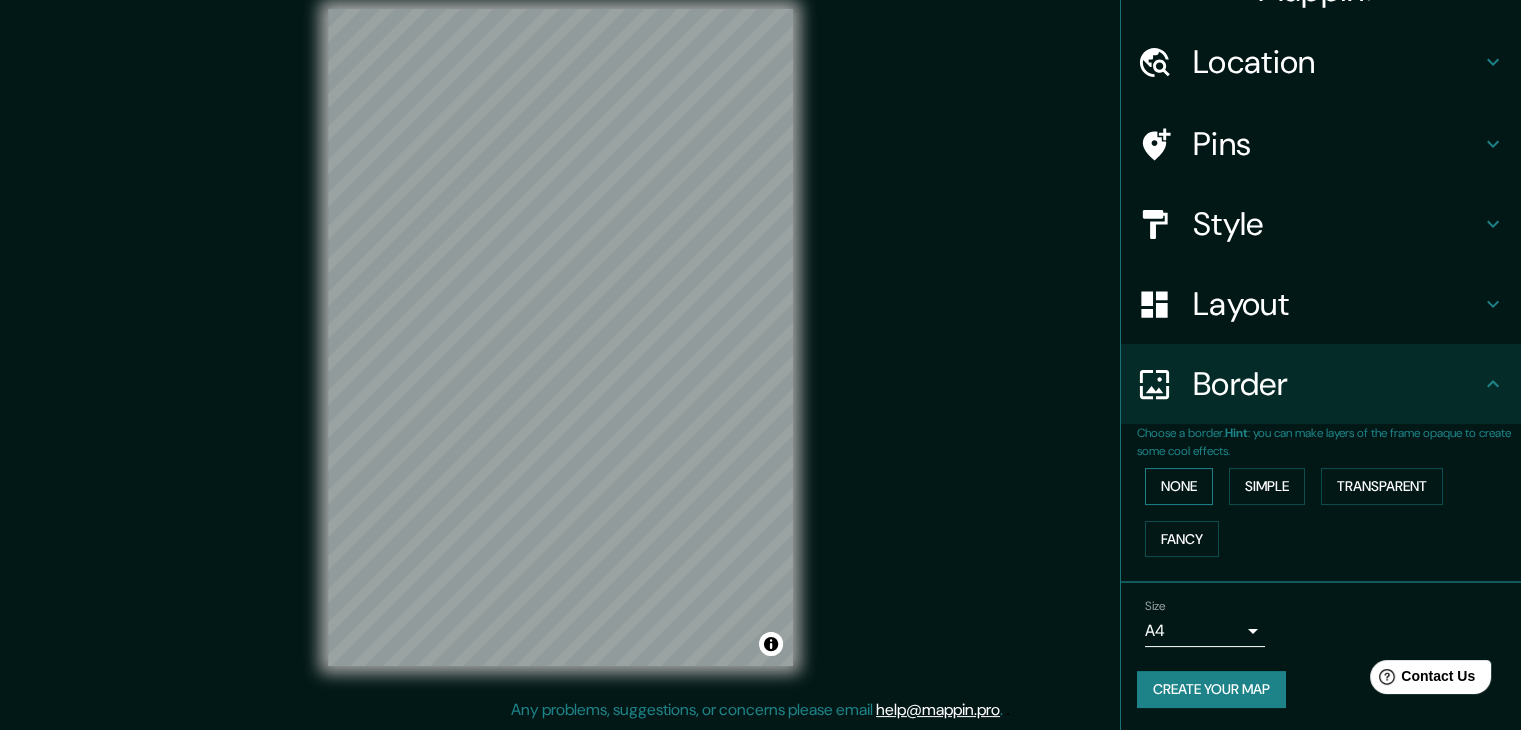 click on "None" at bounding box center (1179, 486) 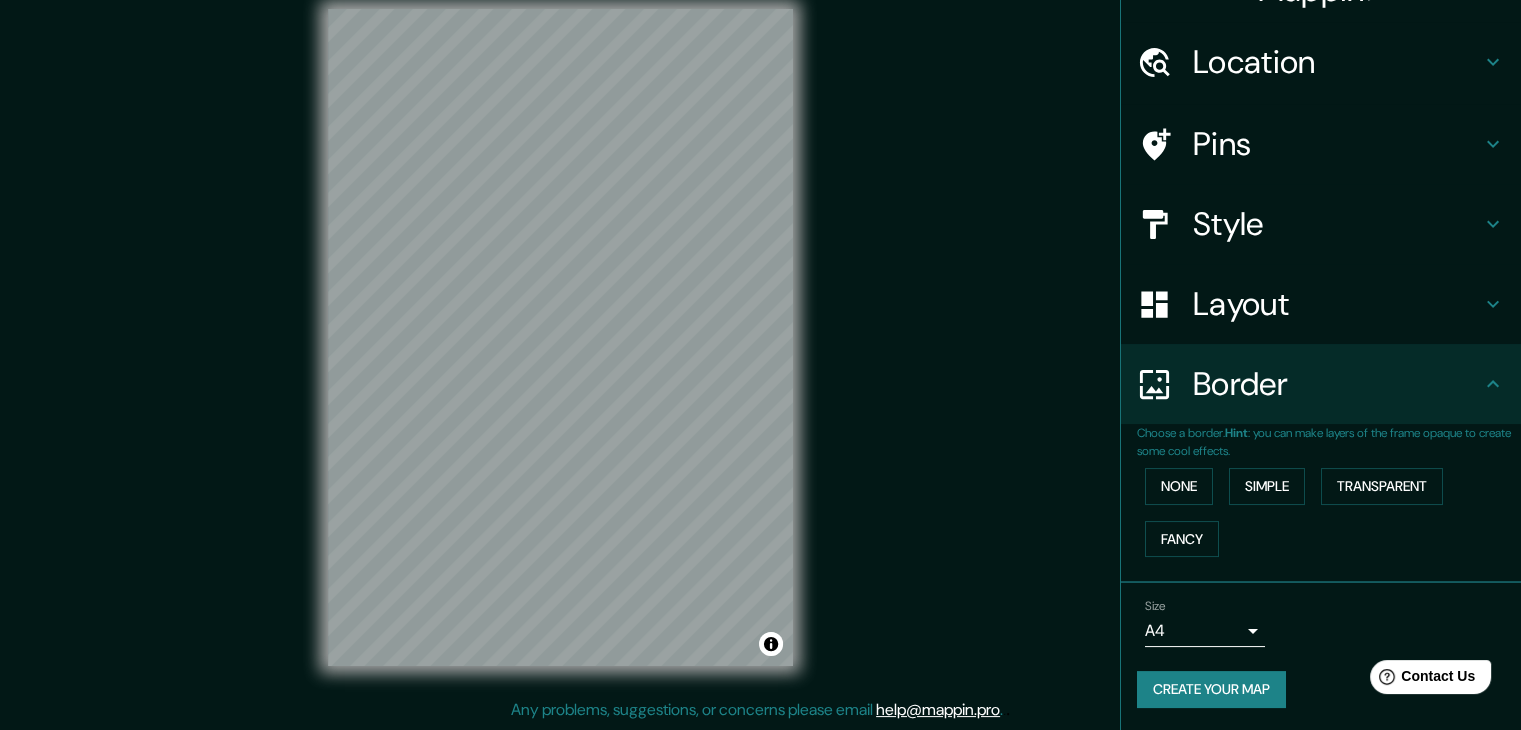 click on "None Simple Transparent Fancy" at bounding box center [1329, 512] 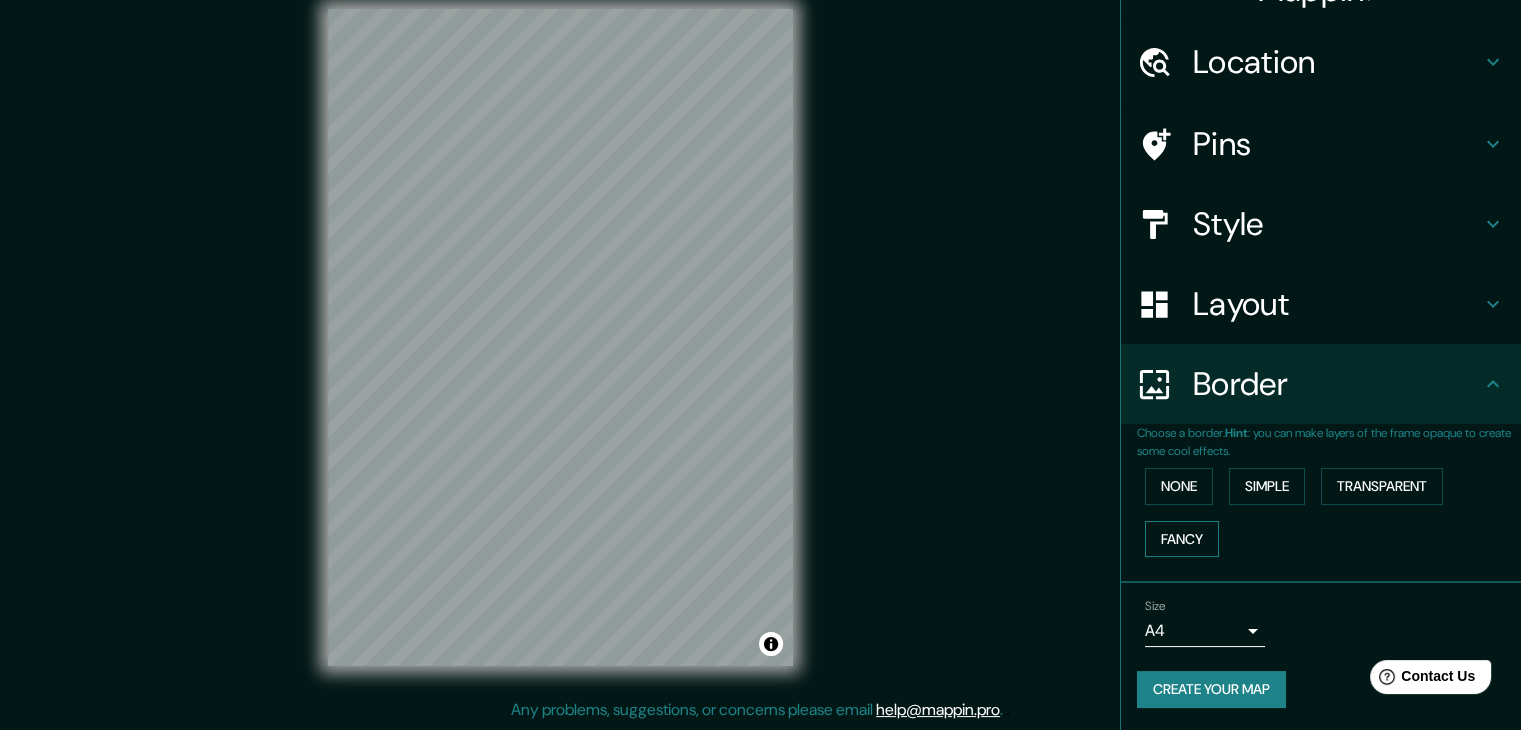 click on "Fancy" at bounding box center (1182, 539) 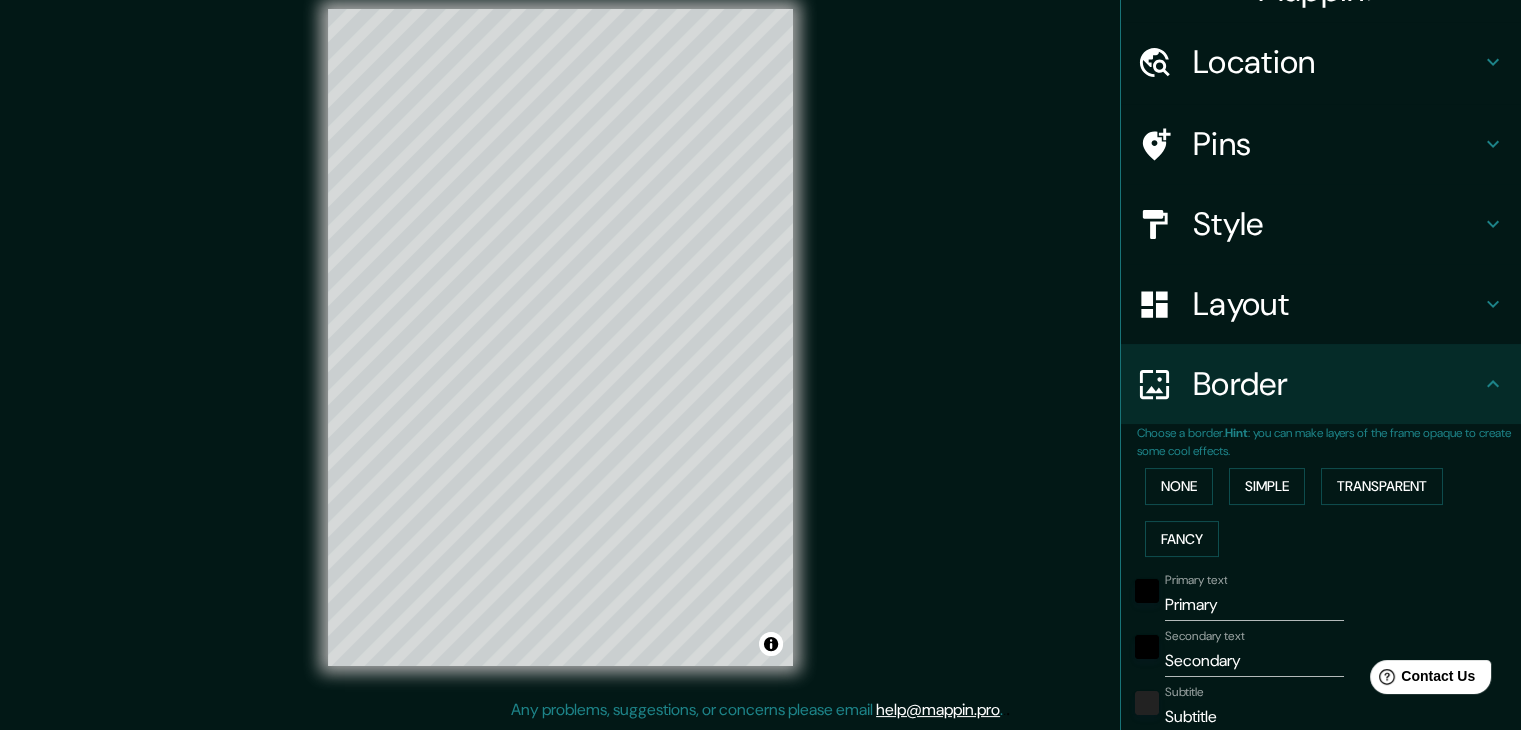 click on "None Simple Transparent Fancy" at bounding box center [1329, 512] 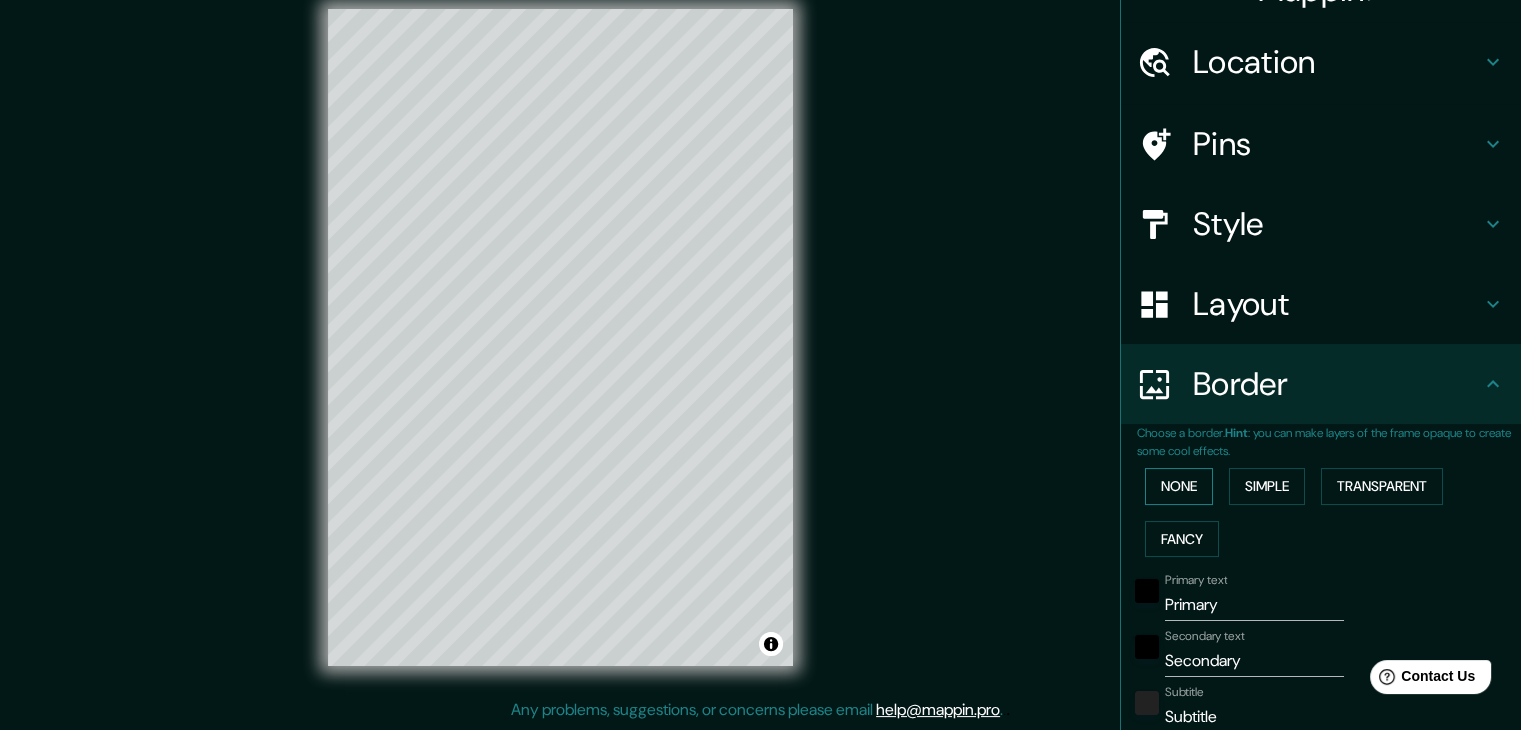 click on "None" at bounding box center (1179, 486) 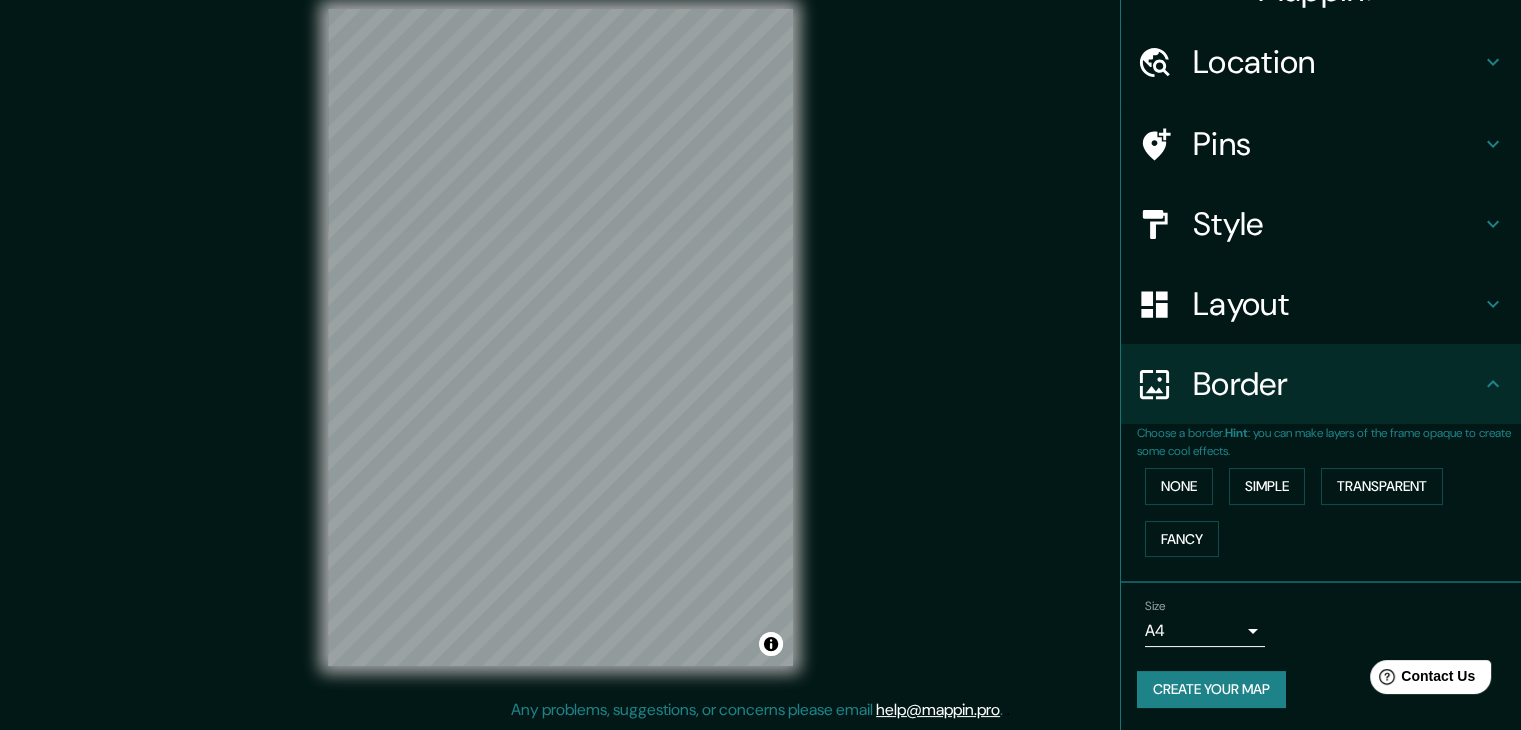 click on "Mappin Location [CITY], [COUNTRY] Pins Style Layout Border Choose a border.  Hint : you can make layers of the frame opaque to create some cool effects. None Simple Transparent Fancy Size A4 single Create your map © Mapbox   © OpenStreetMap   Improve this map Any problems, suggestions, or concerns please email    help@mappin.pro . . ." at bounding box center [760, 342] 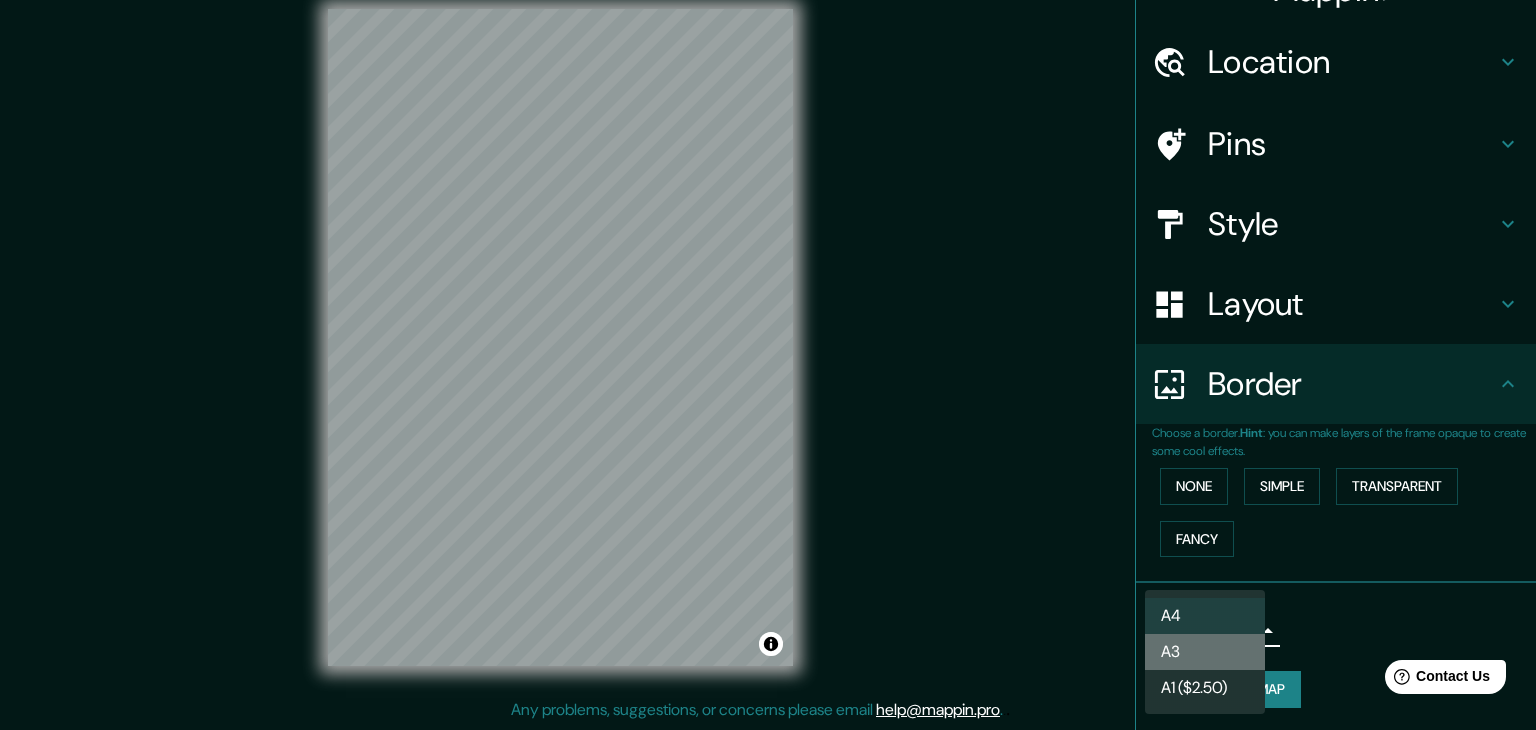 click on "A3" at bounding box center [1205, 652] 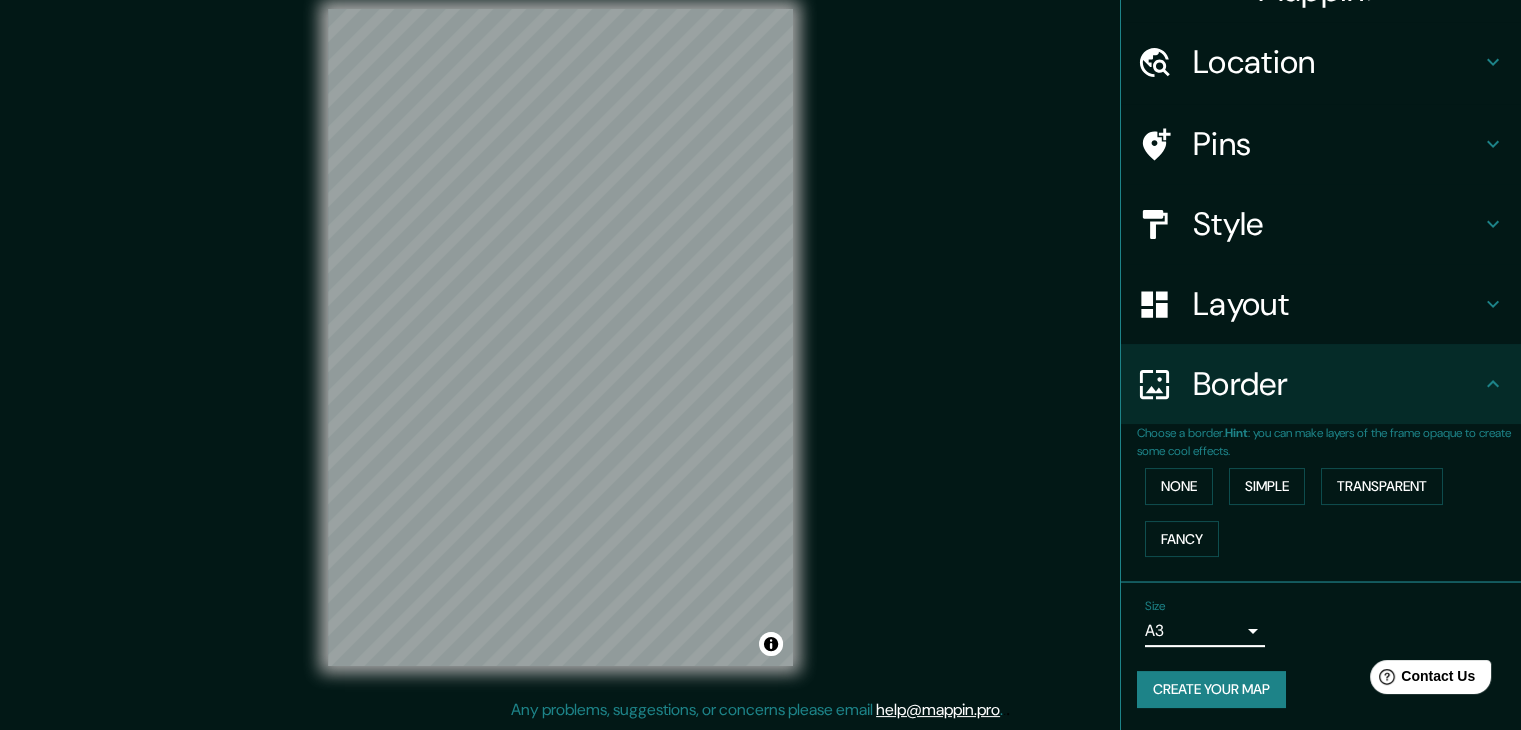 click on "Create your map" at bounding box center (1211, 689) 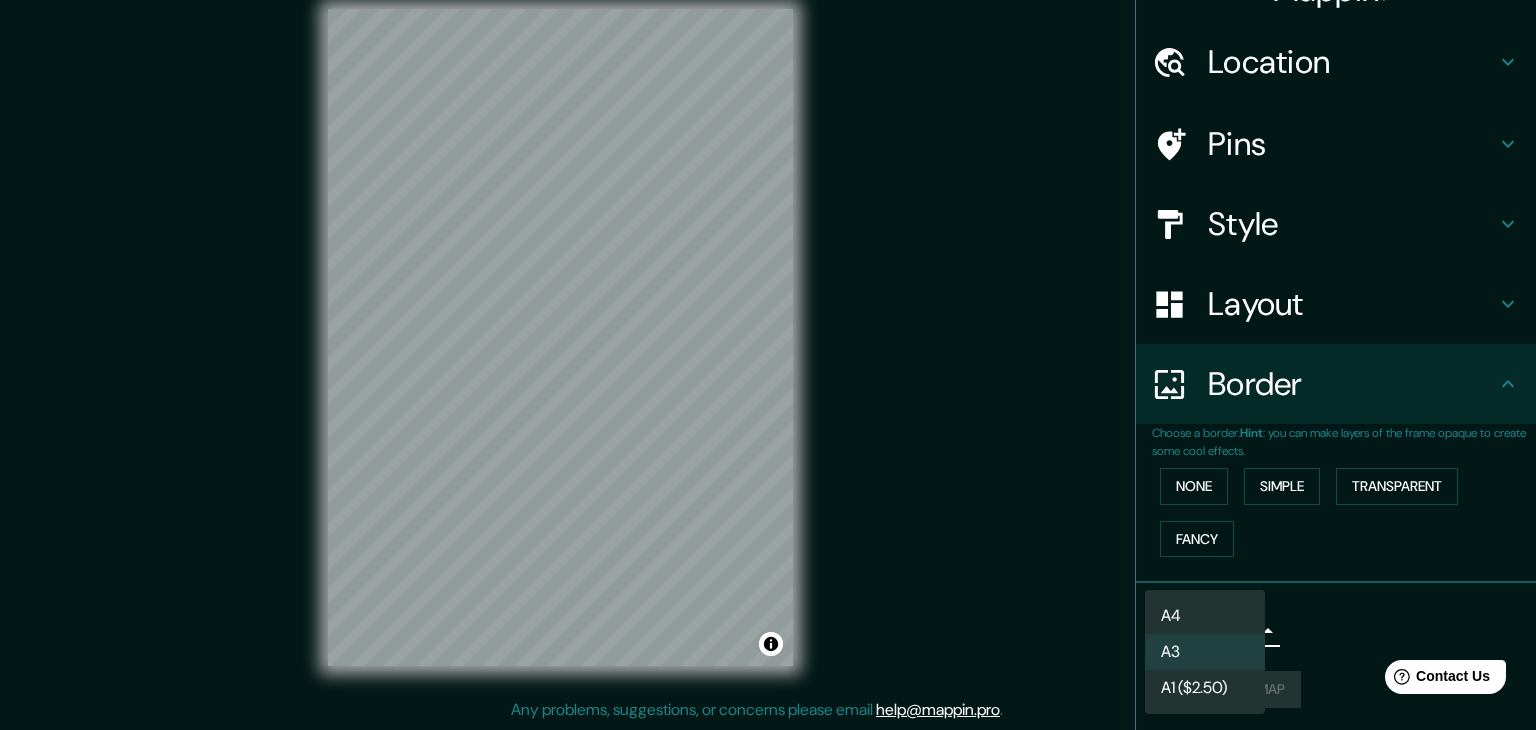 click on "Mappin Location [CITY], [COUNTRY] Pins Style Layout Border Choose a border.  Hint : you can make layers of the frame opaque to create some cool effects. None Simple Transparent Fancy Size A3 a4 Create your map © Mapbox   © OpenStreetMap   Improve this map Any problems, suggestions, or concerns please email    help@mappin.pro . . . A4 A3 A1 ($2.50)" at bounding box center (768, 342) 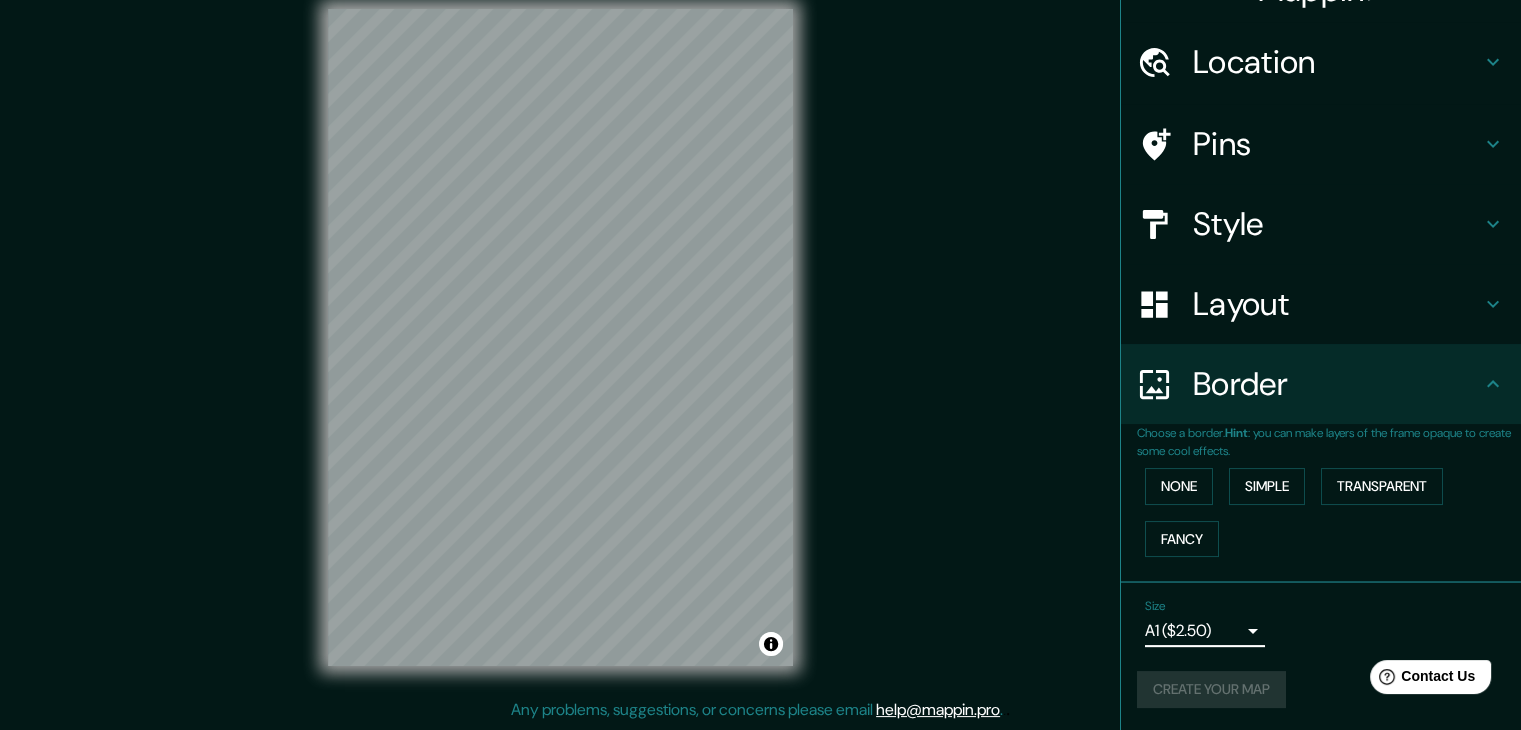 click on "Create your map" at bounding box center [1321, 689] 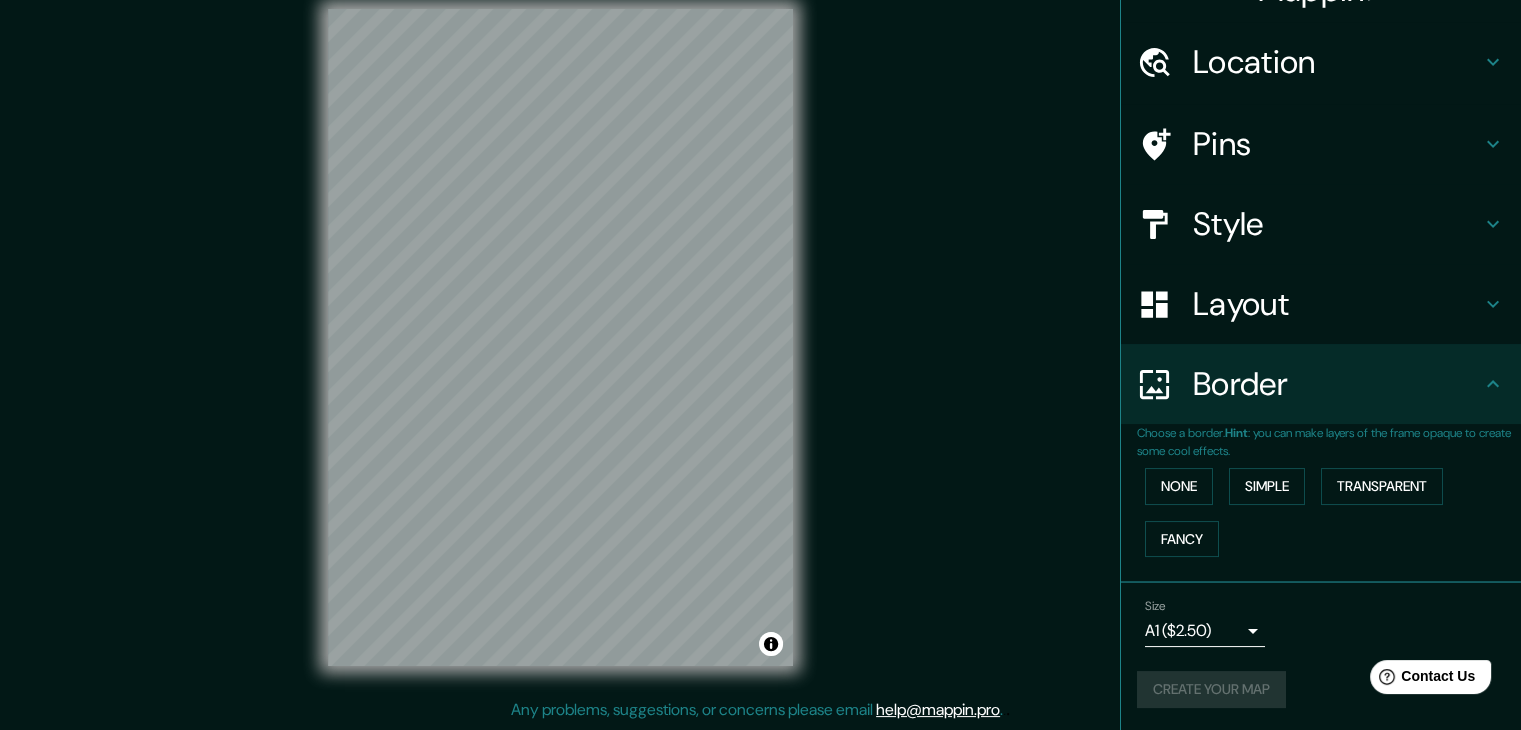 click on "Create your map" at bounding box center [1321, 689] 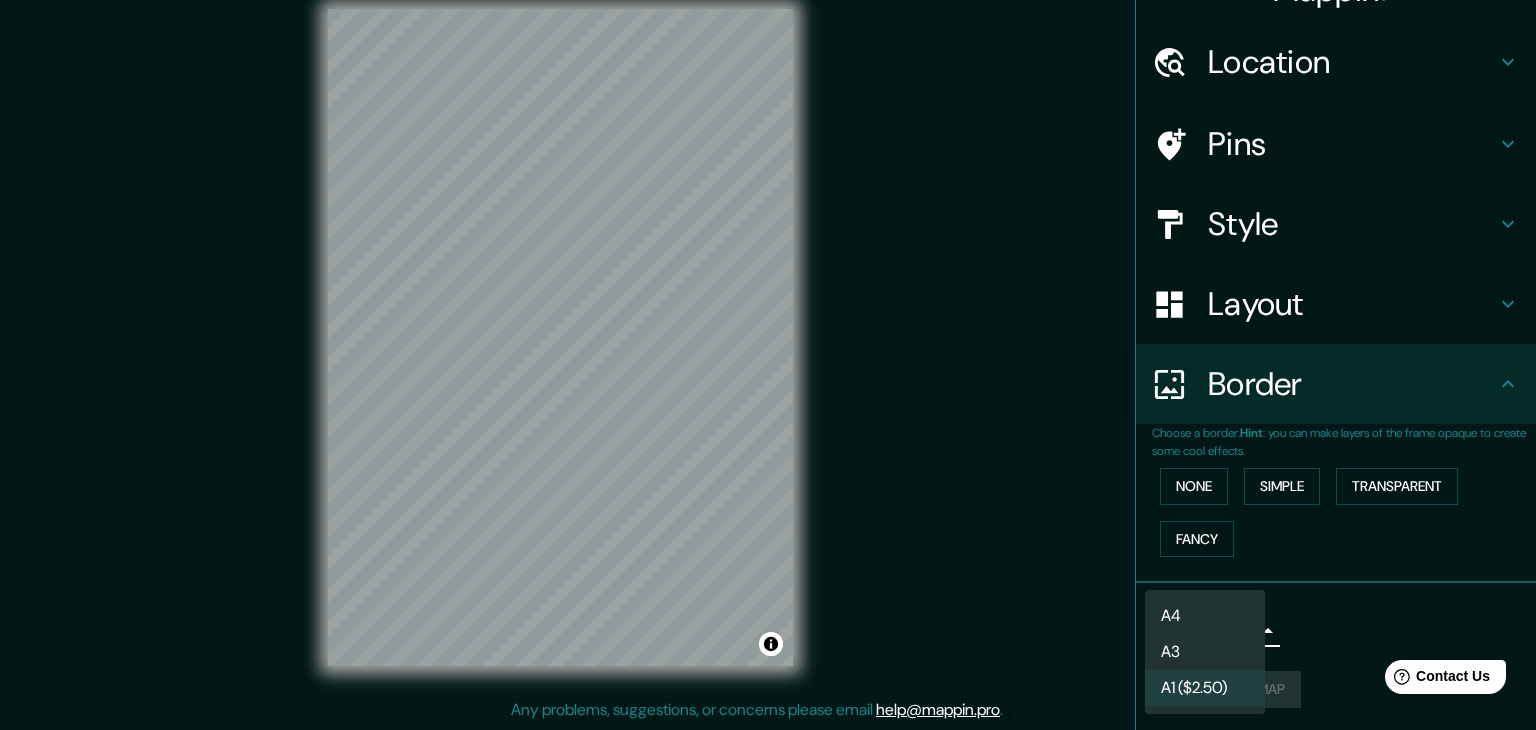 click on "Mappin Location [CITY], [COUNTRY] Pins Style Layout Border Choose a border.  Hint : you can make layers of the frame opaque to create some cool effects. None Simple Transparent Fancy Size A1 ($2.50) a3 Create your map © Mapbox   © OpenStreetMap   Improve this map Any problems, suggestions, or concerns please email    help@mappin.pro . . . A4 A3 A1 ($2.50)" at bounding box center [768, 342] 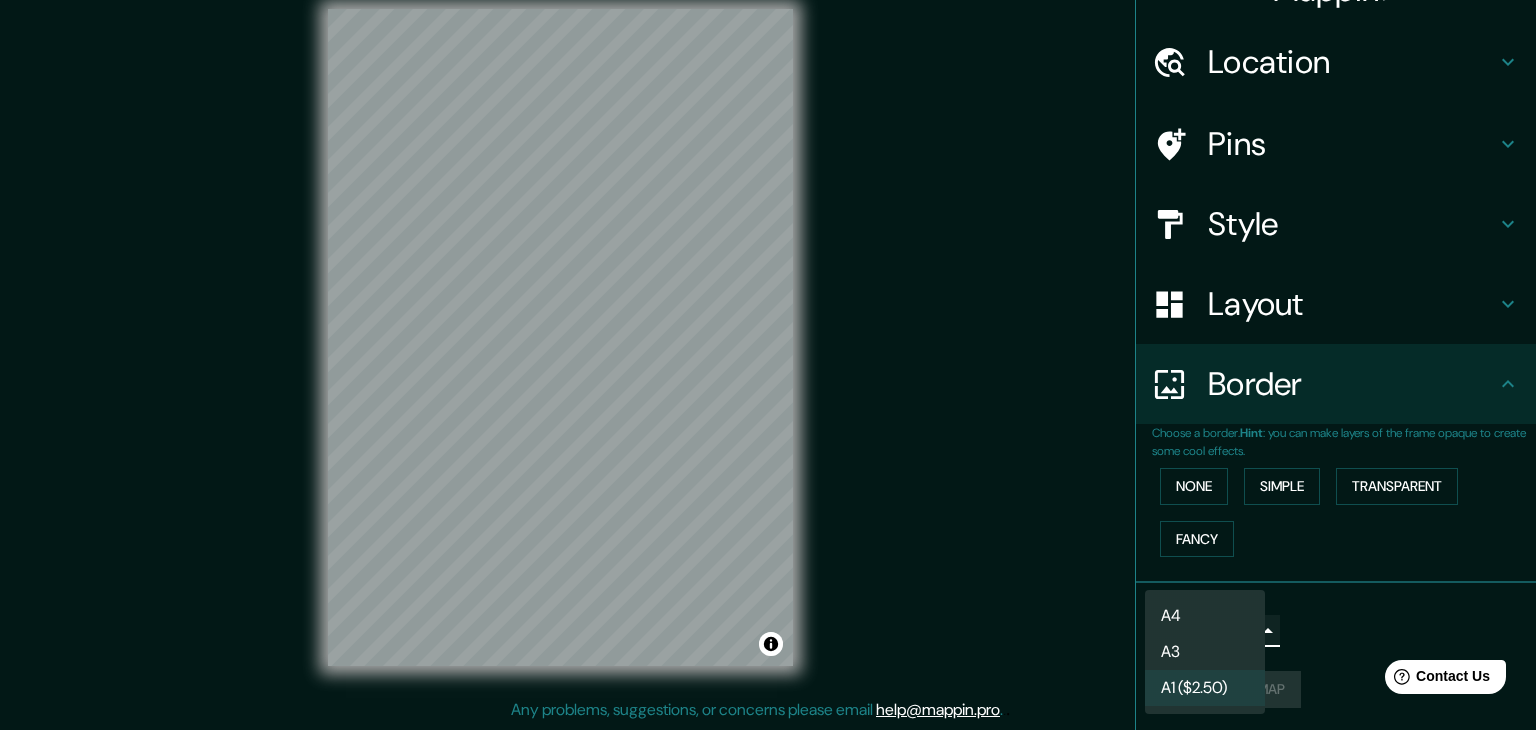 type on "single" 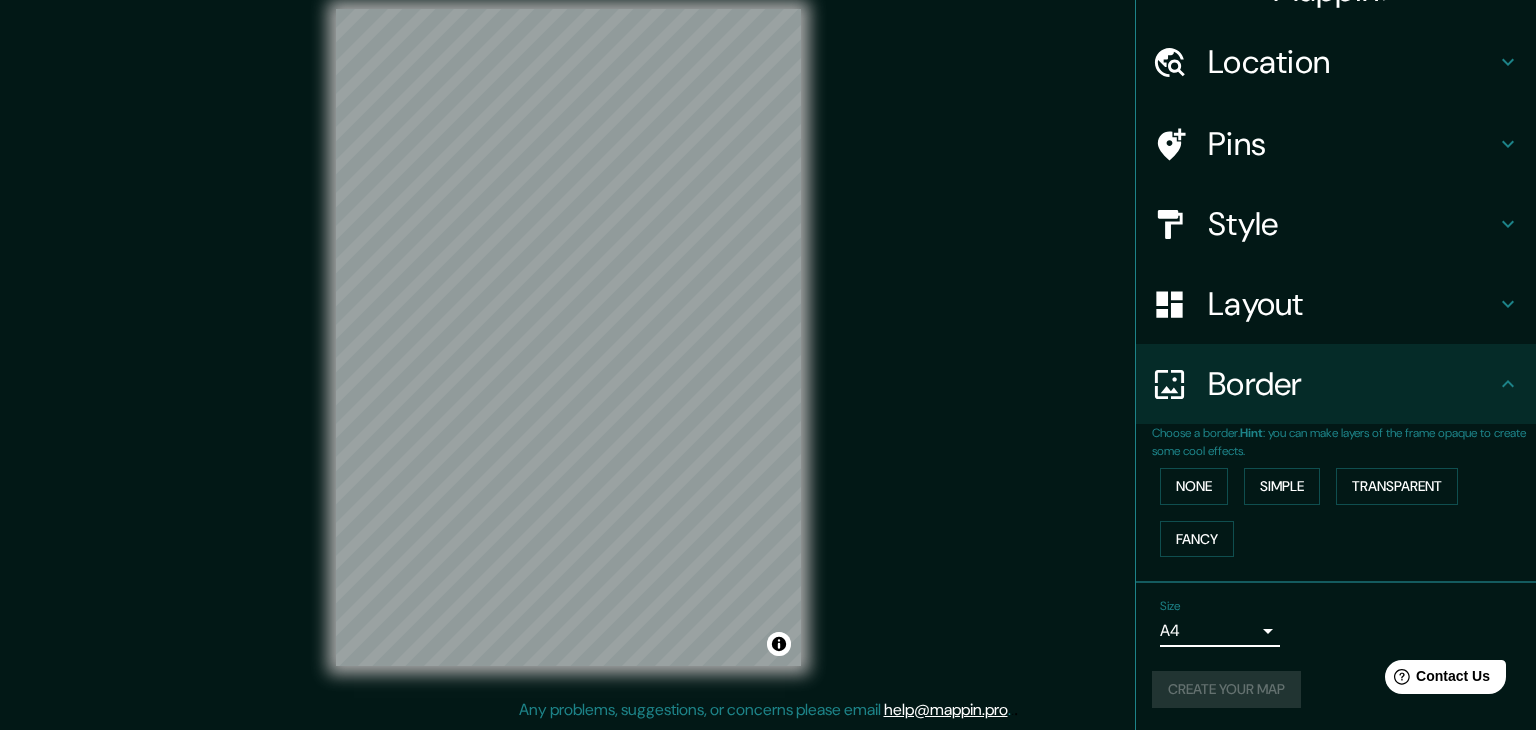 click on "Mappin Location [CITY], [COUNTRY] Pins Style Layout Border Choose a border.  Hint : you can make layers of the frame opaque to create some cool effects. None Simple Transparent Fancy Size A4 single Create your map © Mapbox   © OpenStreetMap   Improve this map Any problems, suggestions, or concerns please email    help@mappin.pro . . ." at bounding box center (768, 342) 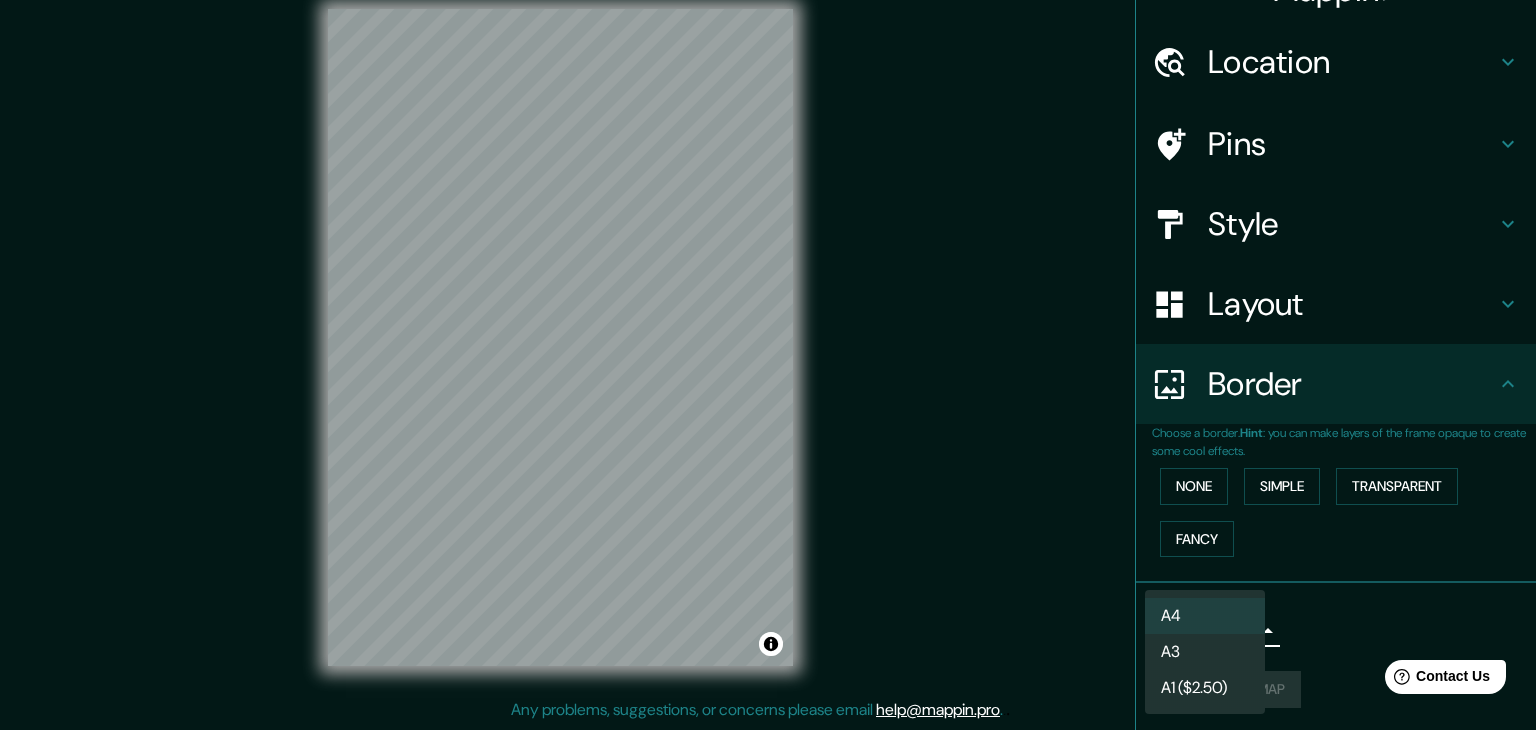 click on "A4" at bounding box center [1205, 616] 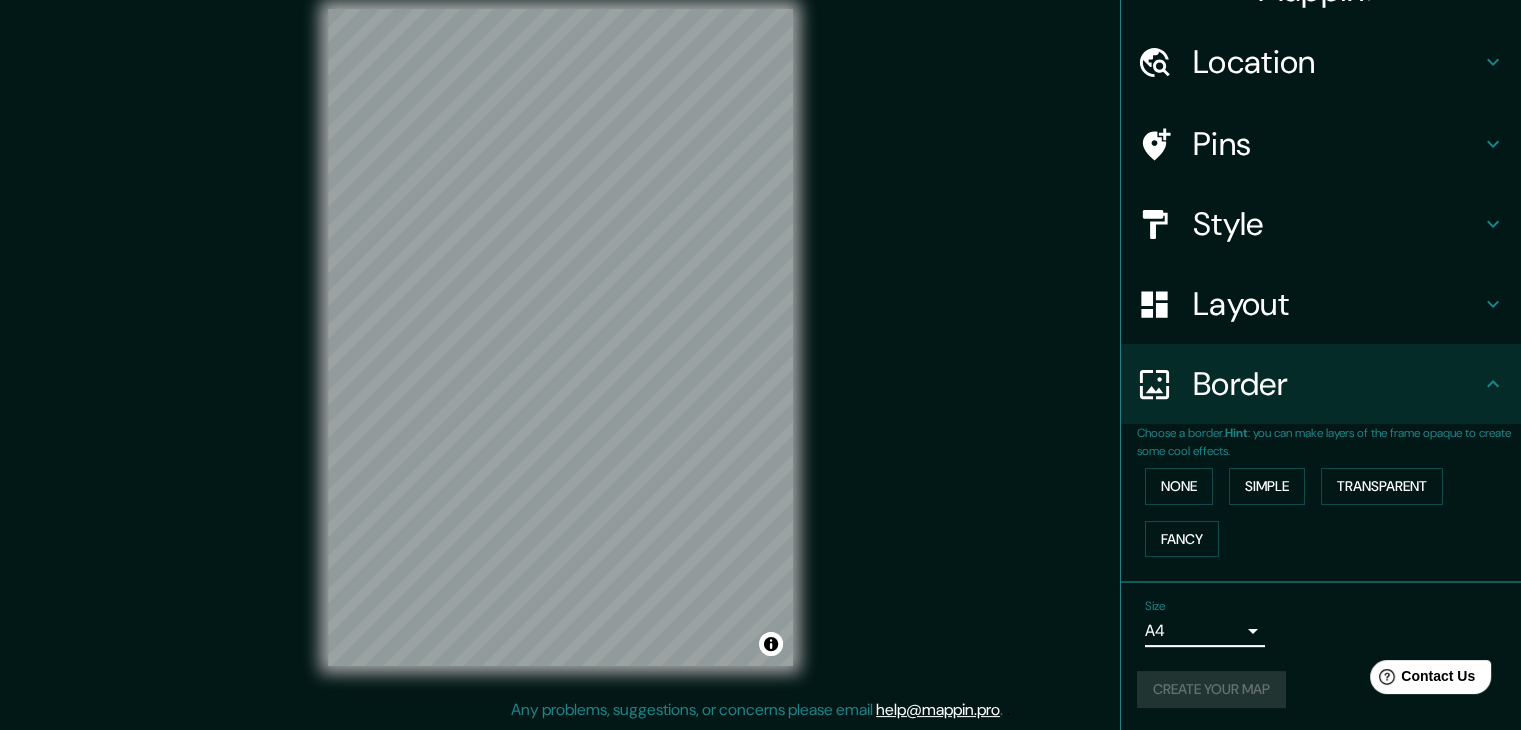 click on "Create your map" at bounding box center [1321, 689] 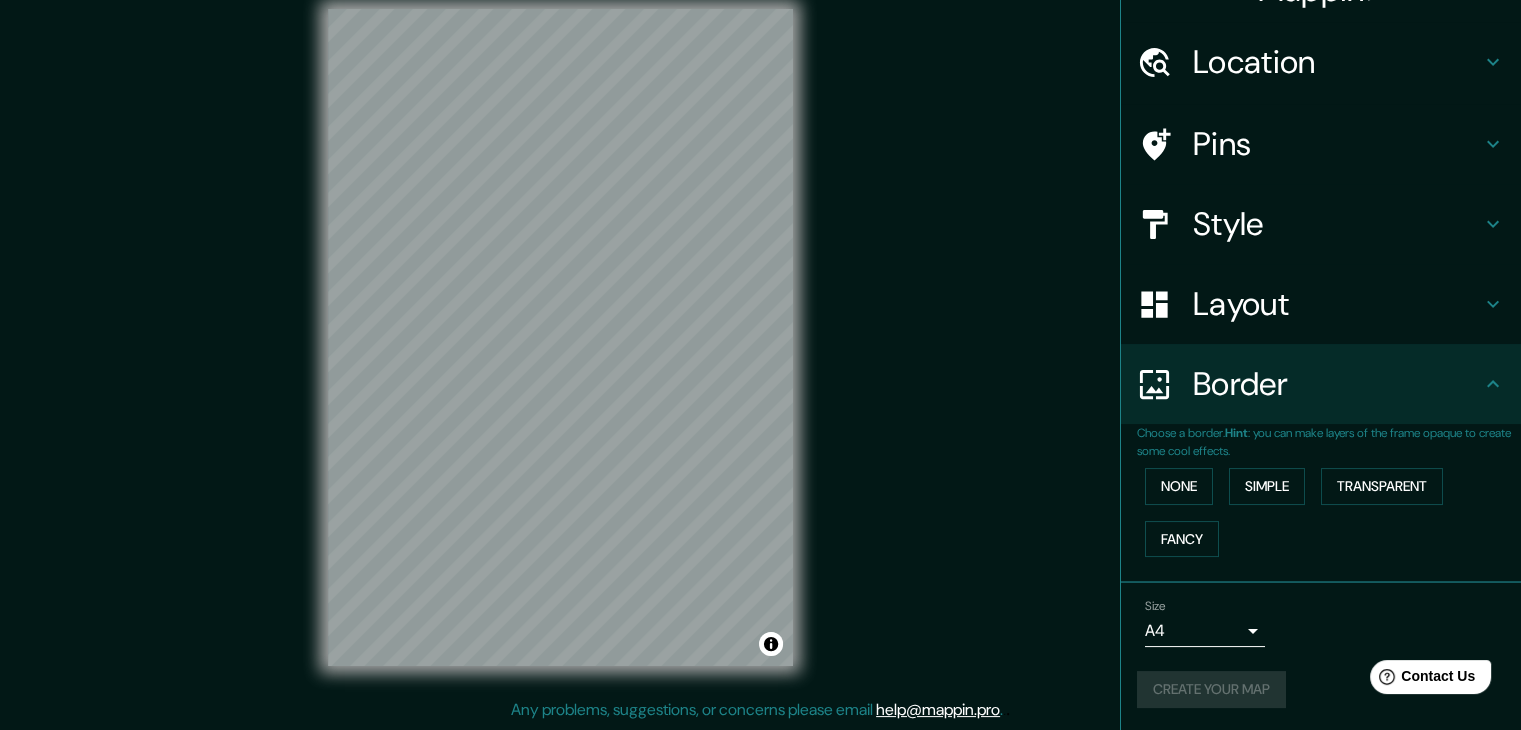 click on "Create your map" at bounding box center (1321, 689) 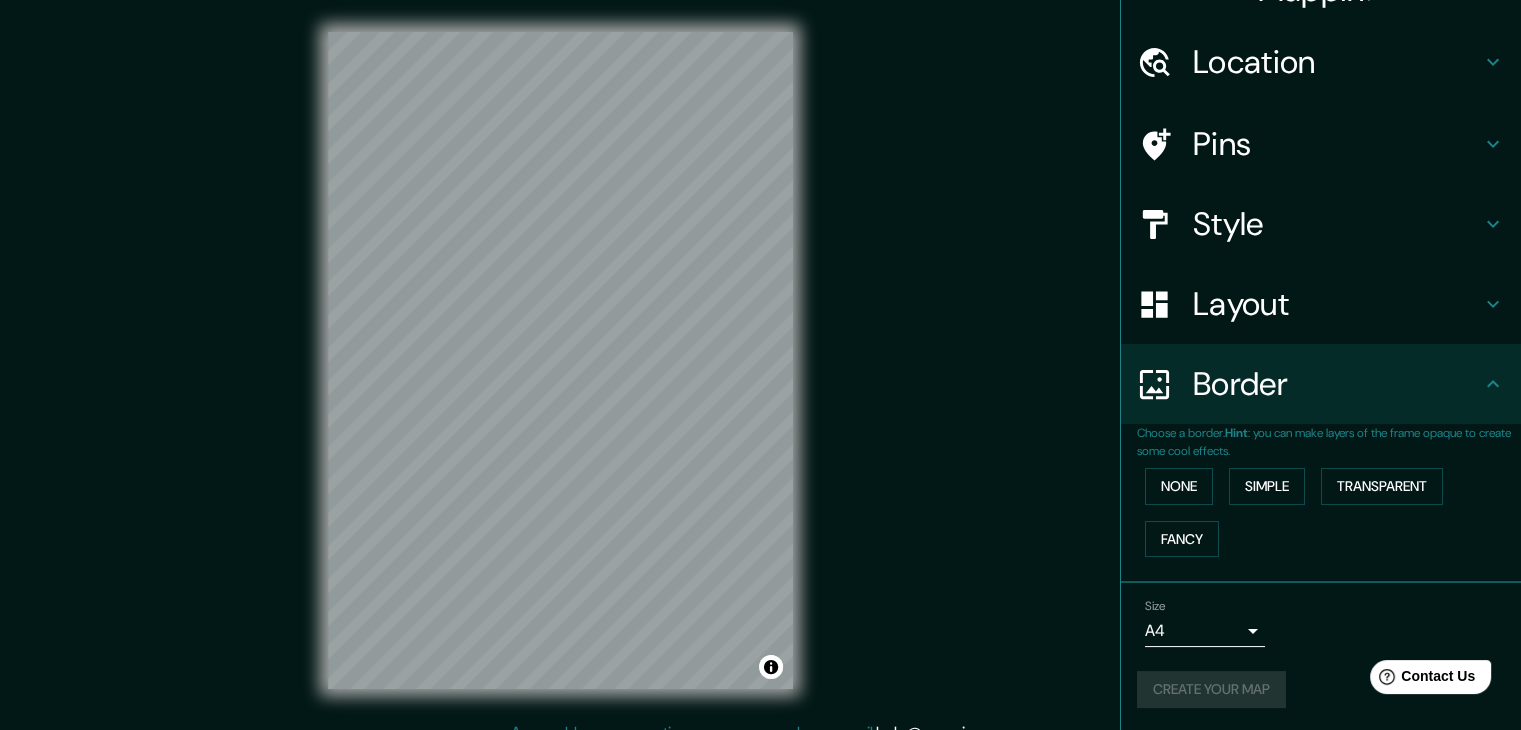 scroll, scrollTop: 0, scrollLeft: 0, axis: both 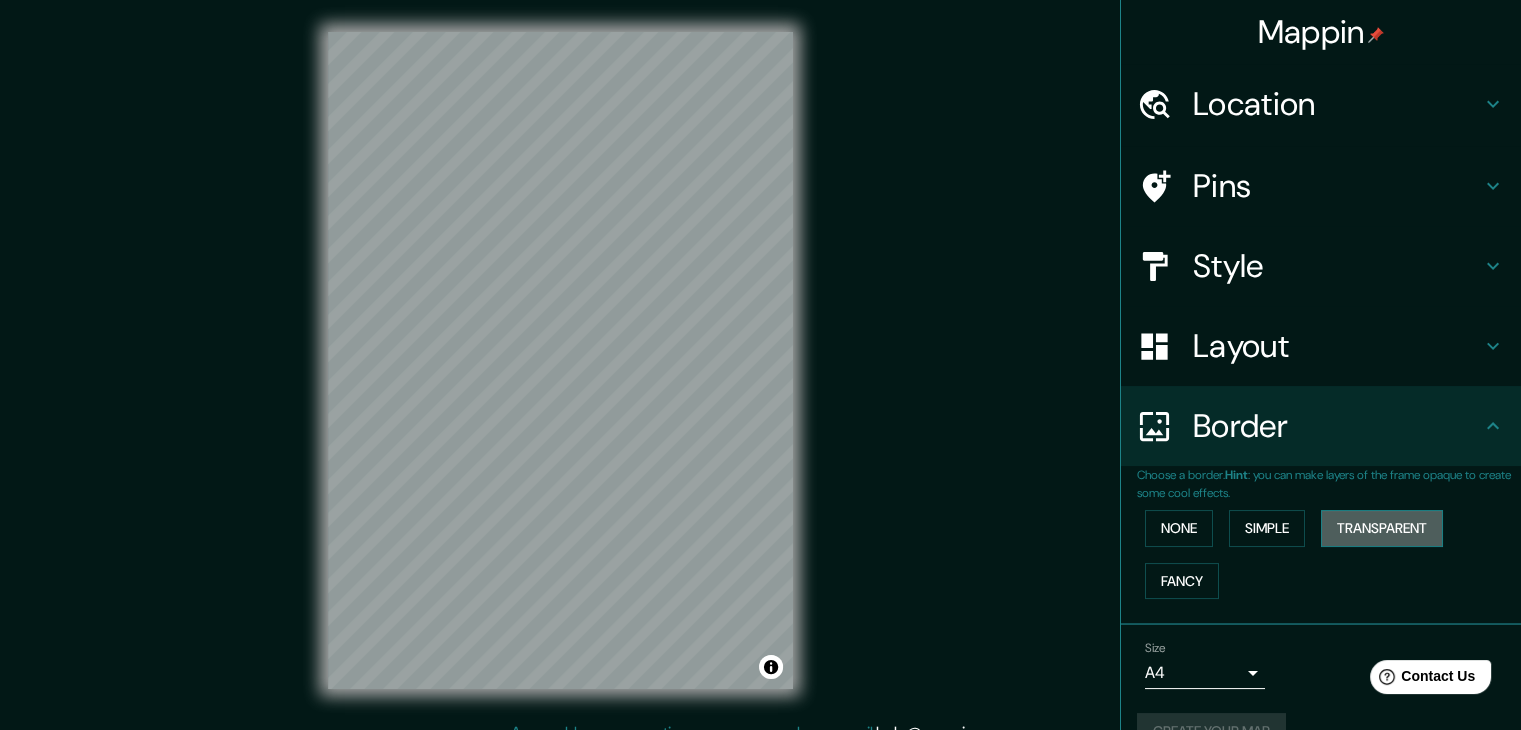 click on "Transparent" at bounding box center [1382, 528] 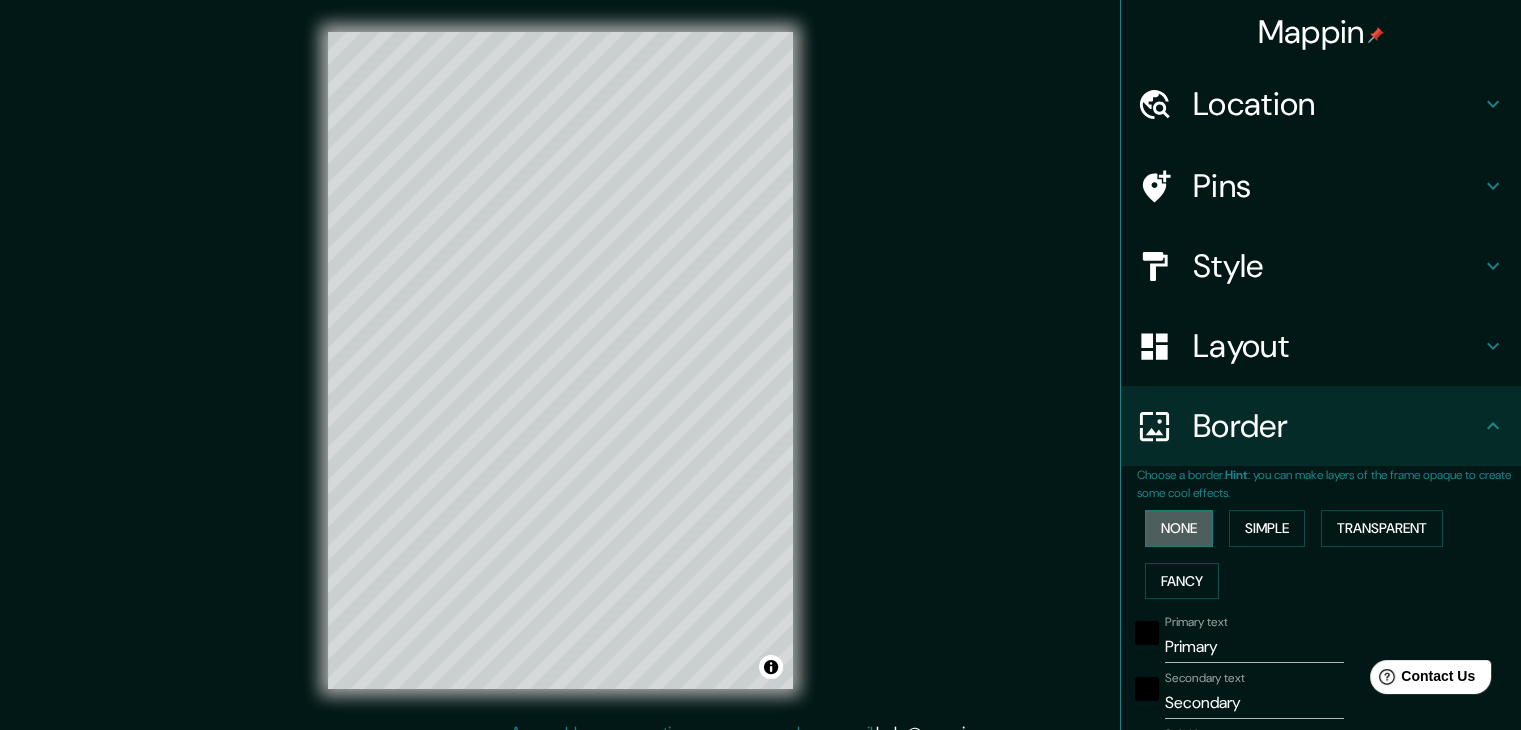 click on "None" at bounding box center [1179, 528] 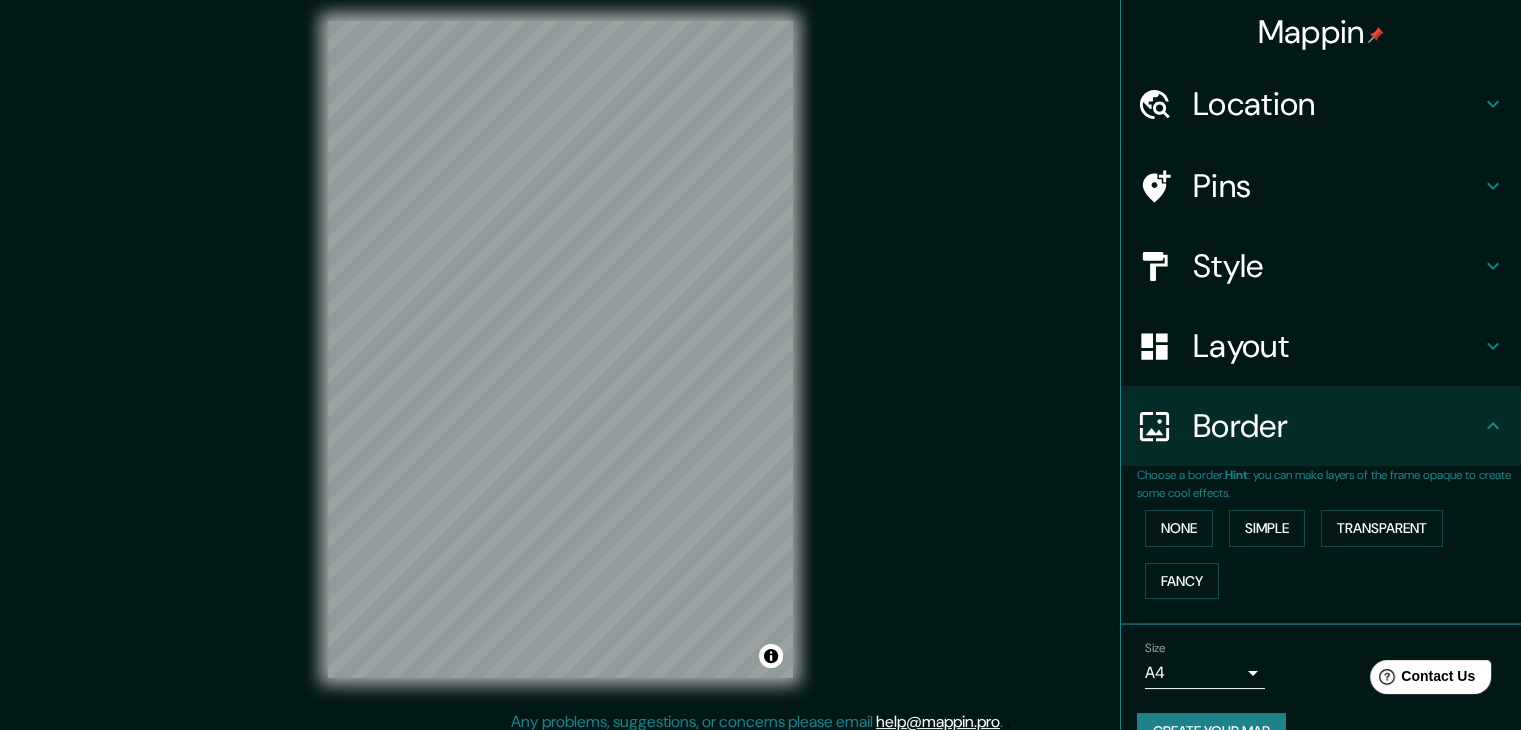 scroll, scrollTop: 23, scrollLeft: 0, axis: vertical 